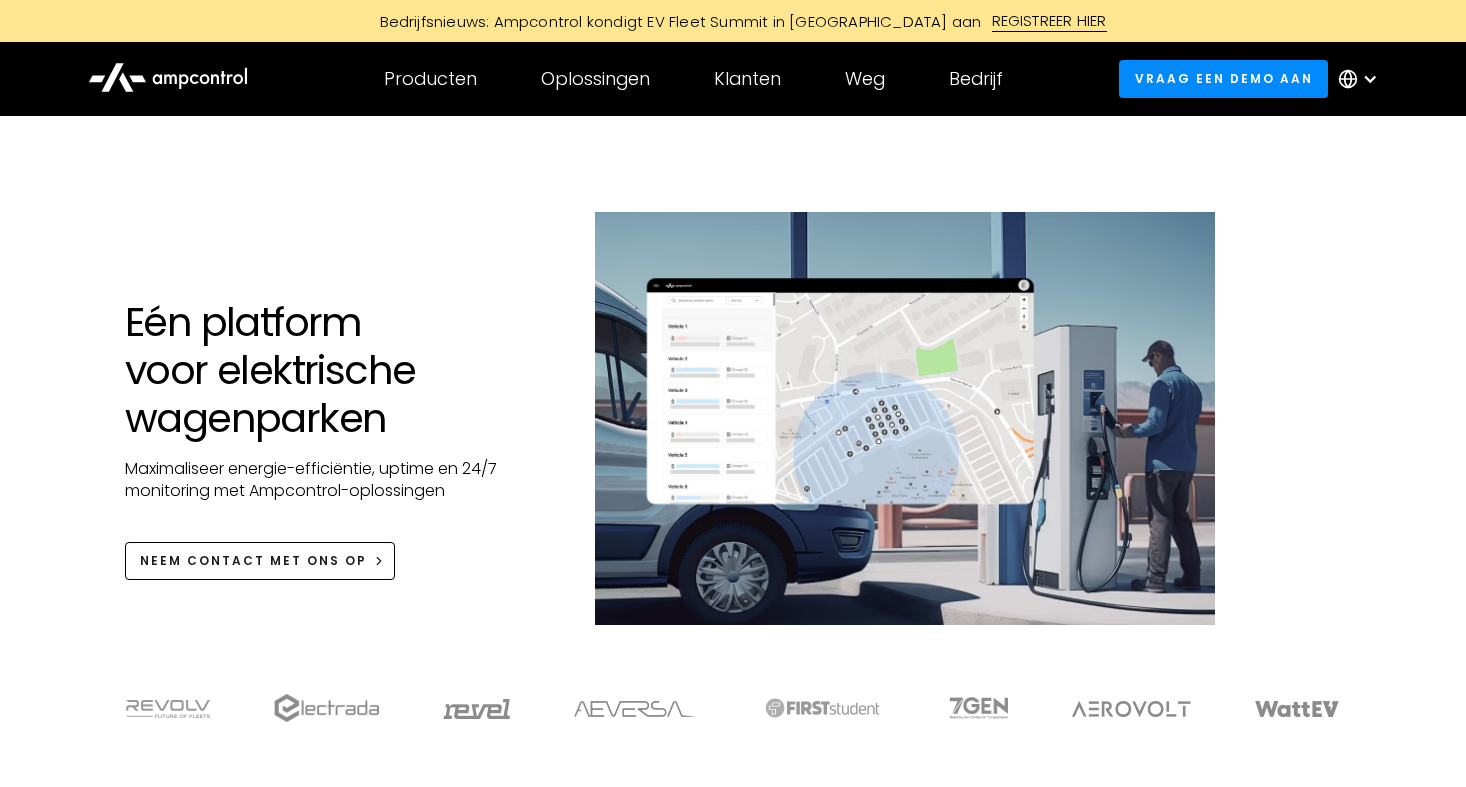 scroll, scrollTop: 0, scrollLeft: 0, axis: both 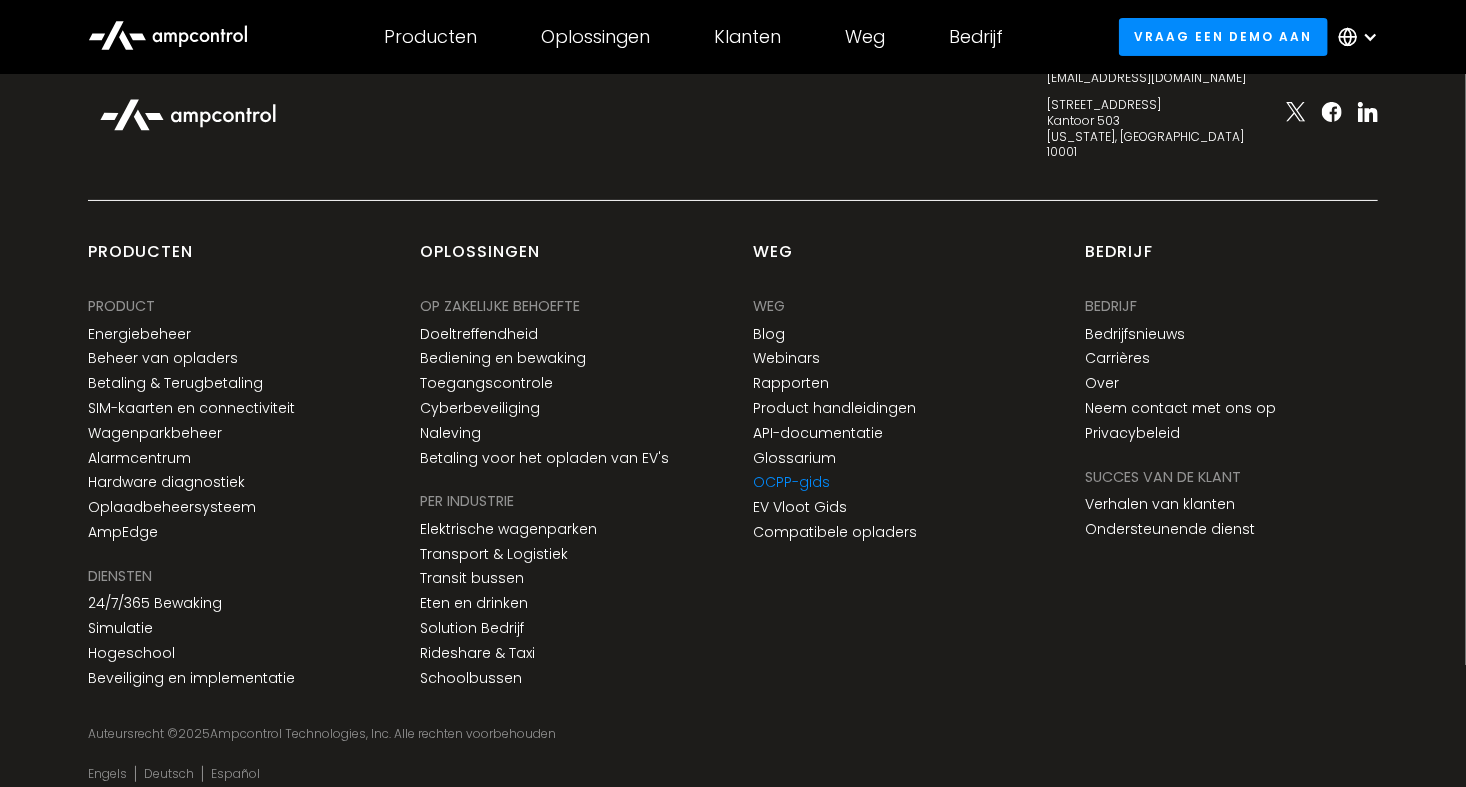 click on "OCPP-gids" at bounding box center [791, 482] 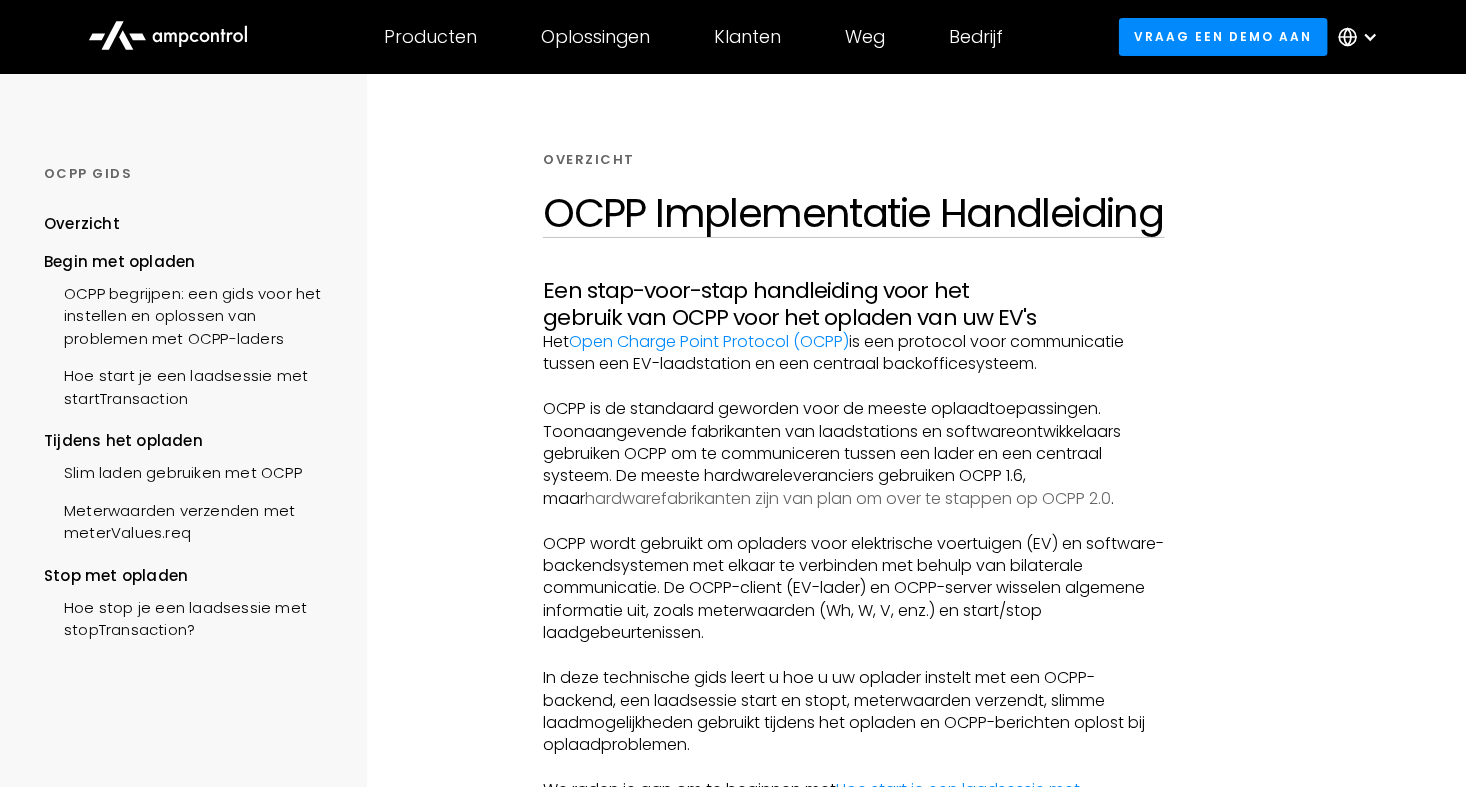 scroll, scrollTop: 0, scrollLeft: 0, axis: both 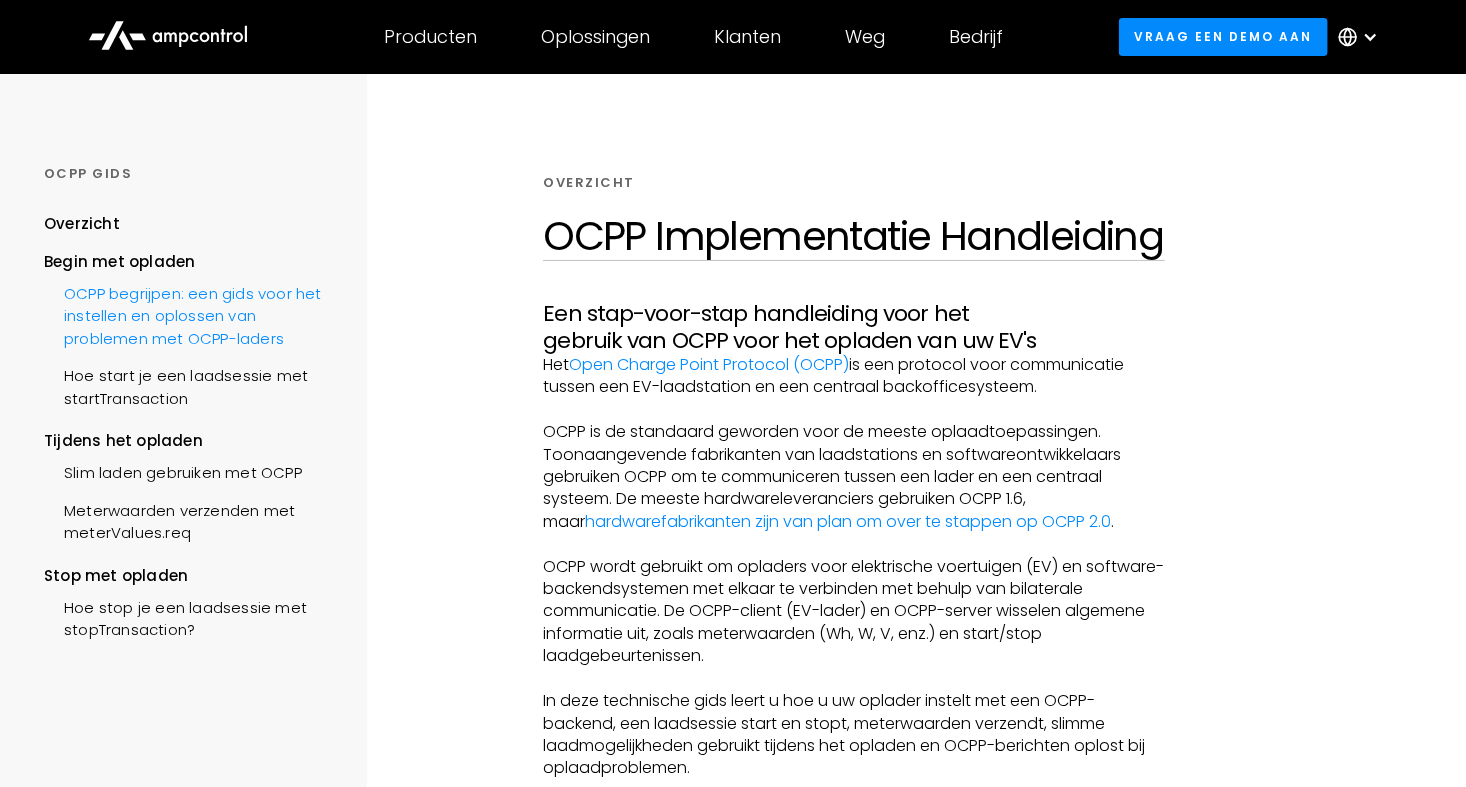 click on "OCPP begrijpen: een gids voor het instellen en oplossen van problemen met OCPP-laders" at bounding box center (190, 314) 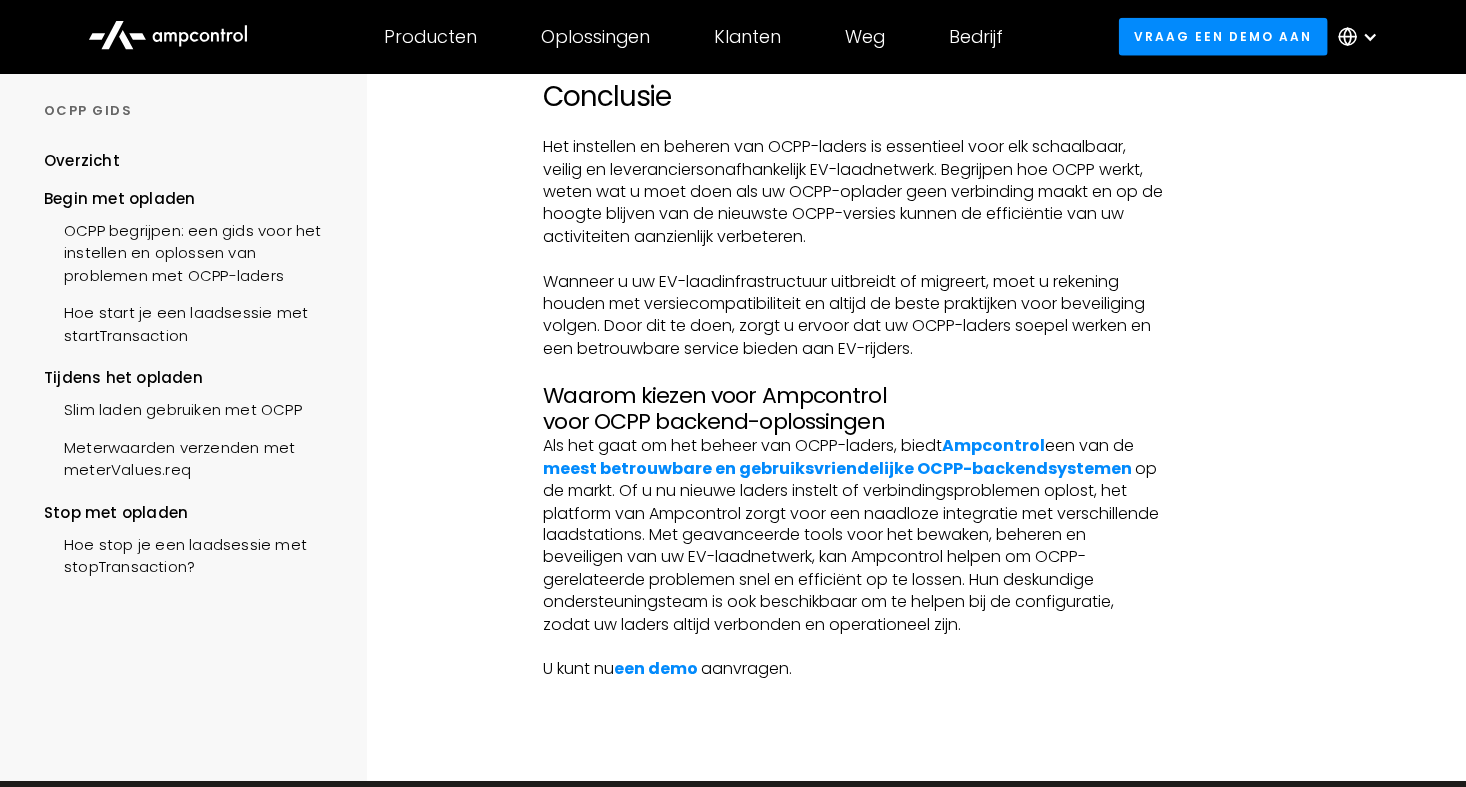 scroll, scrollTop: 4933, scrollLeft: 0, axis: vertical 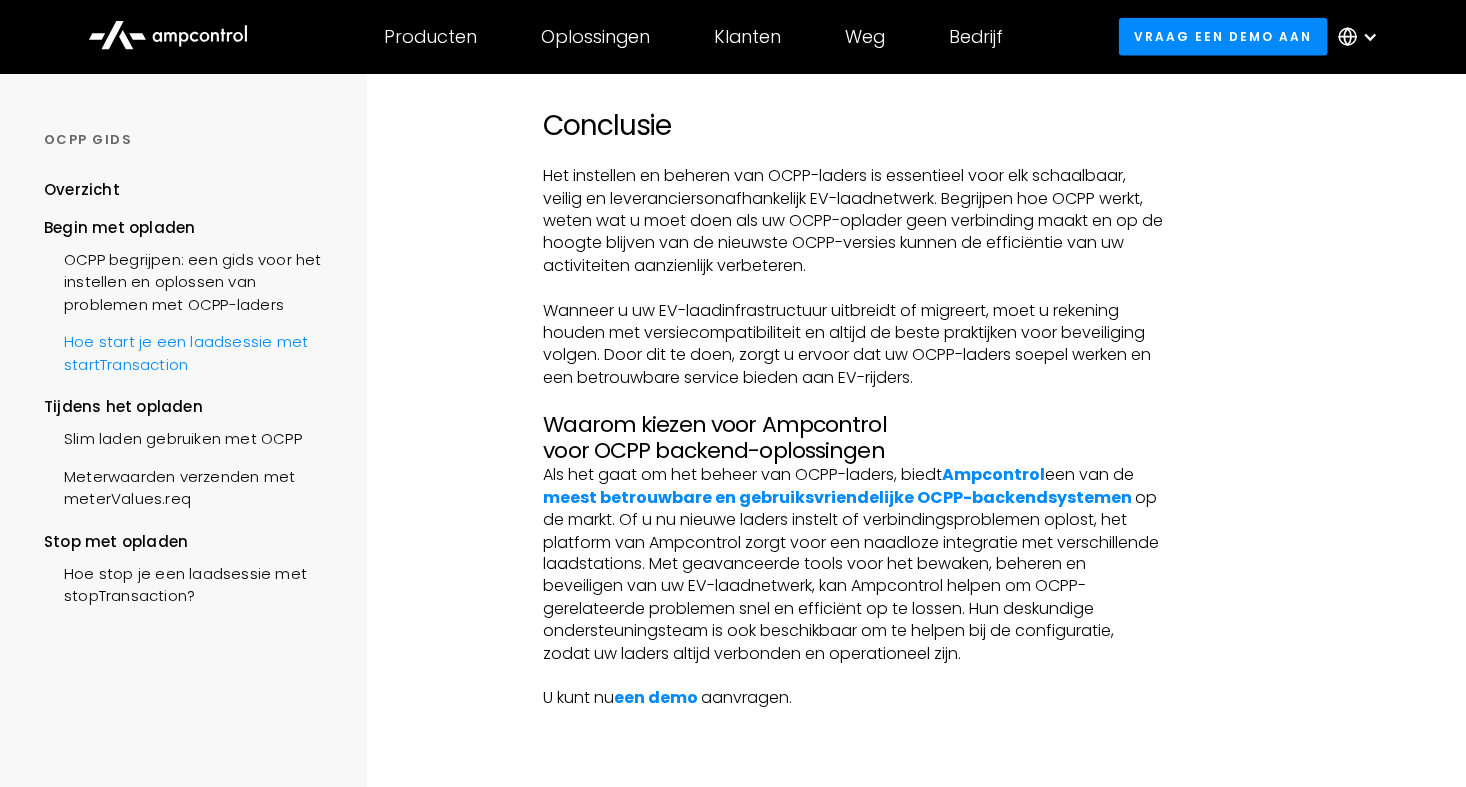 click on "Hoe start je een laadsessie met startTransaction" at bounding box center [190, 351] 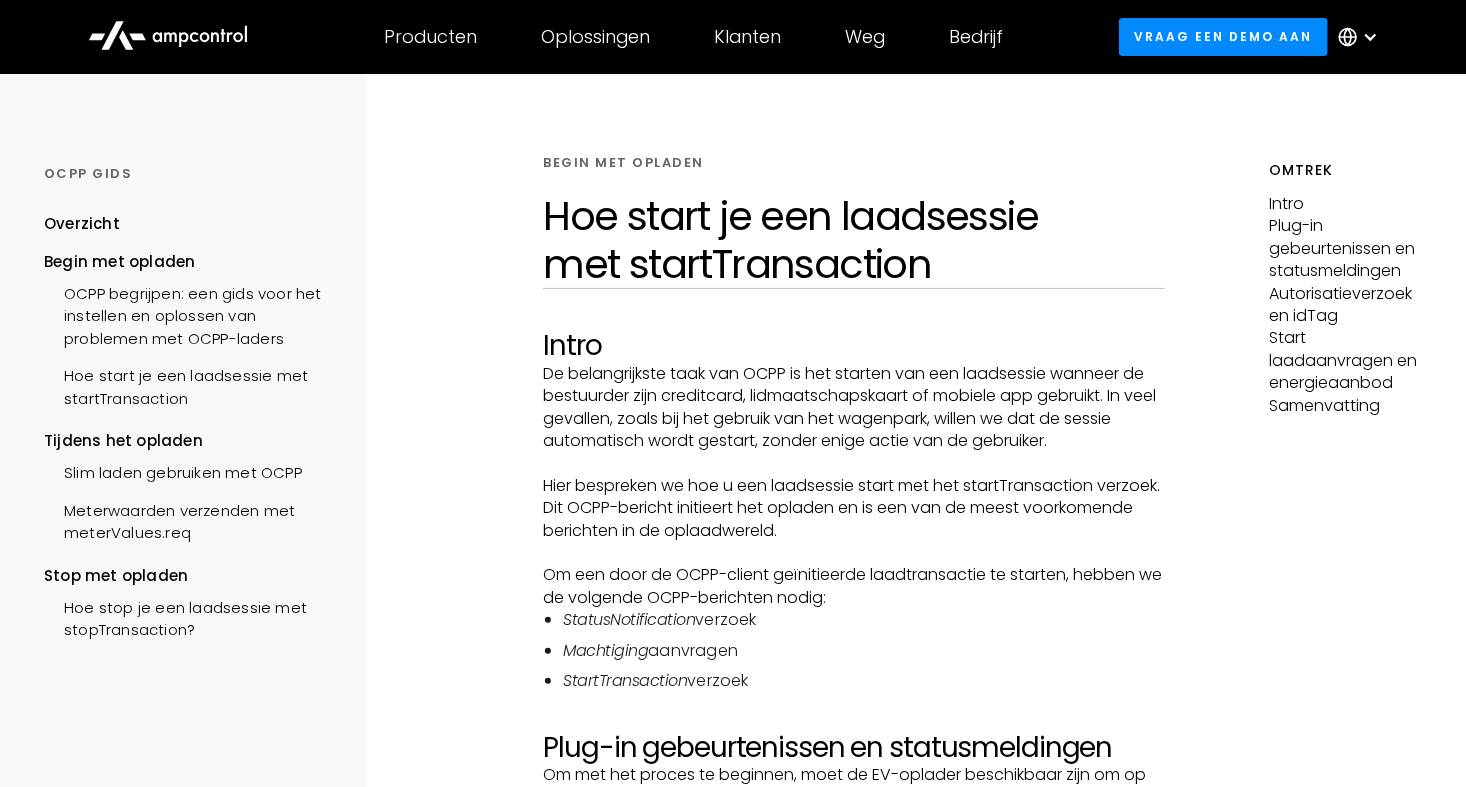 scroll, scrollTop: 0, scrollLeft: 0, axis: both 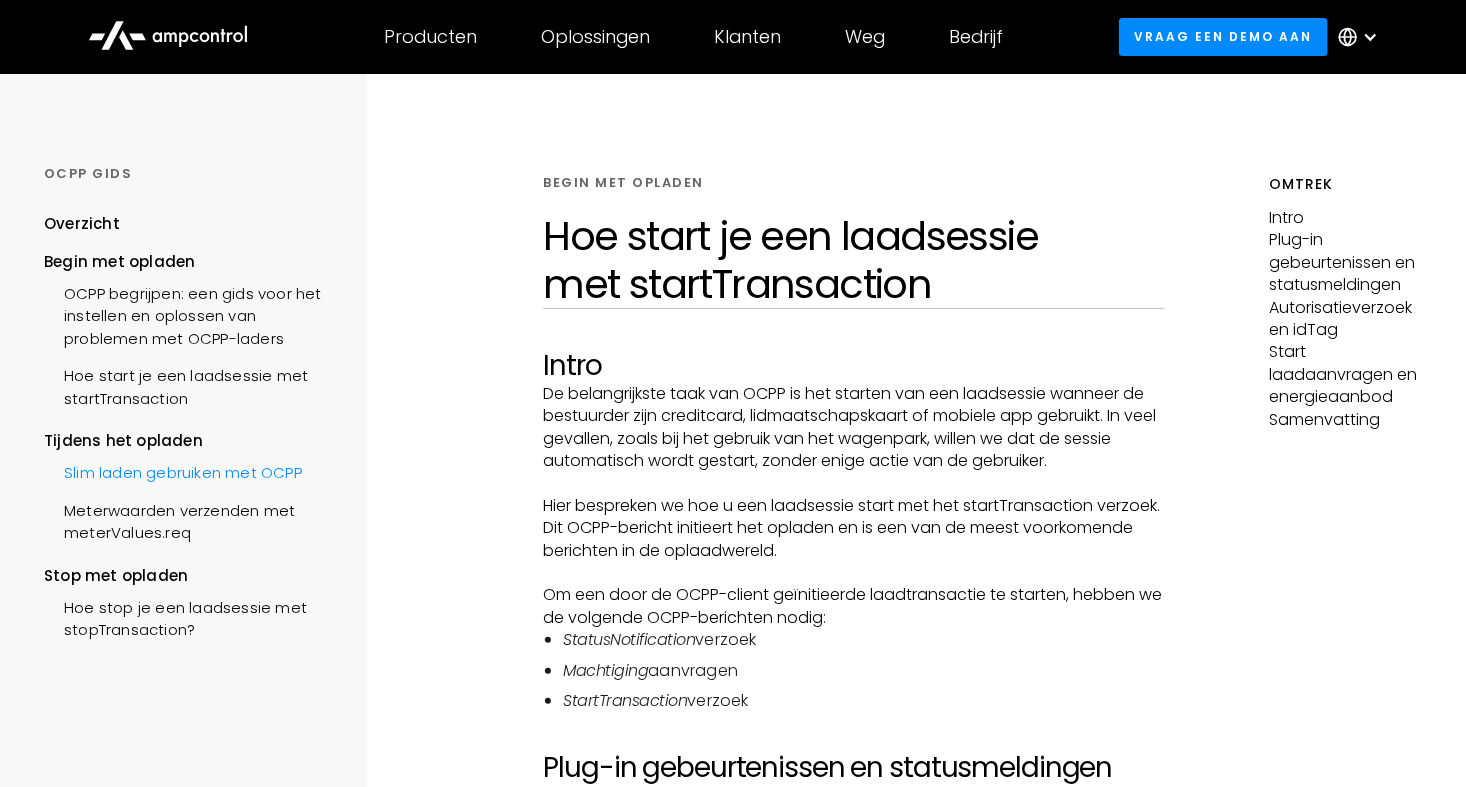 click on "Slim laden gebruiken met OCPP" at bounding box center (173, 470) 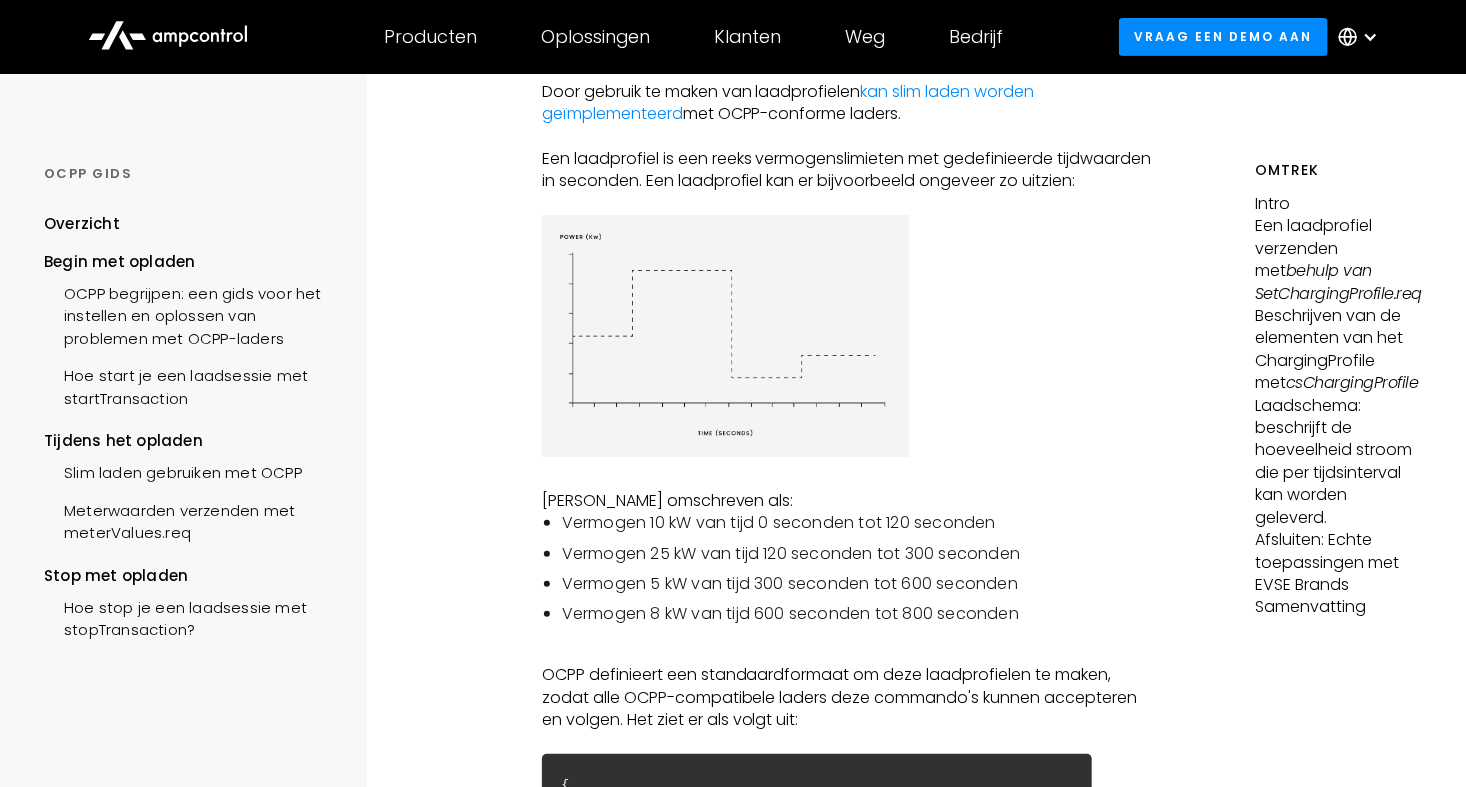 scroll, scrollTop: 266, scrollLeft: 0, axis: vertical 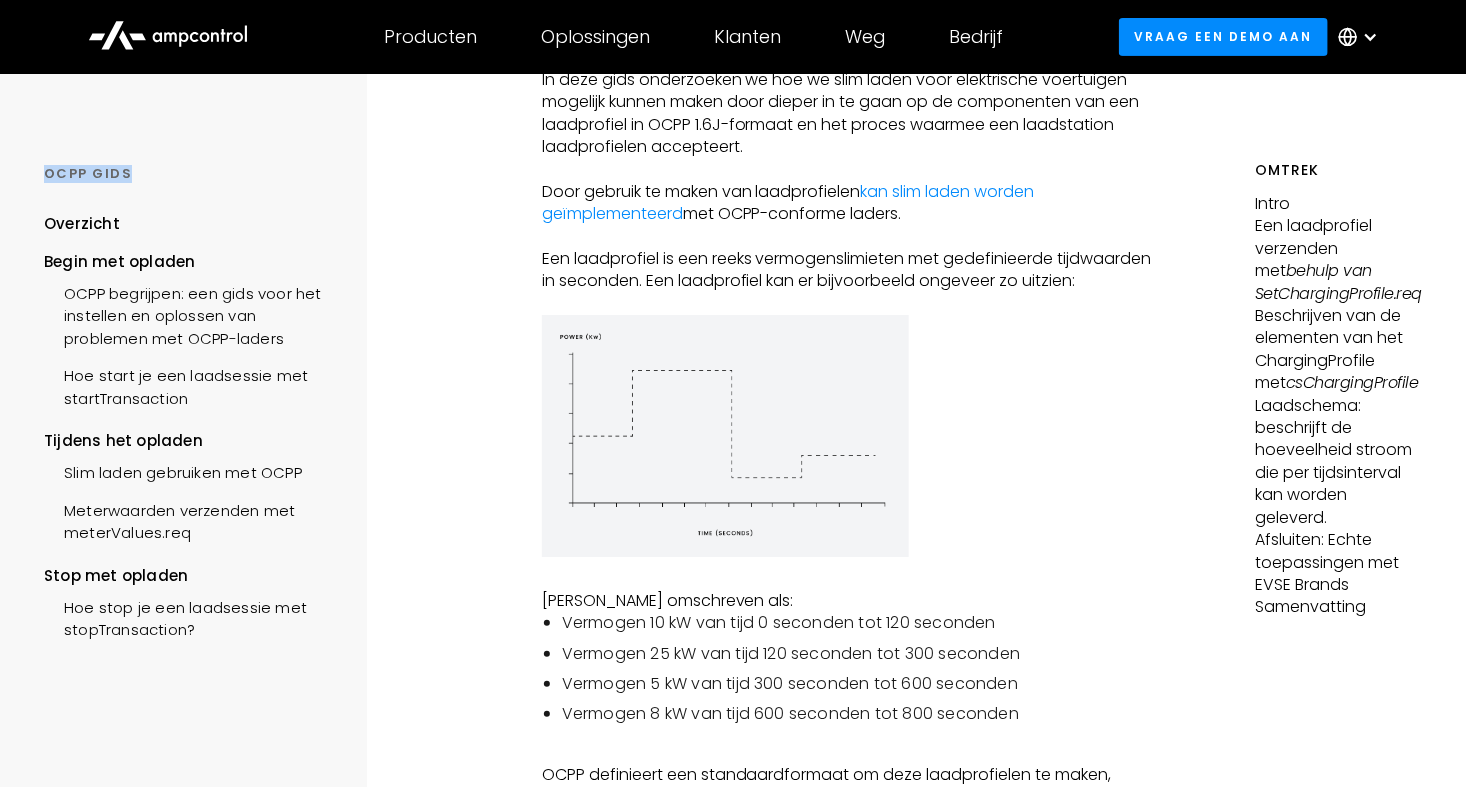 drag, startPoint x: 47, startPoint y: 171, endPoint x: 136, endPoint y: 172, distance: 89.005615 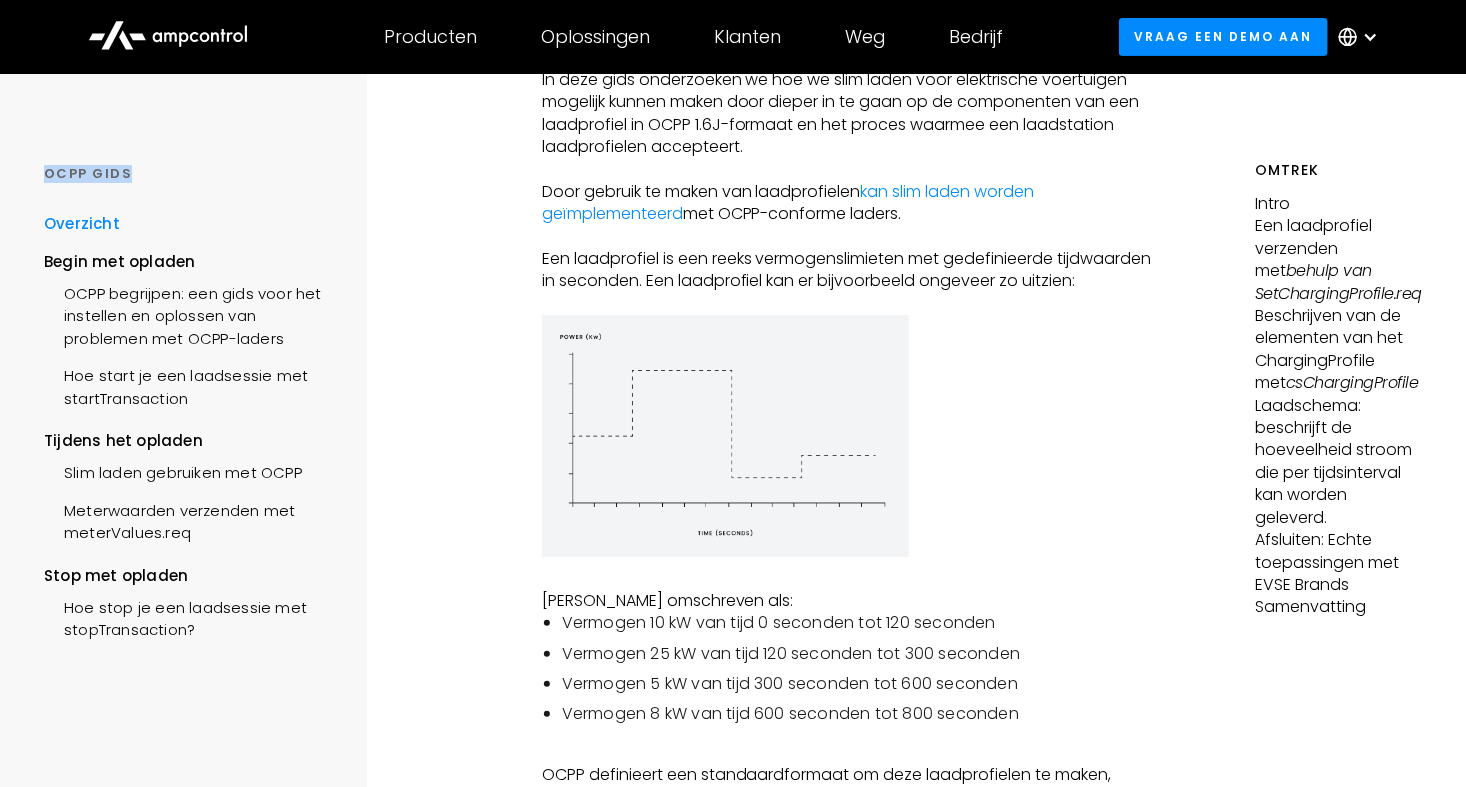click on "Overzicht" at bounding box center [82, 224] 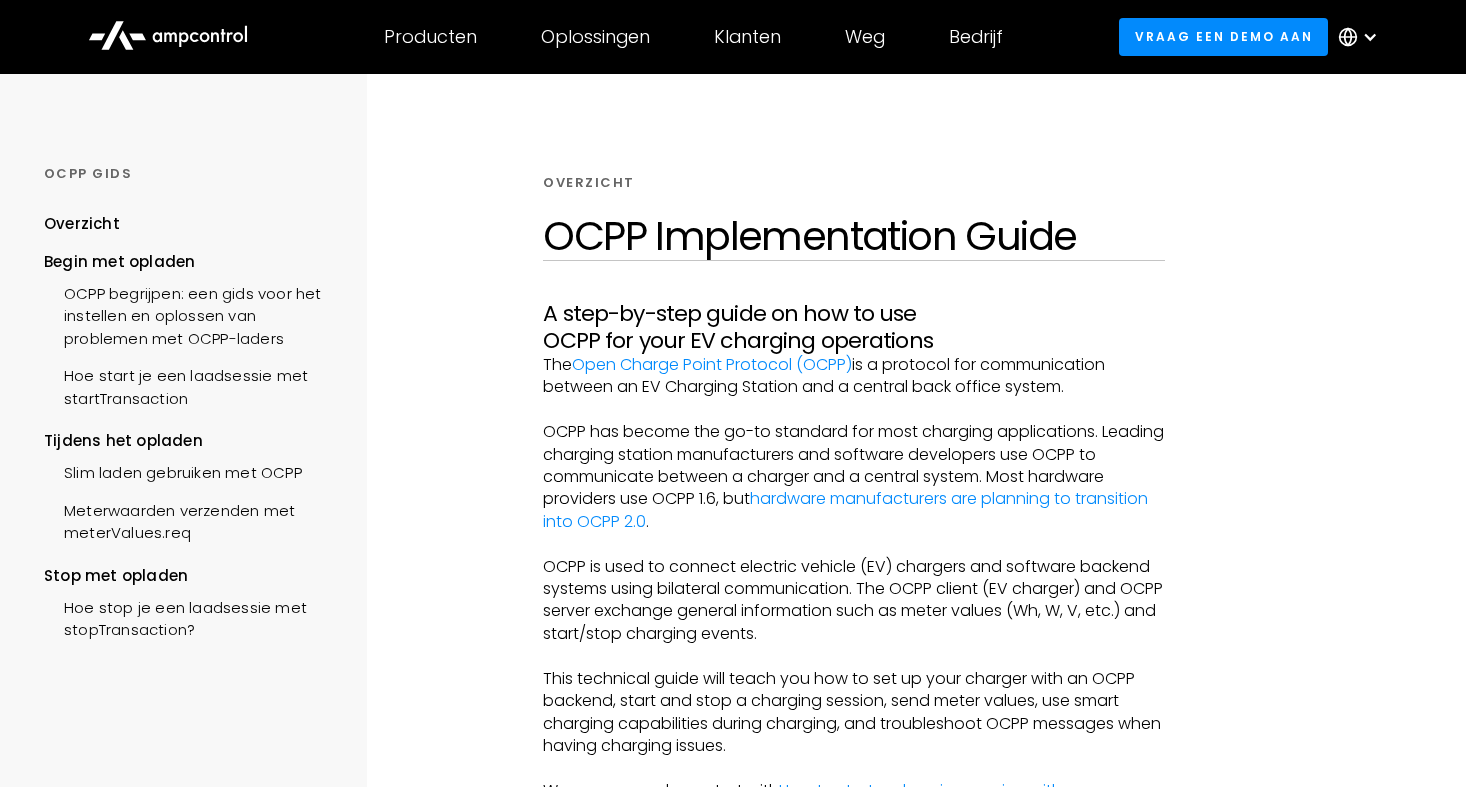 scroll, scrollTop: 0, scrollLeft: 0, axis: both 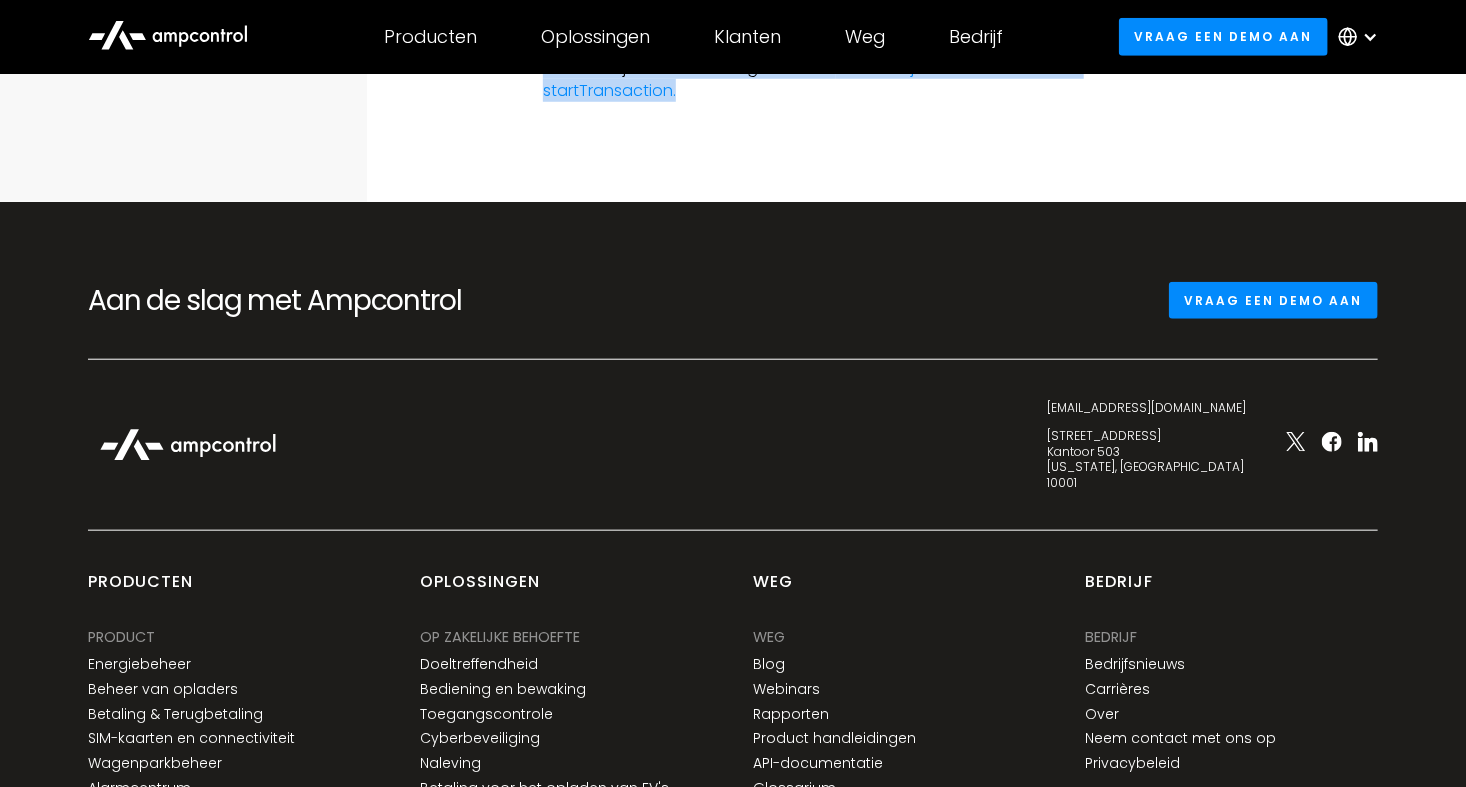 drag, startPoint x: 544, startPoint y: 178, endPoint x: 800, endPoint y: 91, distance: 270.37936 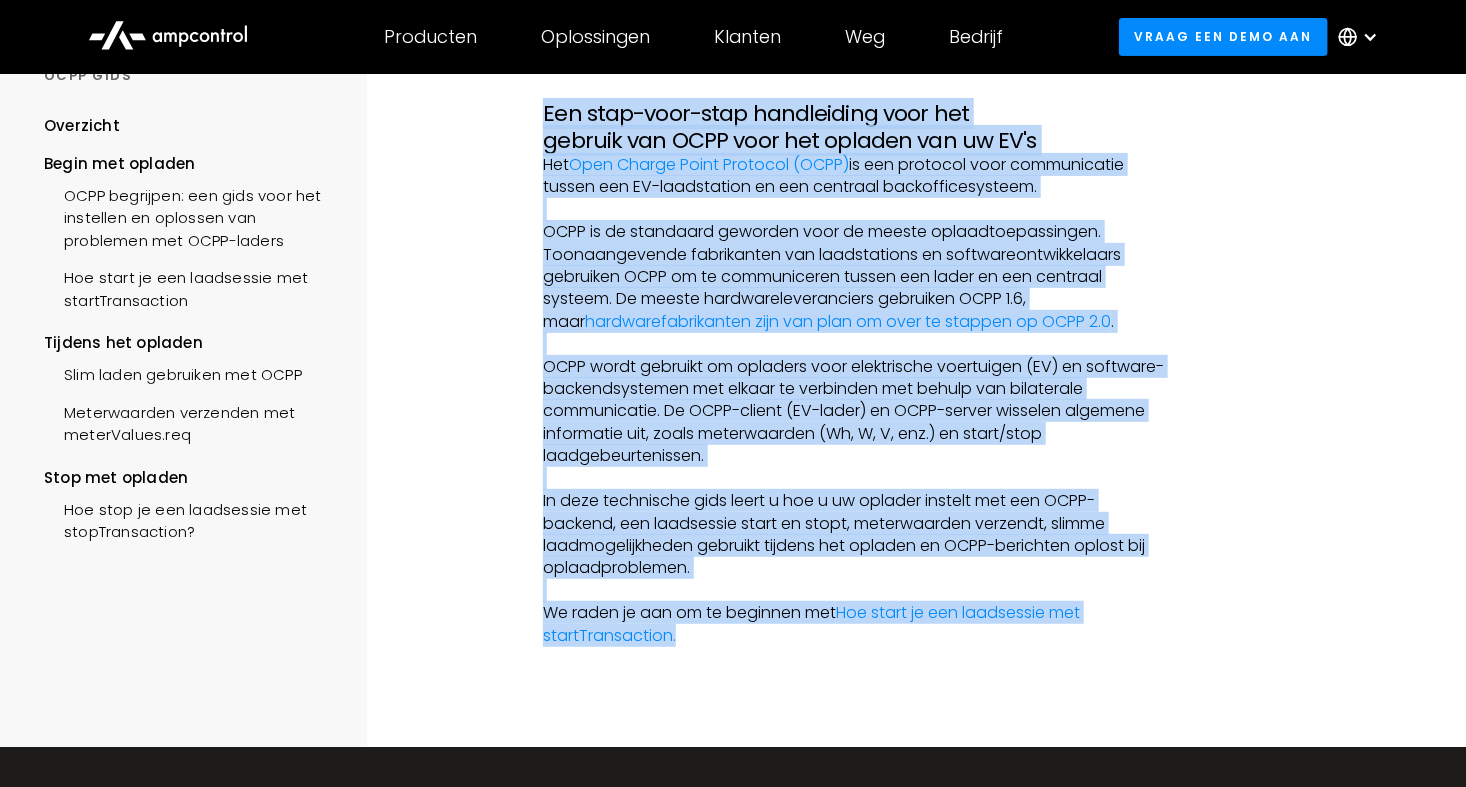 scroll, scrollTop: 79, scrollLeft: 0, axis: vertical 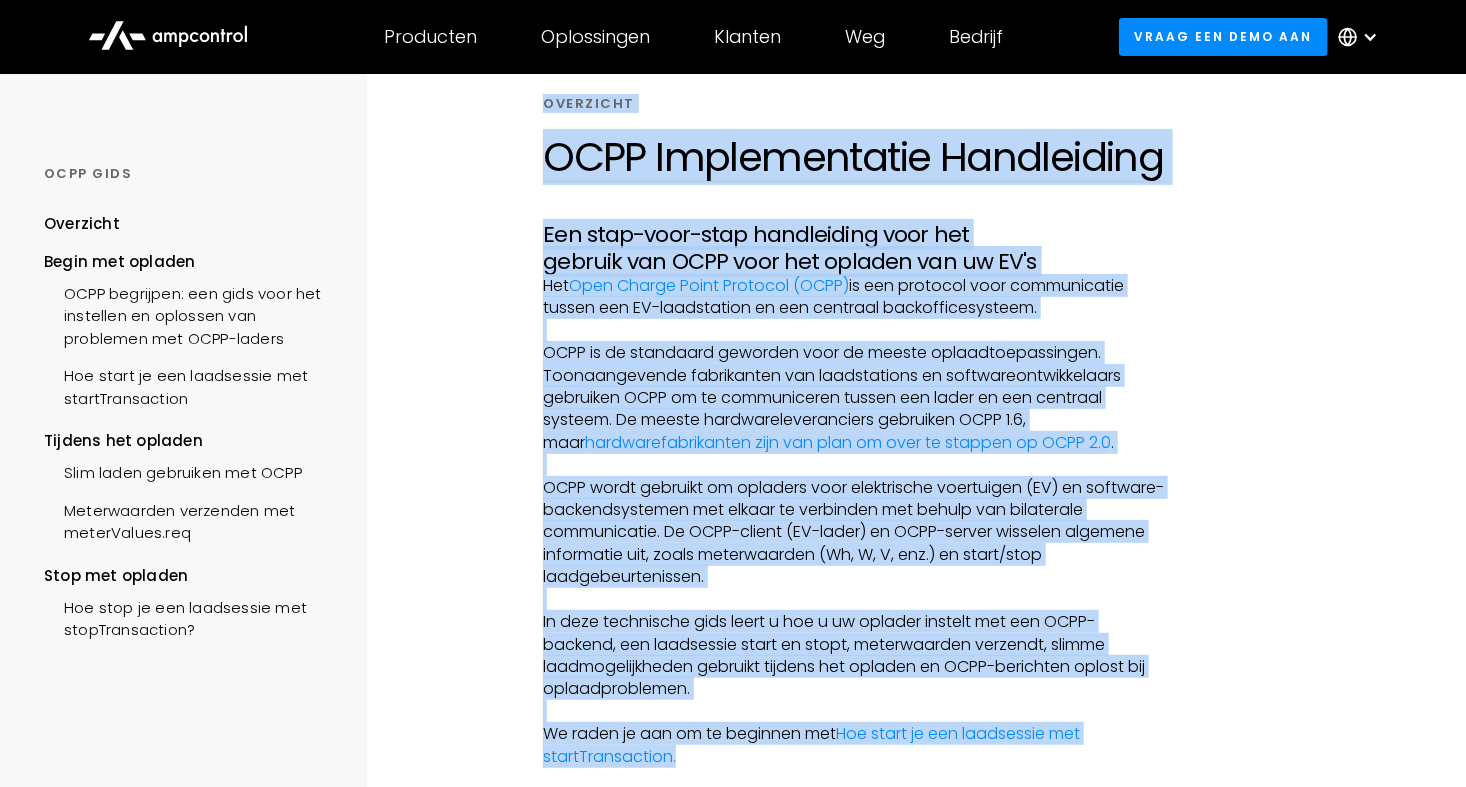 copy on "Overzicht OCPP Implementatie Handleiding Een stap-voor-stap handleiding voor het gebruik van OCPP voor het opladen van uw EV's Het  Open Charge Point Protocol (OCPP)  is een protocol voor communicatie tussen een EV-laadstation en een centraal backofficesysteem. ‍ OCPP is de standaard geworden voor de meeste oplaadtoepassingen. Toonaangevende fabrikanten van laadstations en softwareontwikkelaars gebruiken OCPP om te communiceren tussen een lader en een centraal systeem. De meeste hardwareleveranciers gebruiken OCPP 1.6, maar  hardwarefabrikanten zijn van plan om over te stappen op OCPP 2.0 . ‍ OCPP wordt gebruikt om opladers voor elektrische voertuigen (EV) en software-backendsystemen met elkaar te verbinden met behulp van bilaterale communicatie. De OCPP-client (EV-lader) en OCPP-server wisselen algemene informatie uit, zoals meterwaarden (Wh, W, V, enz.) en start/stop laadgebeurtenissen. ‍ In deze technische gids leert u hoe u uw oplader instelt met een OCPP-backend, een laadsessie start en stopt, meterwa..." 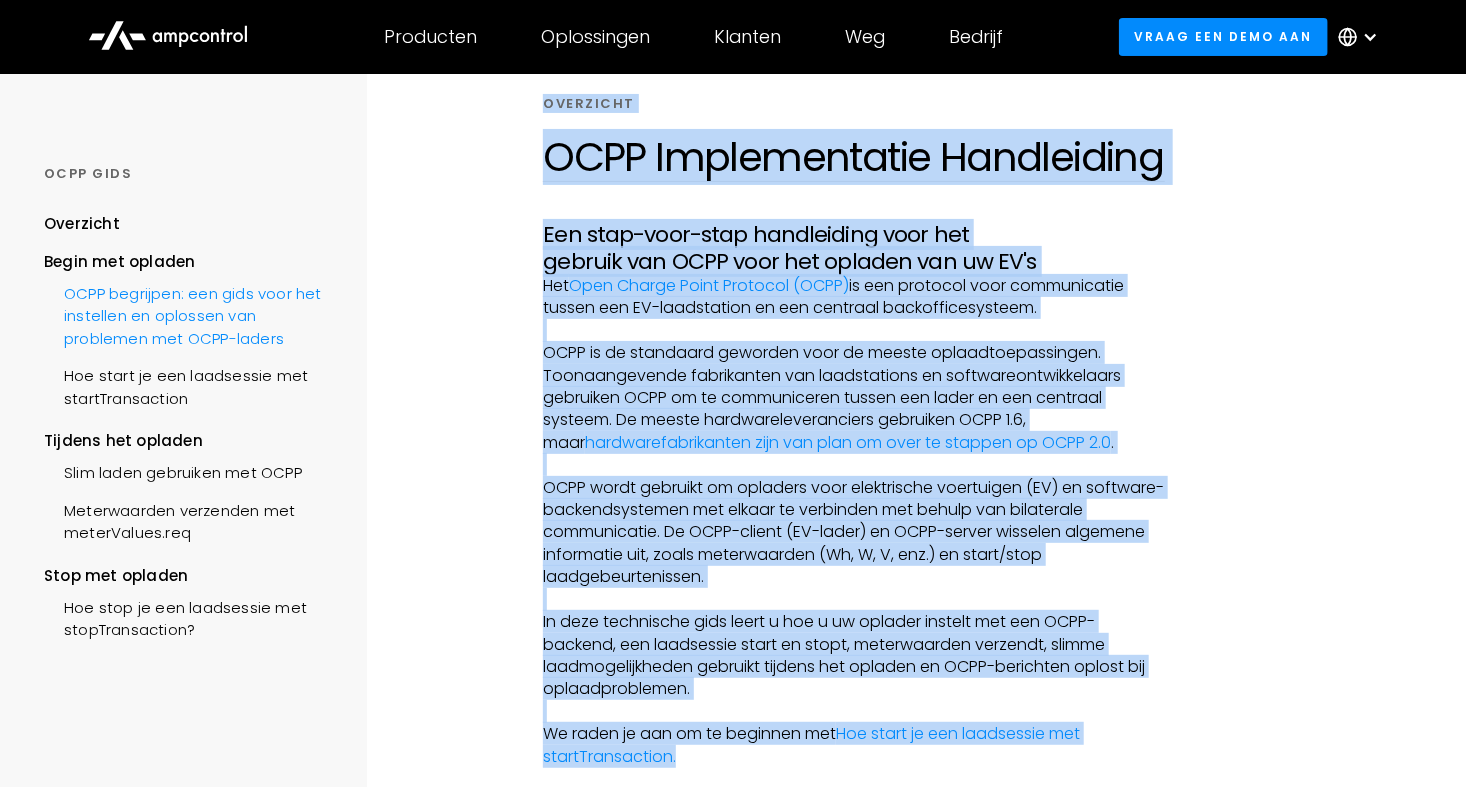 click on "OCPP begrijpen: een gids voor het instellen en oplossen van problemen met OCPP-laders" at bounding box center (190, 314) 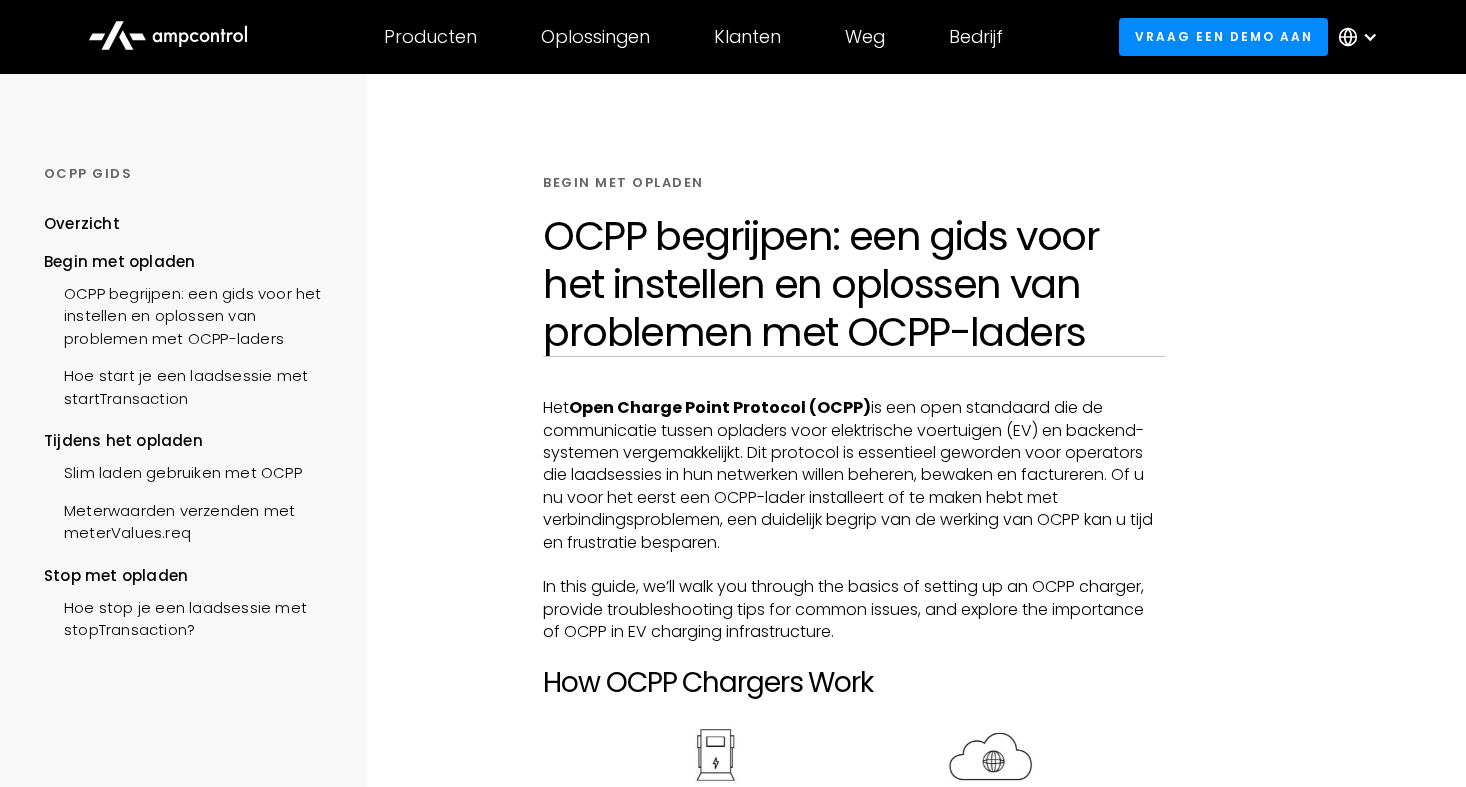 scroll, scrollTop: 0, scrollLeft: 0, axis: both 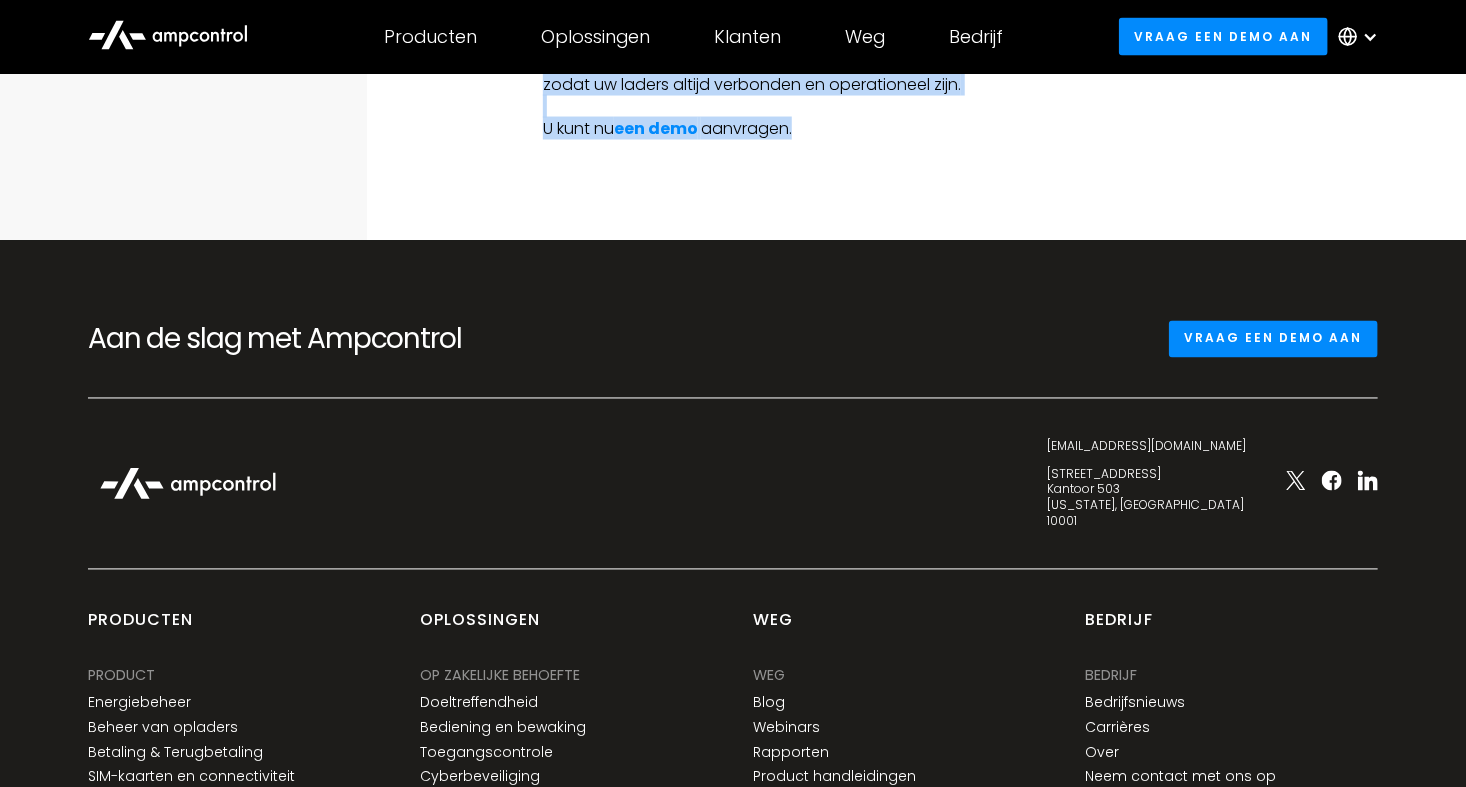 drag, startPoint x: 548, startPoint y: 184, endPoint x: 884, endPoint y: 164, distance: 336.59473 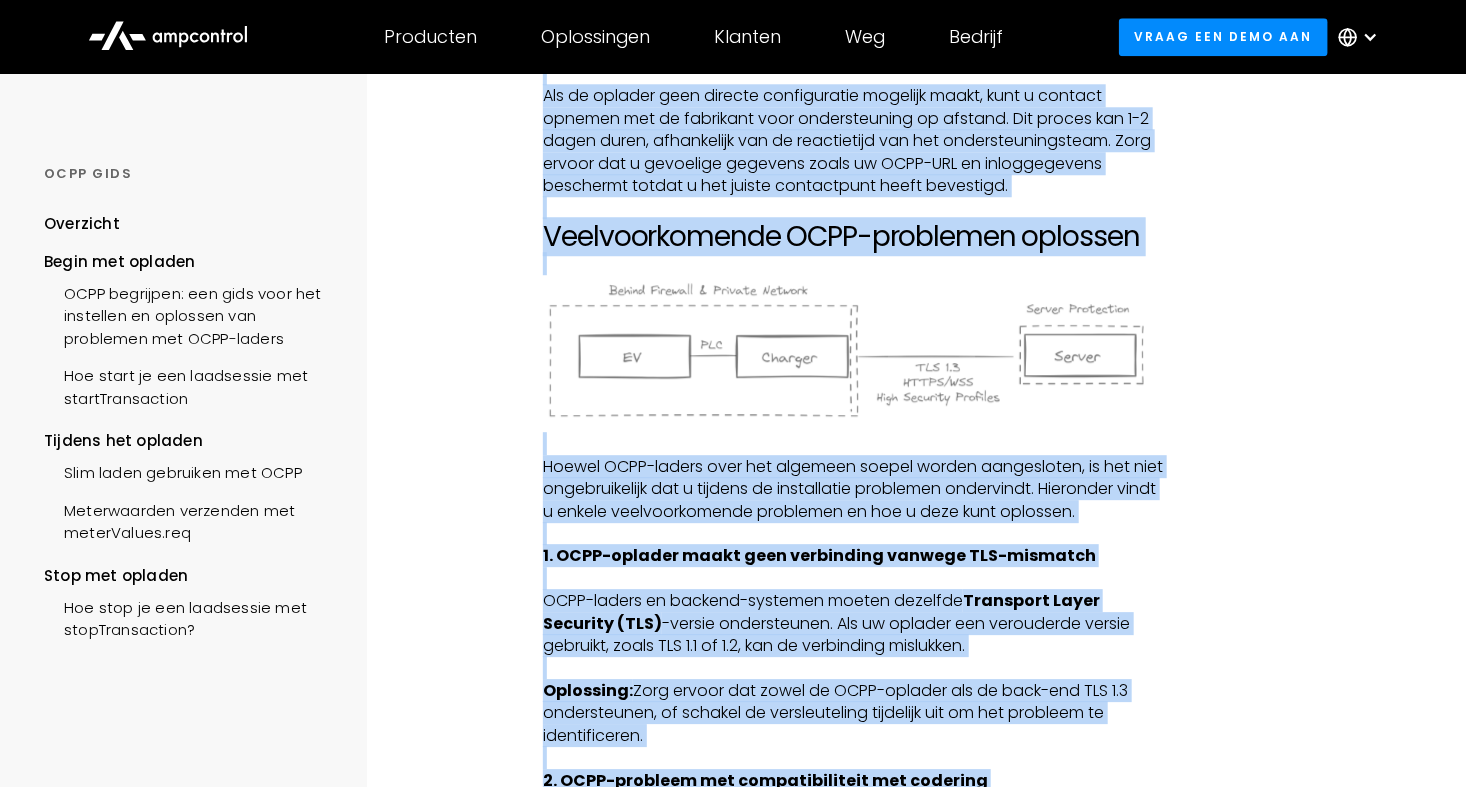 scroll, scrollTop: 2208, scrollLeft: 0, axis: vertical 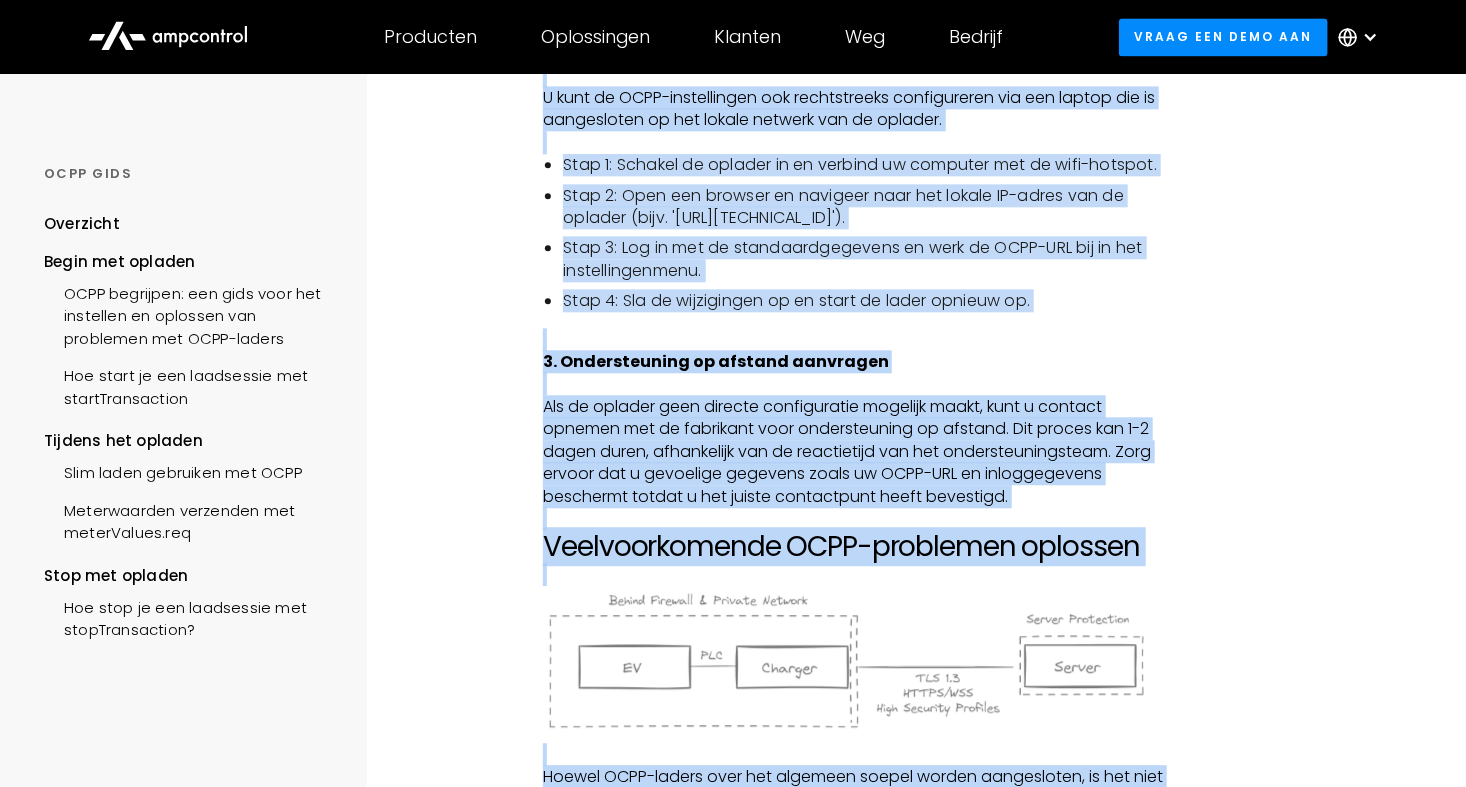 copy on "BEGIN MET OPLADEN OCPP begrijpen: een gids voor het instellen en oplossen van problemen met OCPP-laders Het  Open Charge Point Protocol (OCPP)  is een open standaard die de communicatie tussen opladers voor elektrische voertuigen (EV) en backend-systemen vergemakkelijkt. Dit protocol is essentieel geworden voor operators die laadsessies in hun netwerken willen beheren, bewaken en factureren. Of u nu voor het eerst een OCPP-lader installeert of te maken hebt met verbindingsproblemen, een duidelijk begrip van de werking van OCPP kan u tijd en frustratie besparen. ‍ In deze gids leiden we u door de basisprincipes van het instellen van een OCPP-lader, geven we tips voor het oplossen van problemen bij veelvoorkomende problemen en onderzoeken we het belang van OCPP in de oplaadinfrastructuur voor EV's. ‍ Hoe OCPP-laders werken ‍ ‍ OCPP-systemen maken voornamelijk gebruik van  WebSocket-verbindingen  voor realtime, bidirectionele communicatie tussen laadstations en backend-systemen. WebSocket-technologie maakt sn..." 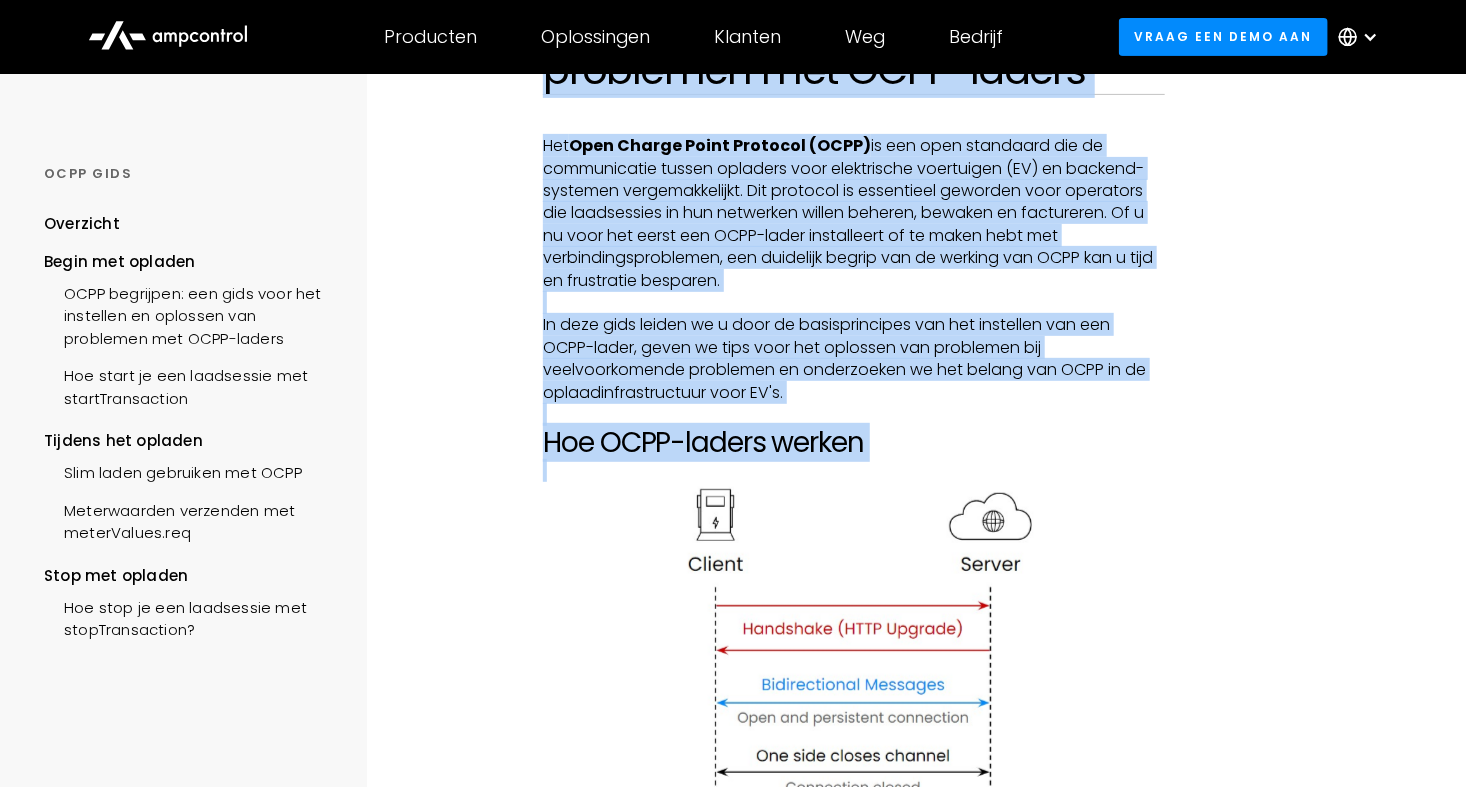 scroll, scrollTop: 400, scrollLeft: 0, axis: vertical 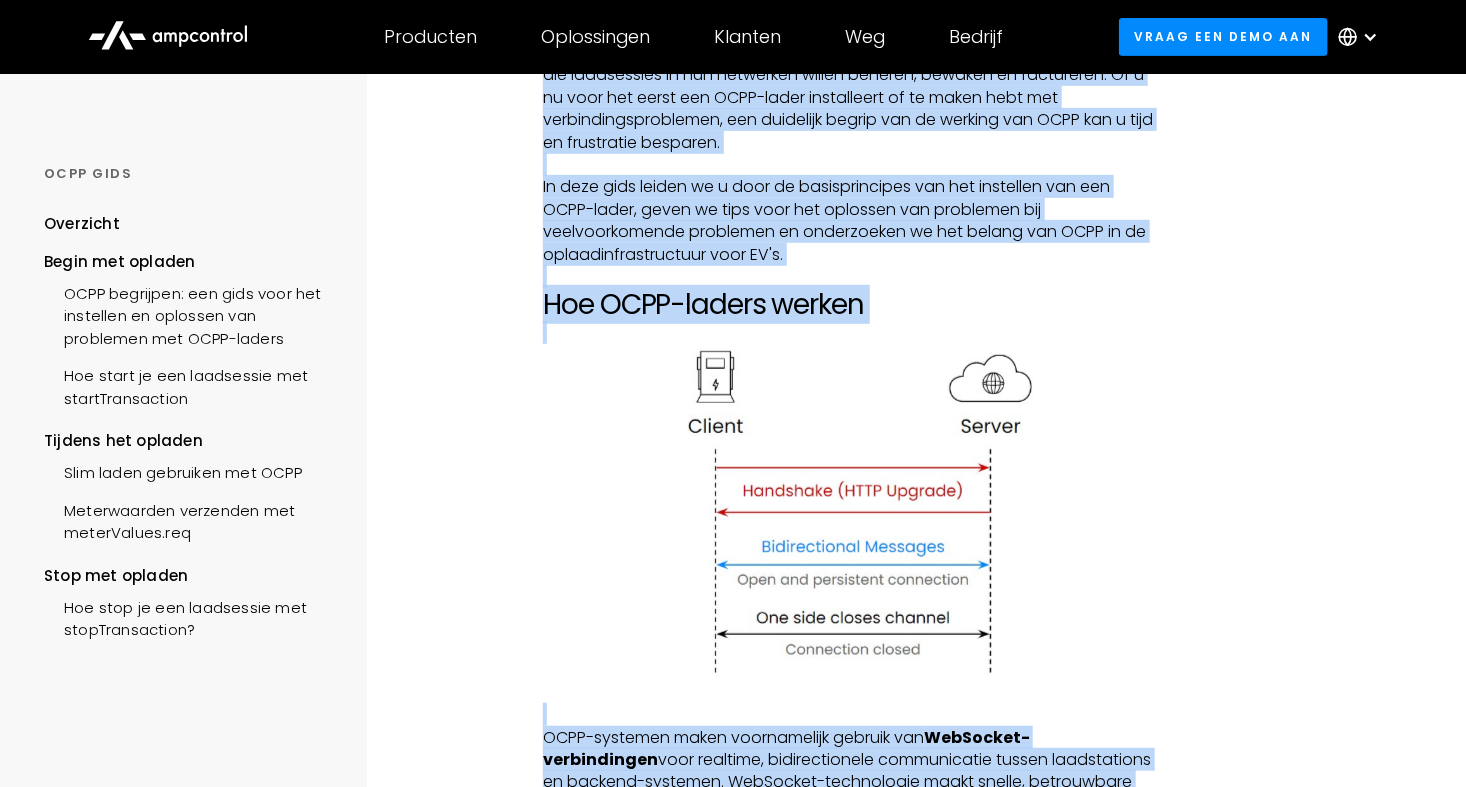 click at bounding box center (854, 519) 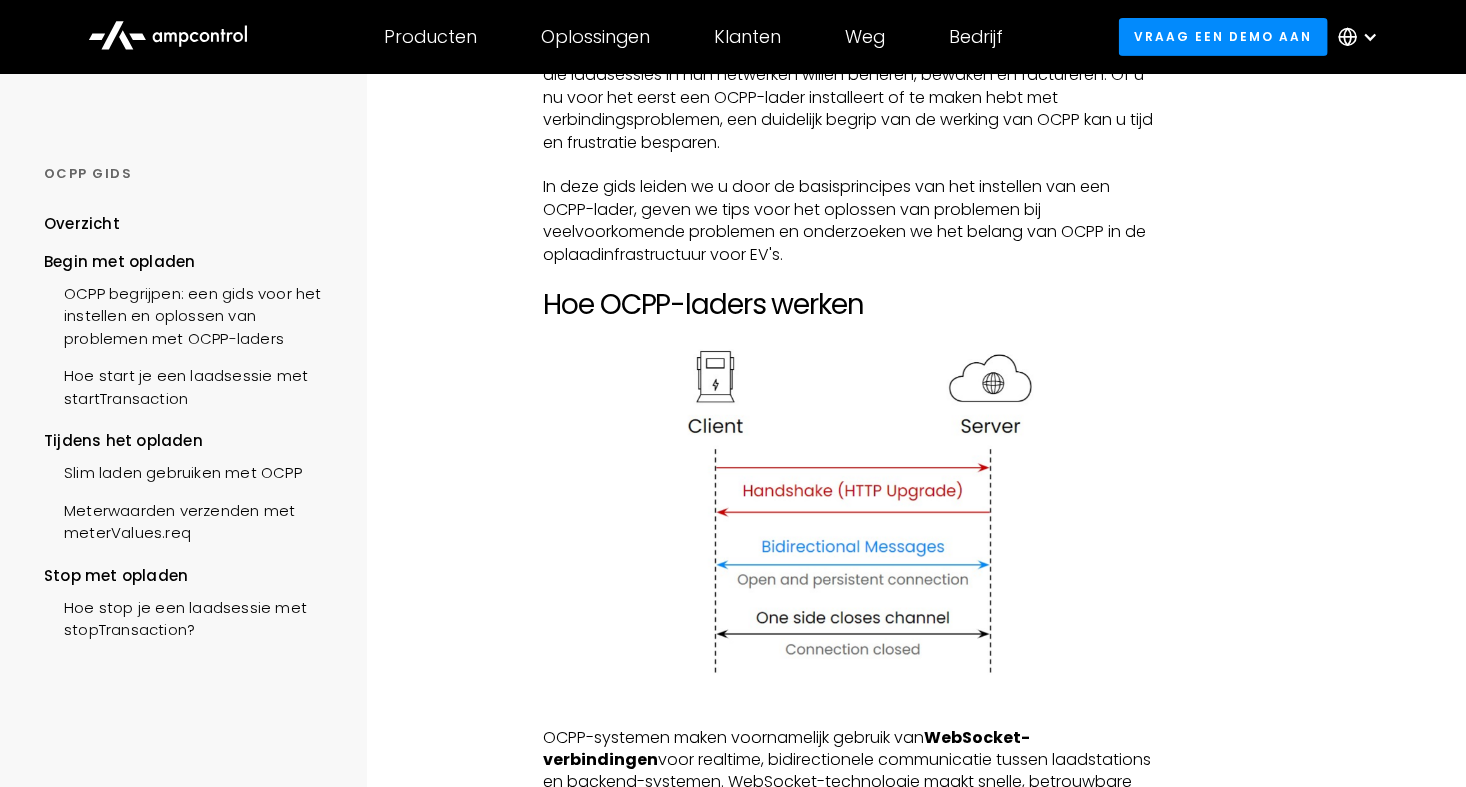 click at bounding box center [1367, 2509] 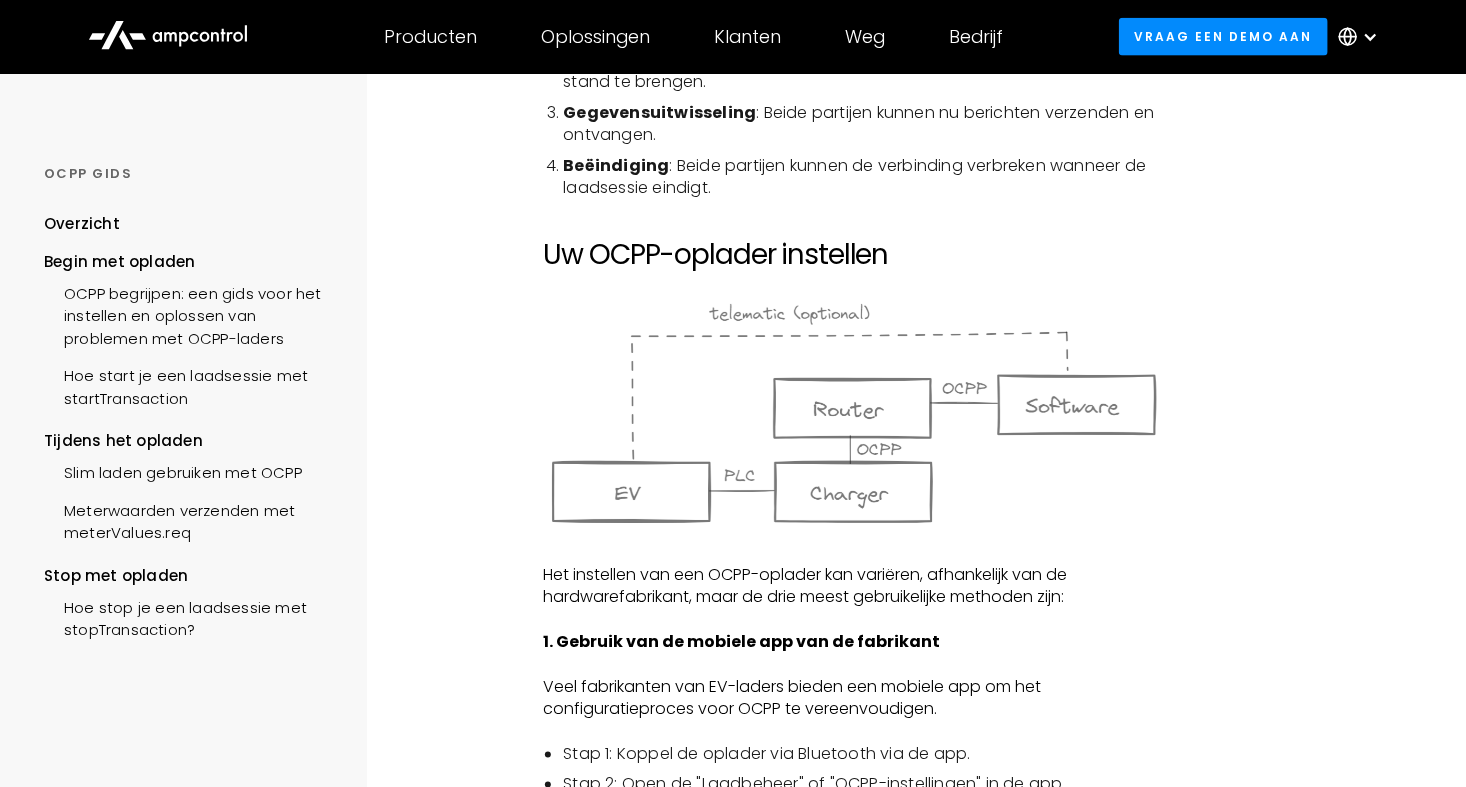scroll, scrollTop: 1333, scrollLeft: 0, axis: vertical 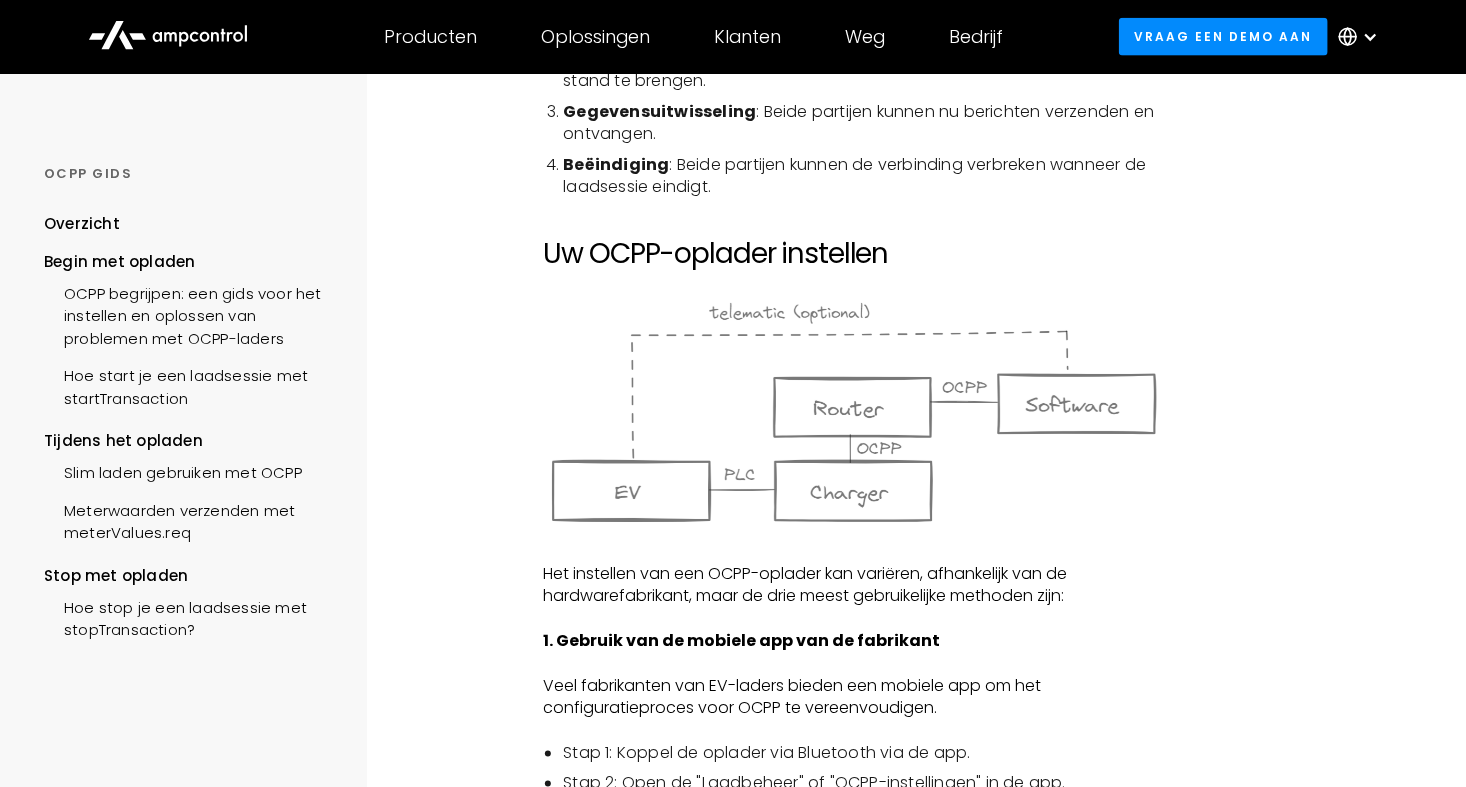 click at bounding box center (854, 412) 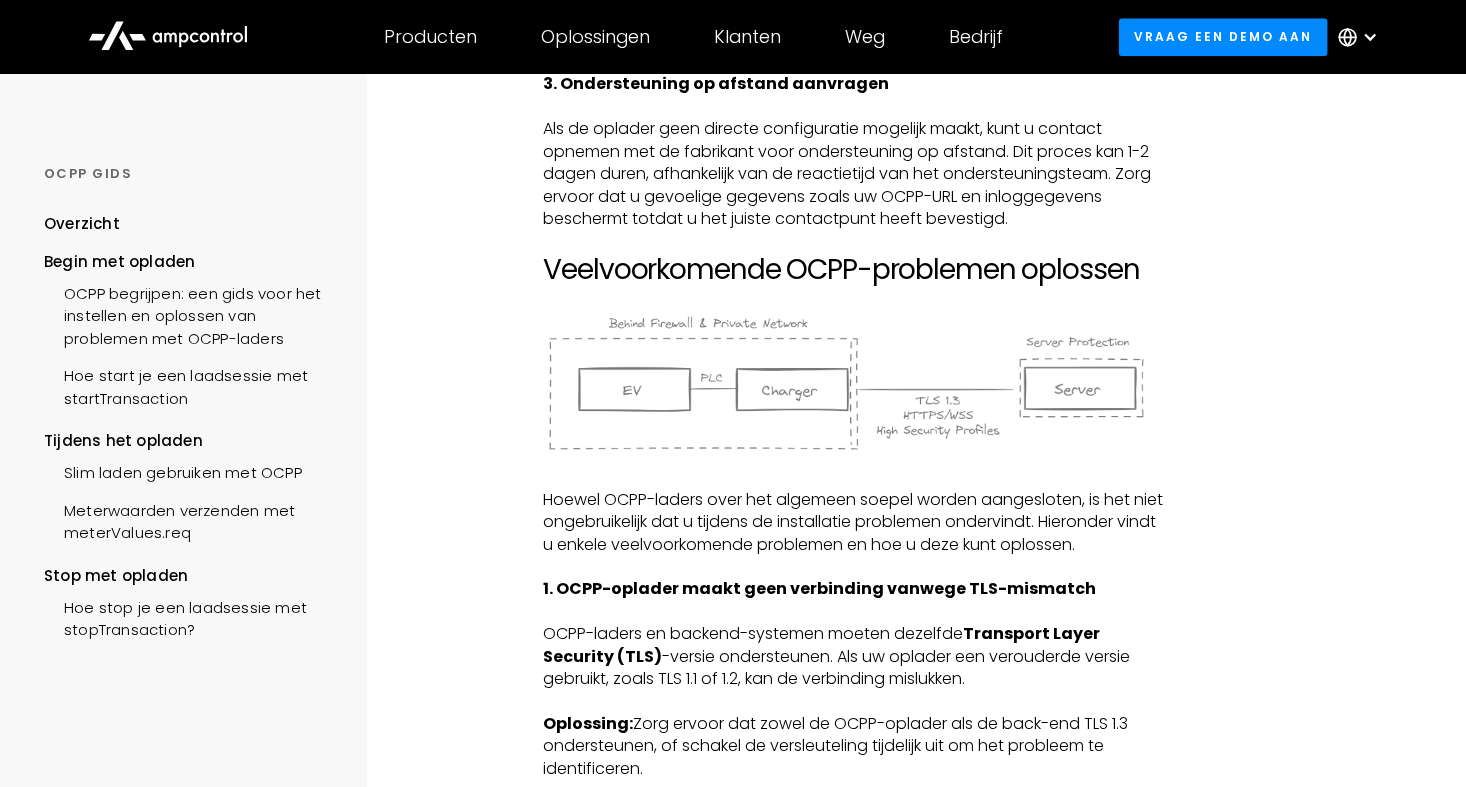scroll, scrollTop: 2533, scrollLeft: 0, axis: vertical 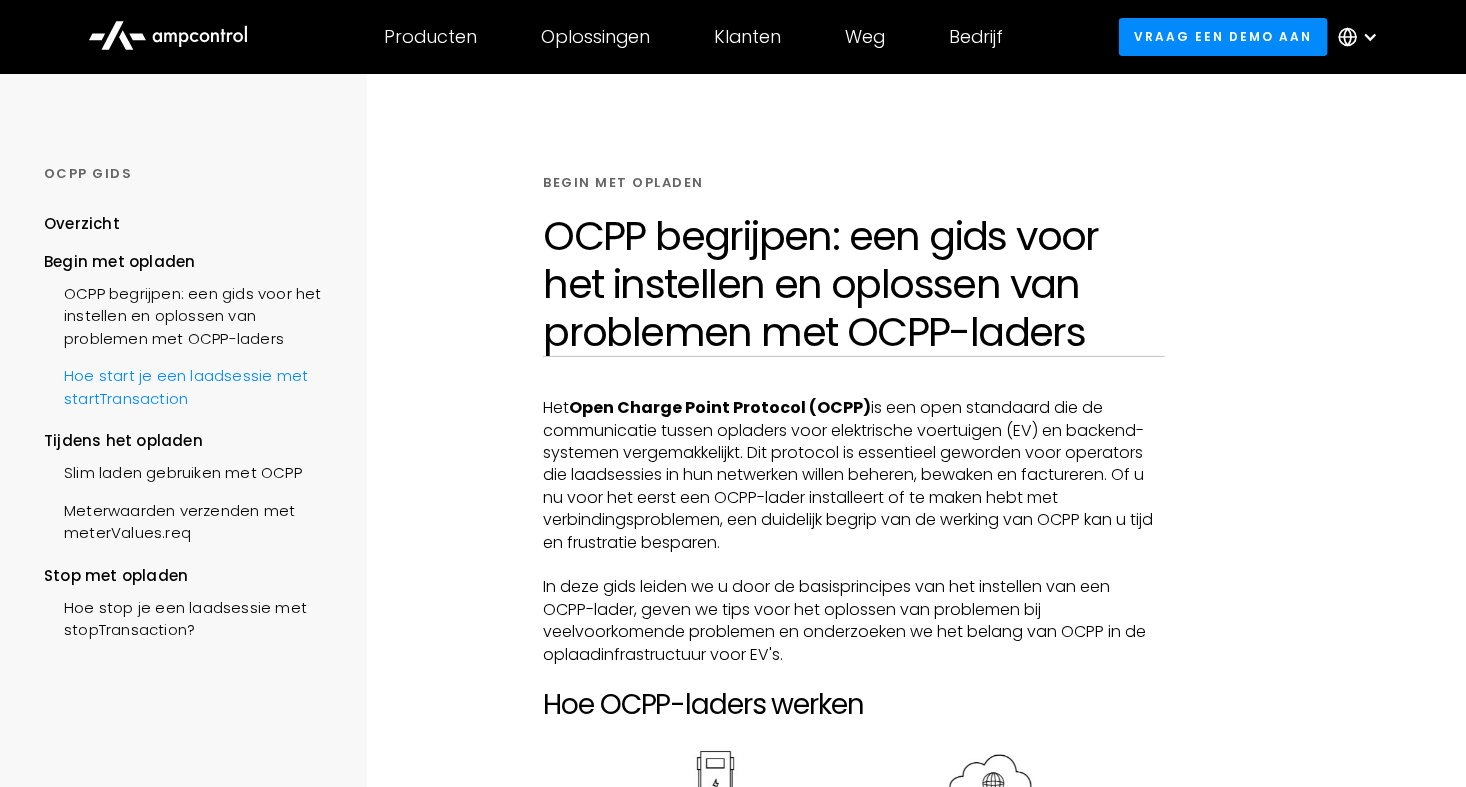 click on "Hoe start je een laadsessie met startTransaction" at bounding box center [190, 385] 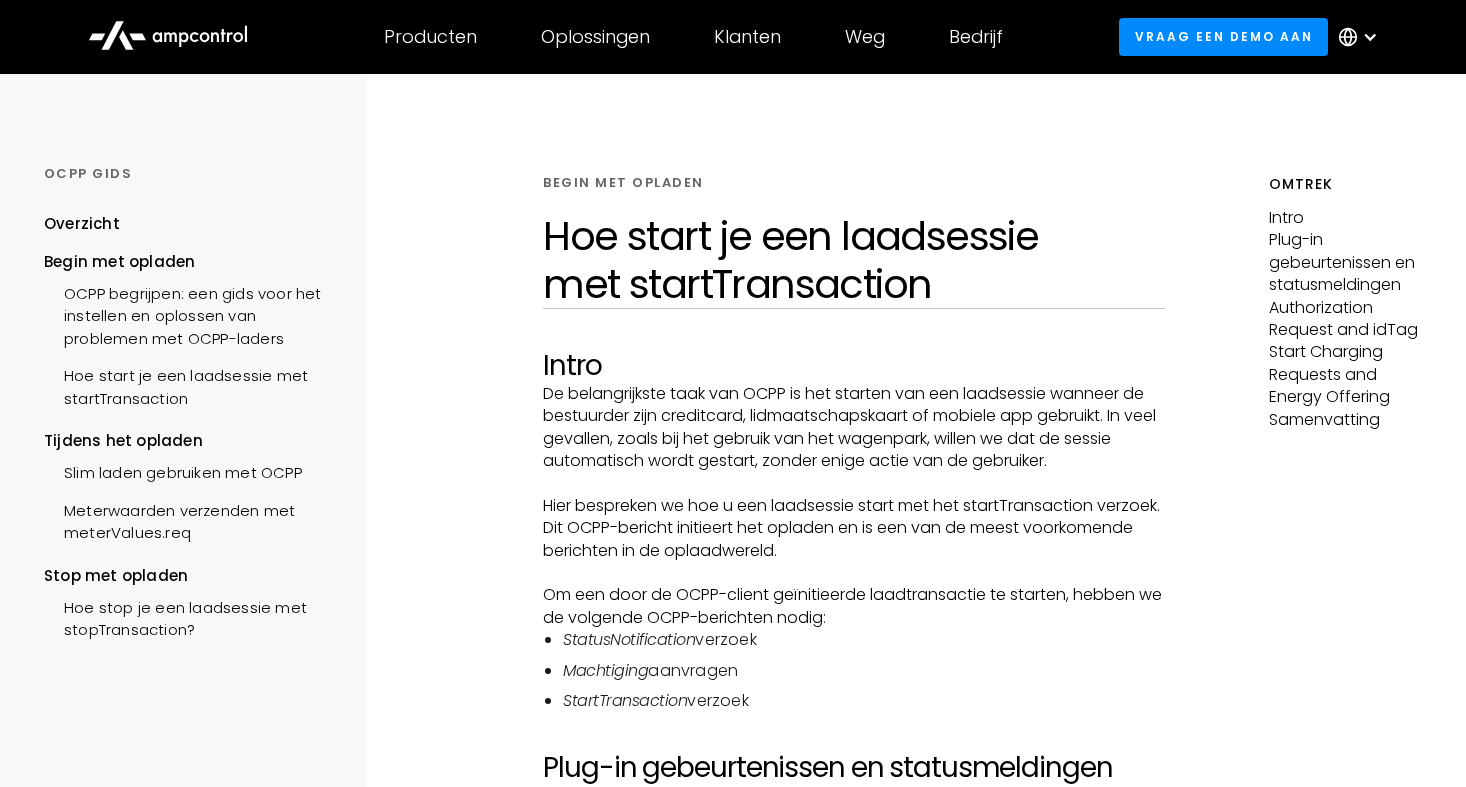 scroll, scrollTop: 0, scrollLeft: 0, axis: both 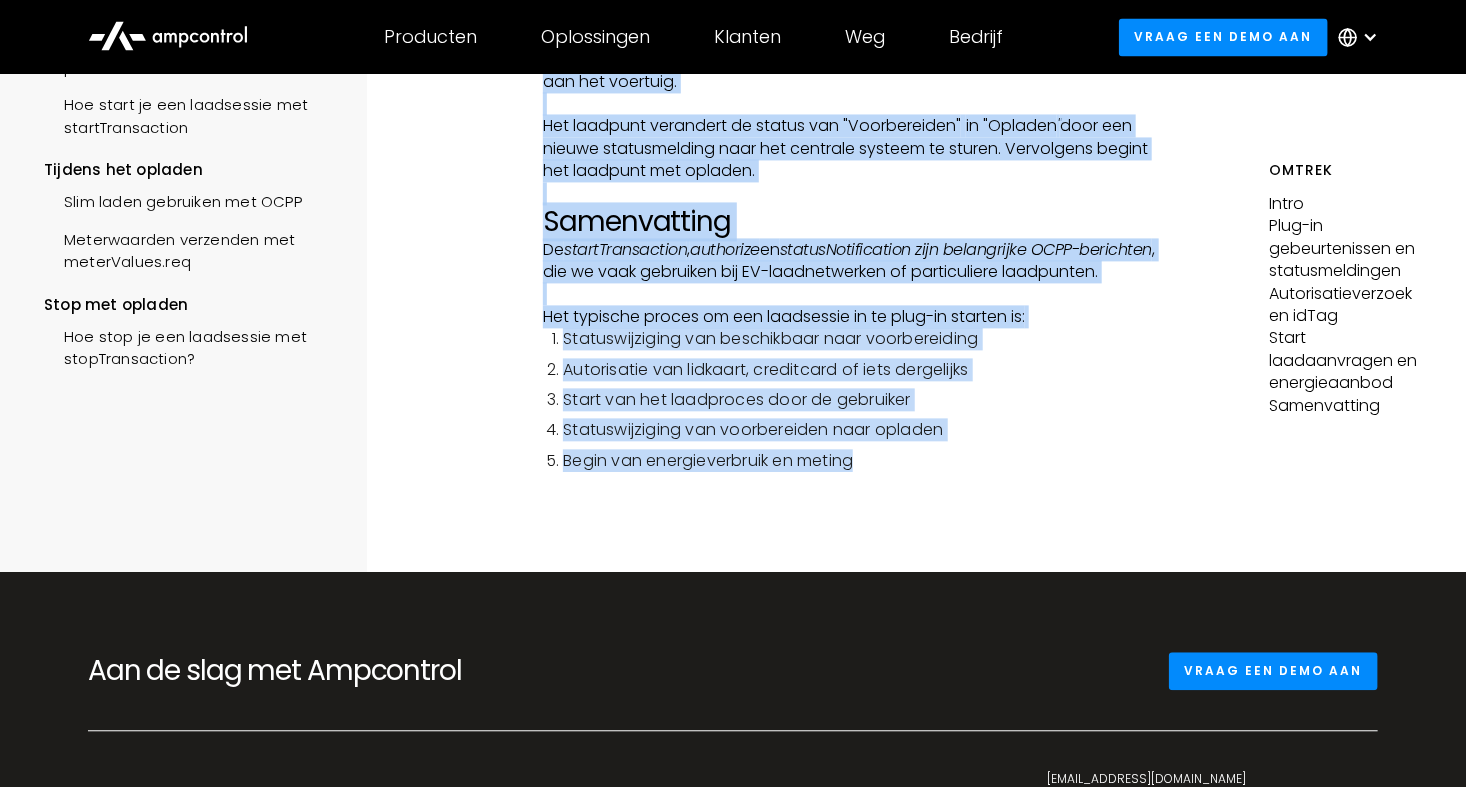 drag, startPoint x: 547, startPoint y: 234, endPoint x: 876, endPoint y: 468, distance: 403.72888 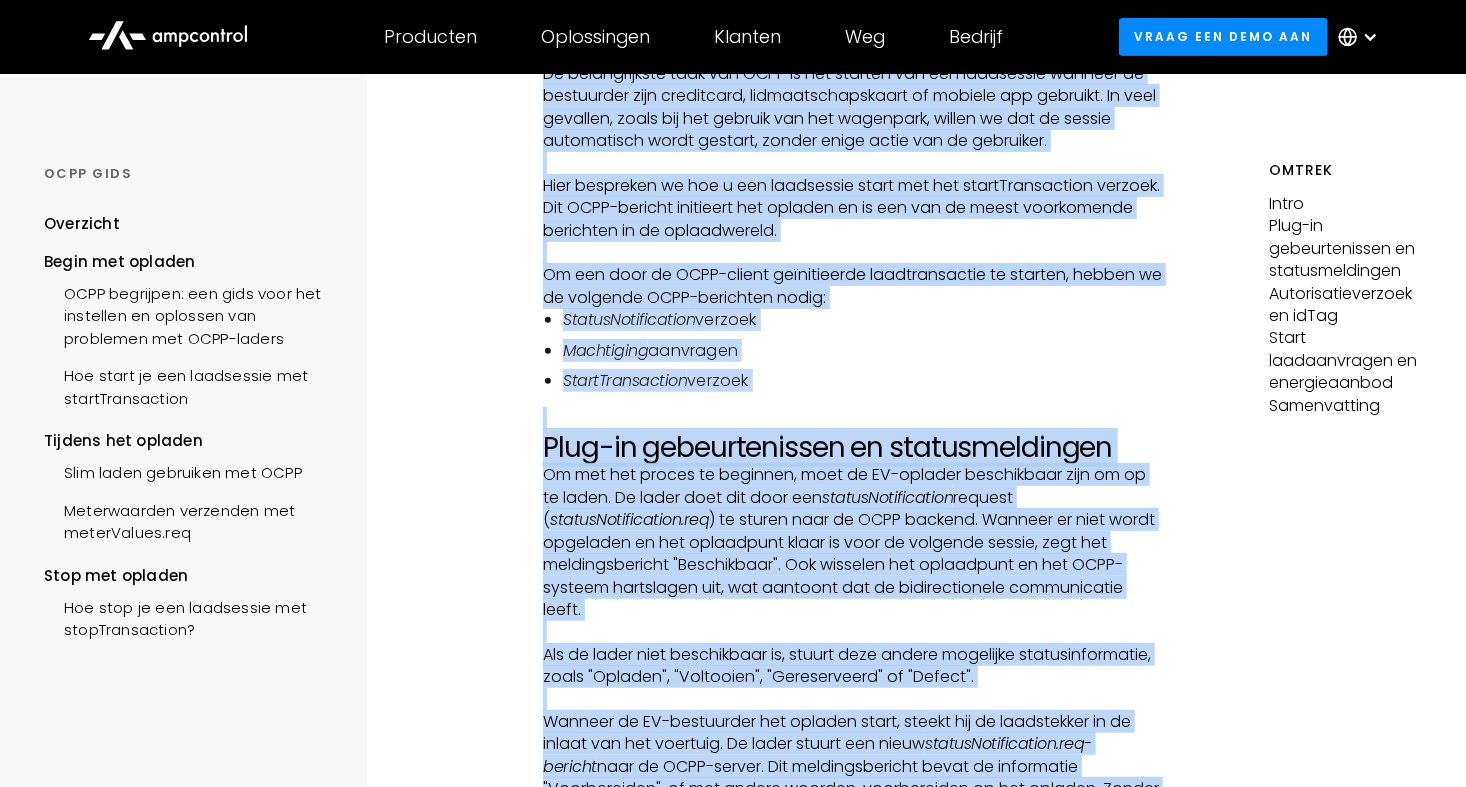 scroll, scrollTop: 0, scrollLeft: 0, axis: both 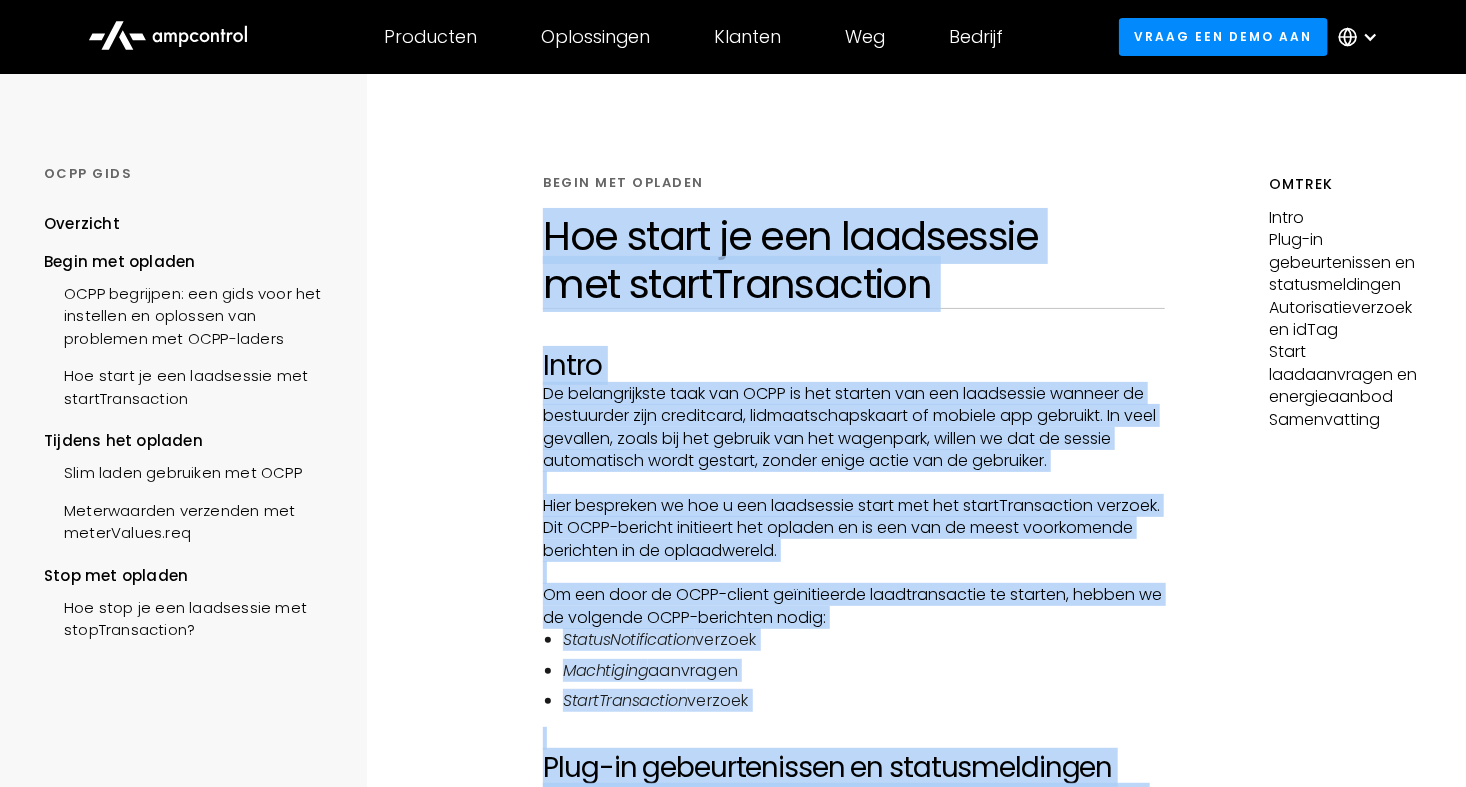 click on "De belangrijkste taak van OCPP is het starten van een laadsessie wanneer de bestuurder zijn creditcard, lidmaatschapskaart of mobiele app gebruikt. In veel gevallen, zoals bij het gebruik van het wagenpark, willen we dat de sessie automatisch wordt gestart, zonder enige actie van de gebruiker." at bounding box center [854, 428] 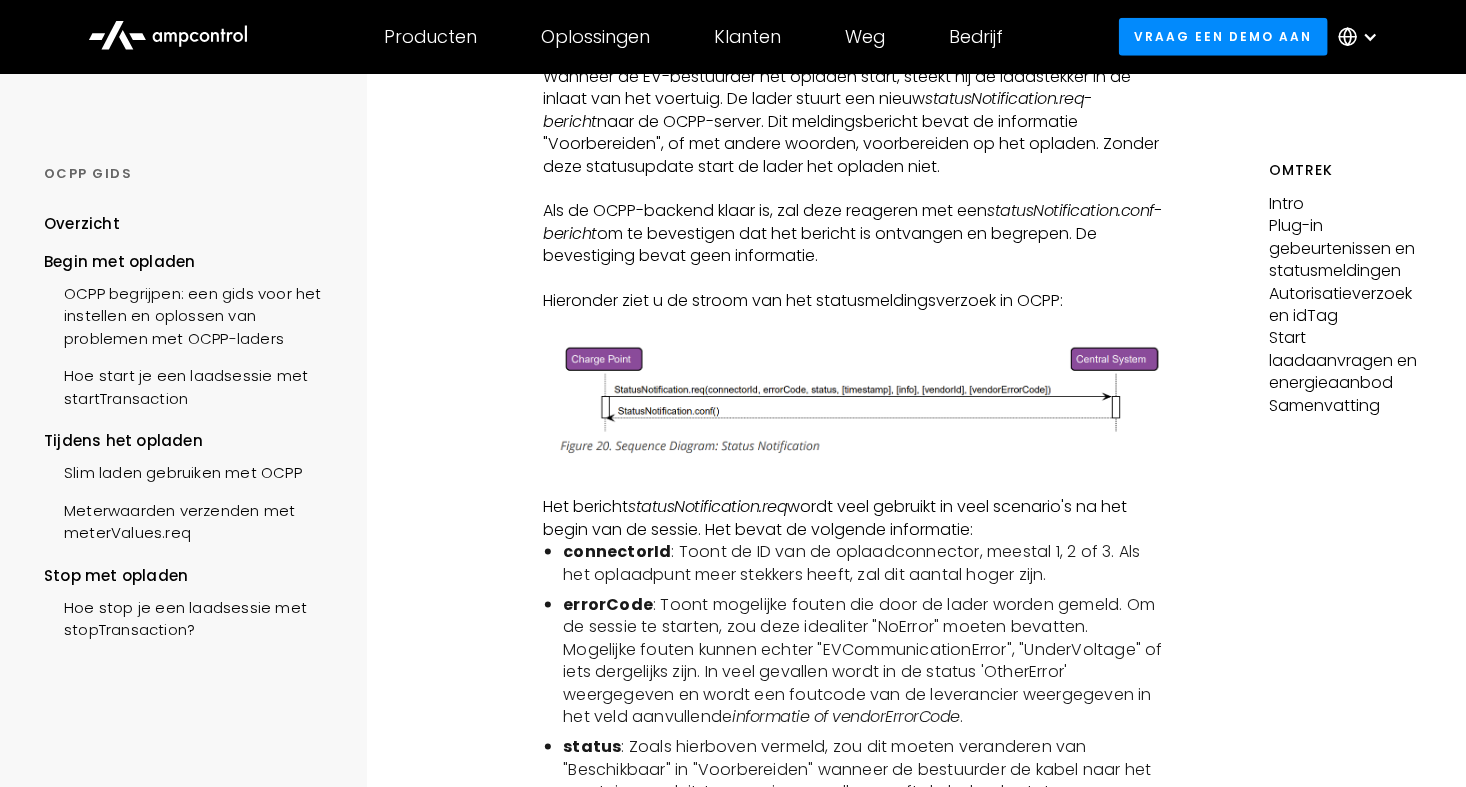 scroll, scrollTop: 1000, scrollLeft: 0, axis: vertical 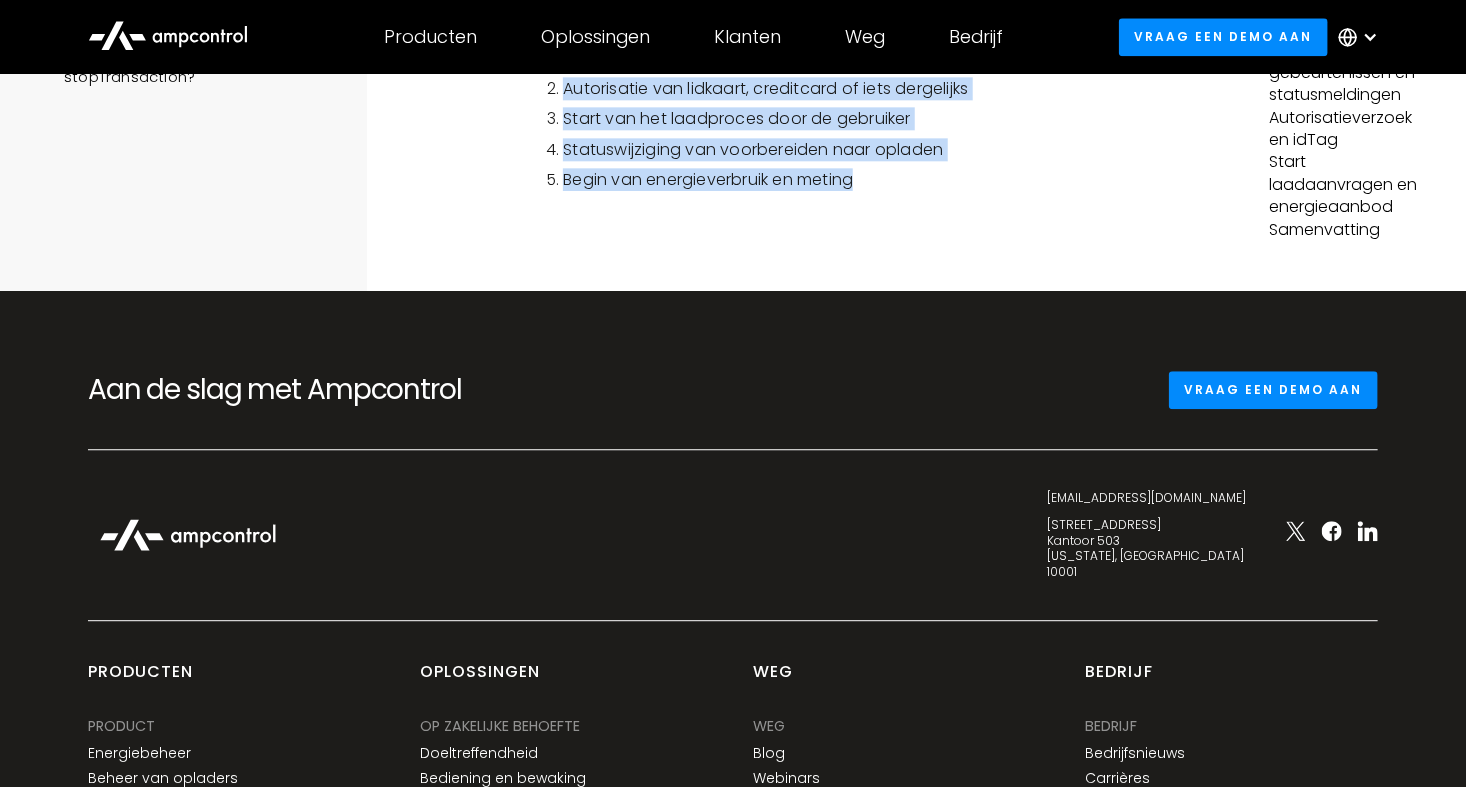 drag, startPoint x: 542, startPoint y: 246, endPoint x: 875, endPoint y: 218, distance: 334.1751 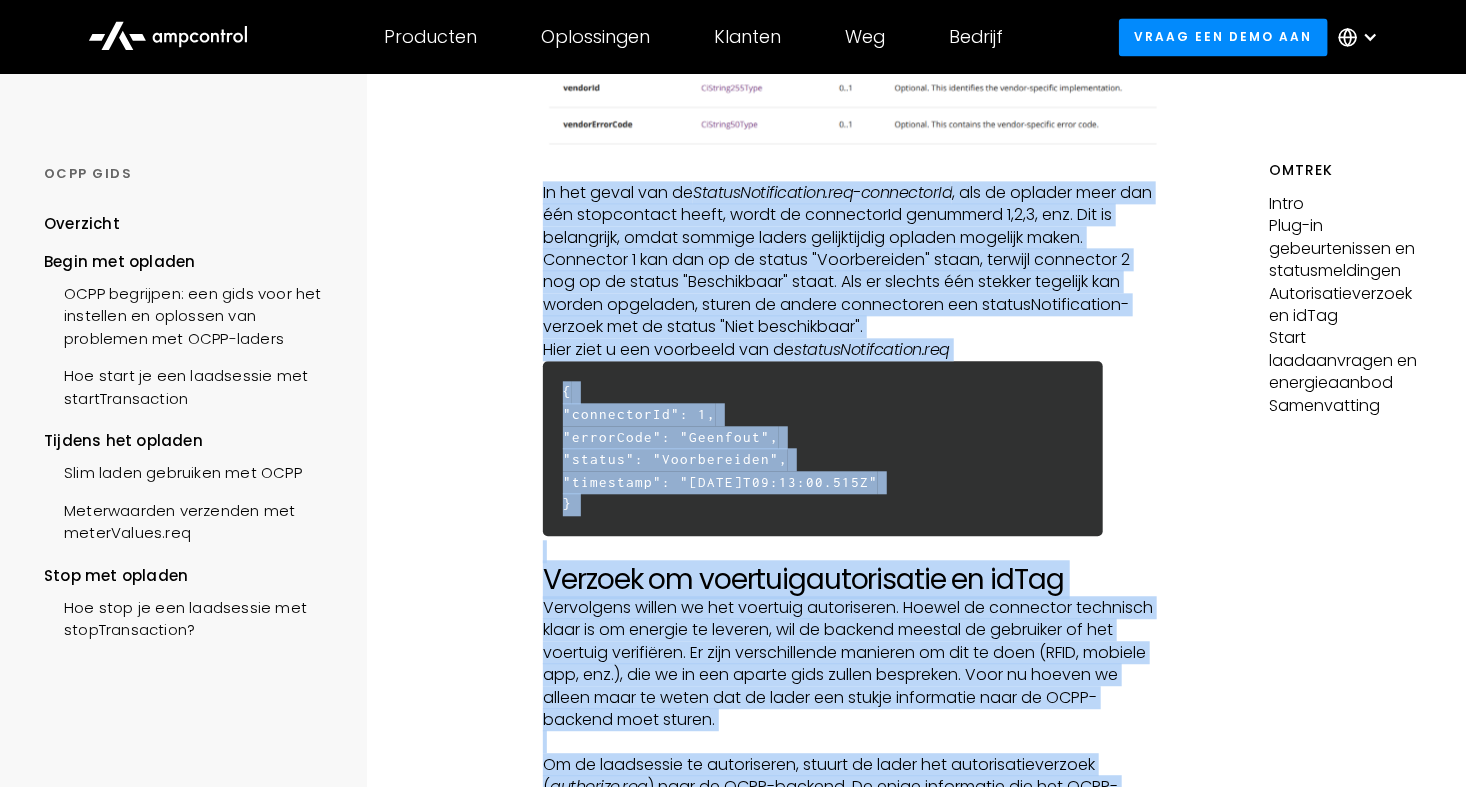 scroll, scrollTop: 2048, scrollLeft: 0, axis: vertical 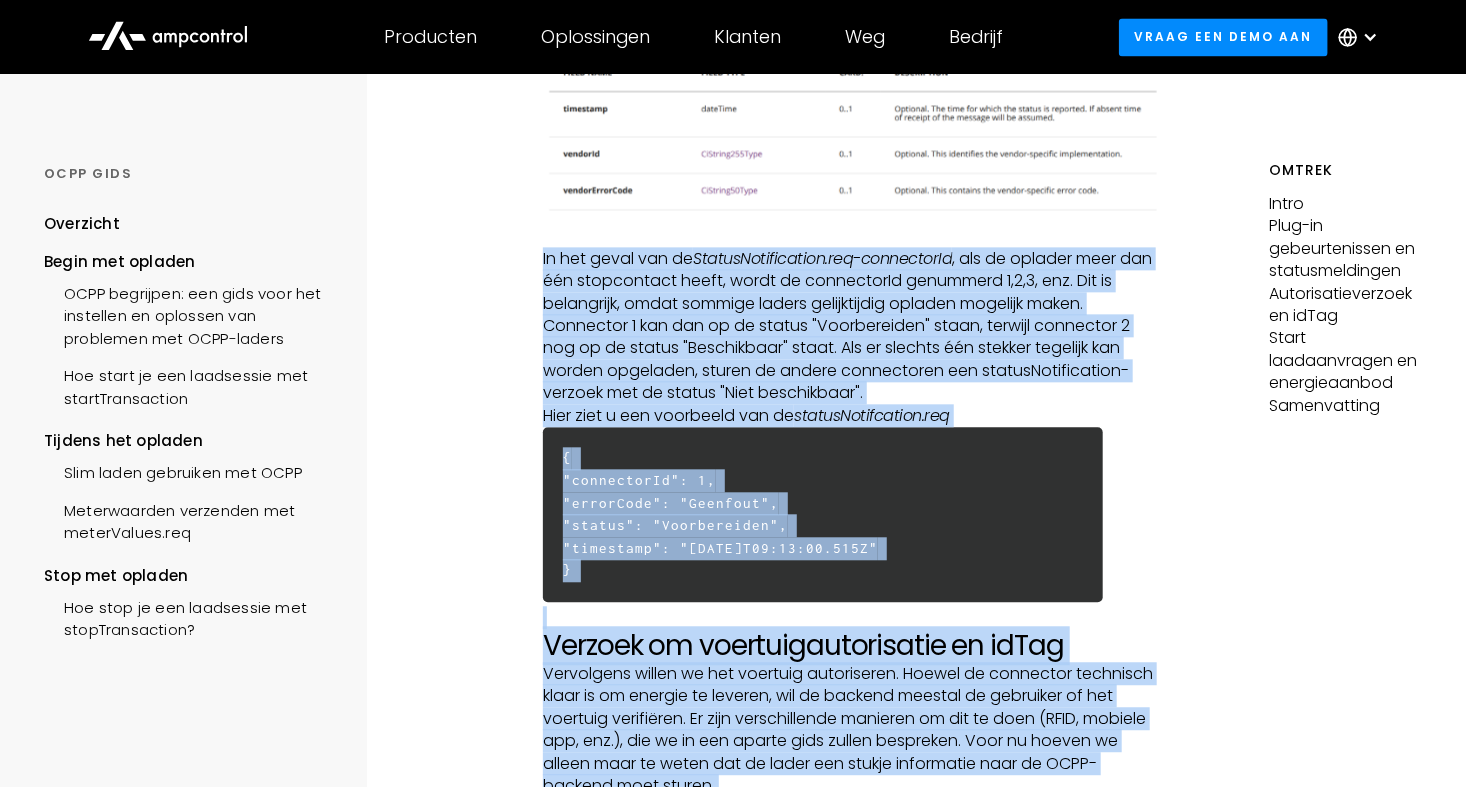 click on "In het geval van de  StatusNotification.req-connectorId , als de oplader meer dan één stopcontact heeft, wordt de connectorId genummerd 1,2,3, enz. Dit is belangrijk, omdat sommige laders gelijktijdig opladen mogelijk maken. Connector 1 kan dan op de status "Voorbereiden" staan, terwijl connector 2 nog op de status "Beschikbaar" staat. Als er slechts één stekker tegelijk kan worden opgeladen, sturen de andere connectoren een statusNotification-verzoek met de status "Niet beschikbaar"." at bounding box center (854, 326) 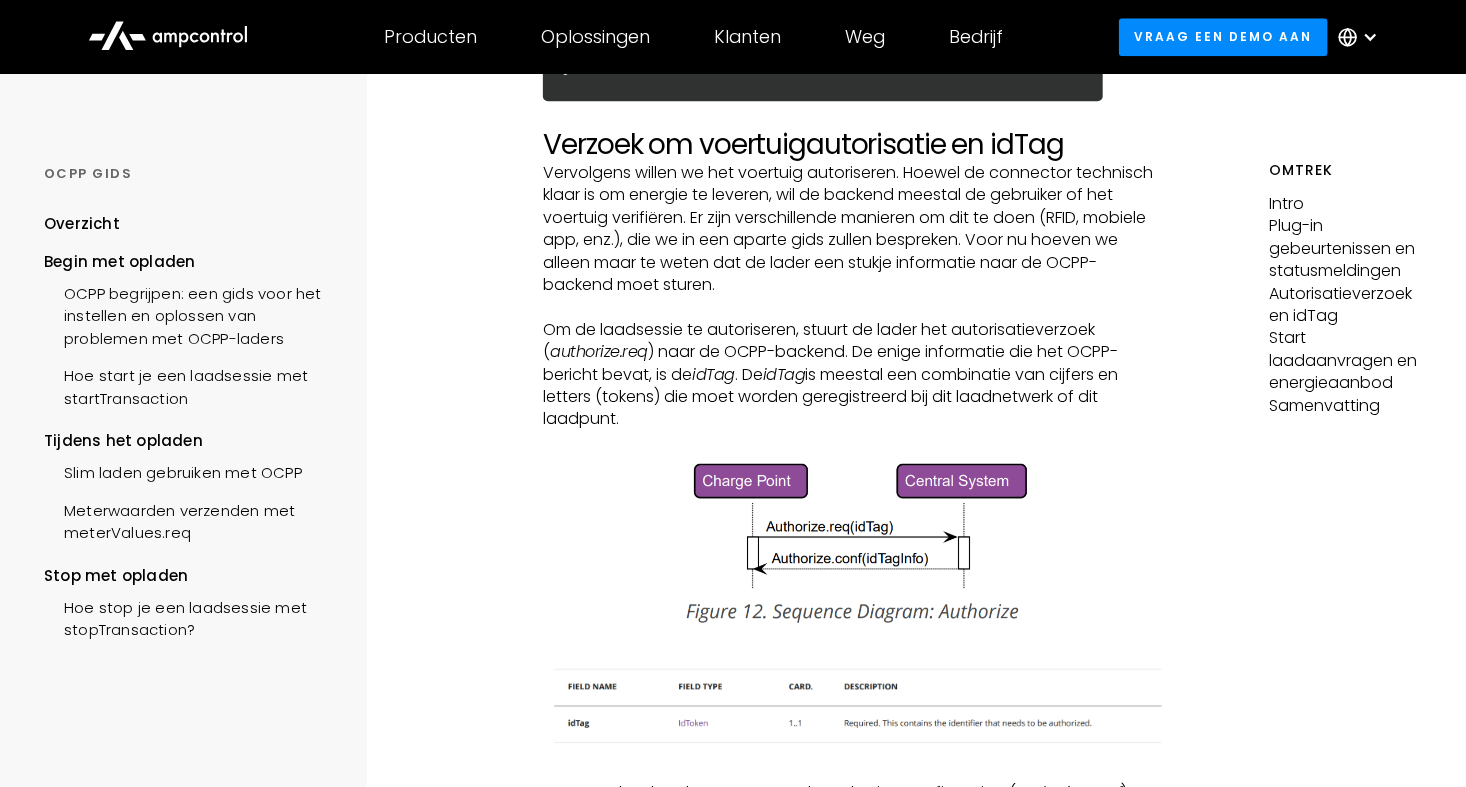 scroll, scrollTop: 2580, scrollLeft: 0, axis: vertical 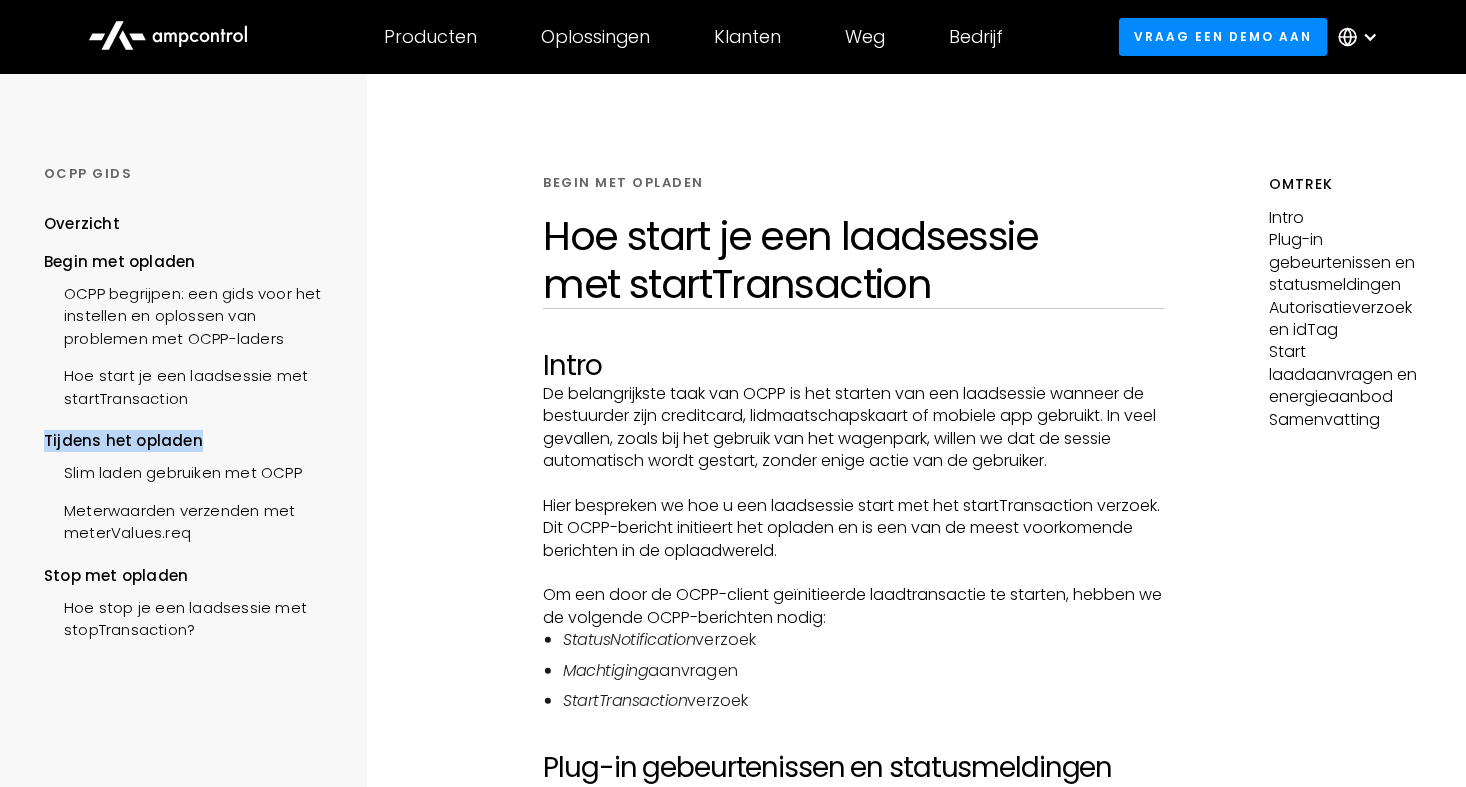 drag, startPoint x: 188, startPoint y: 447, endPoint x: 43, endPoint y: 450, distance: 145.03104 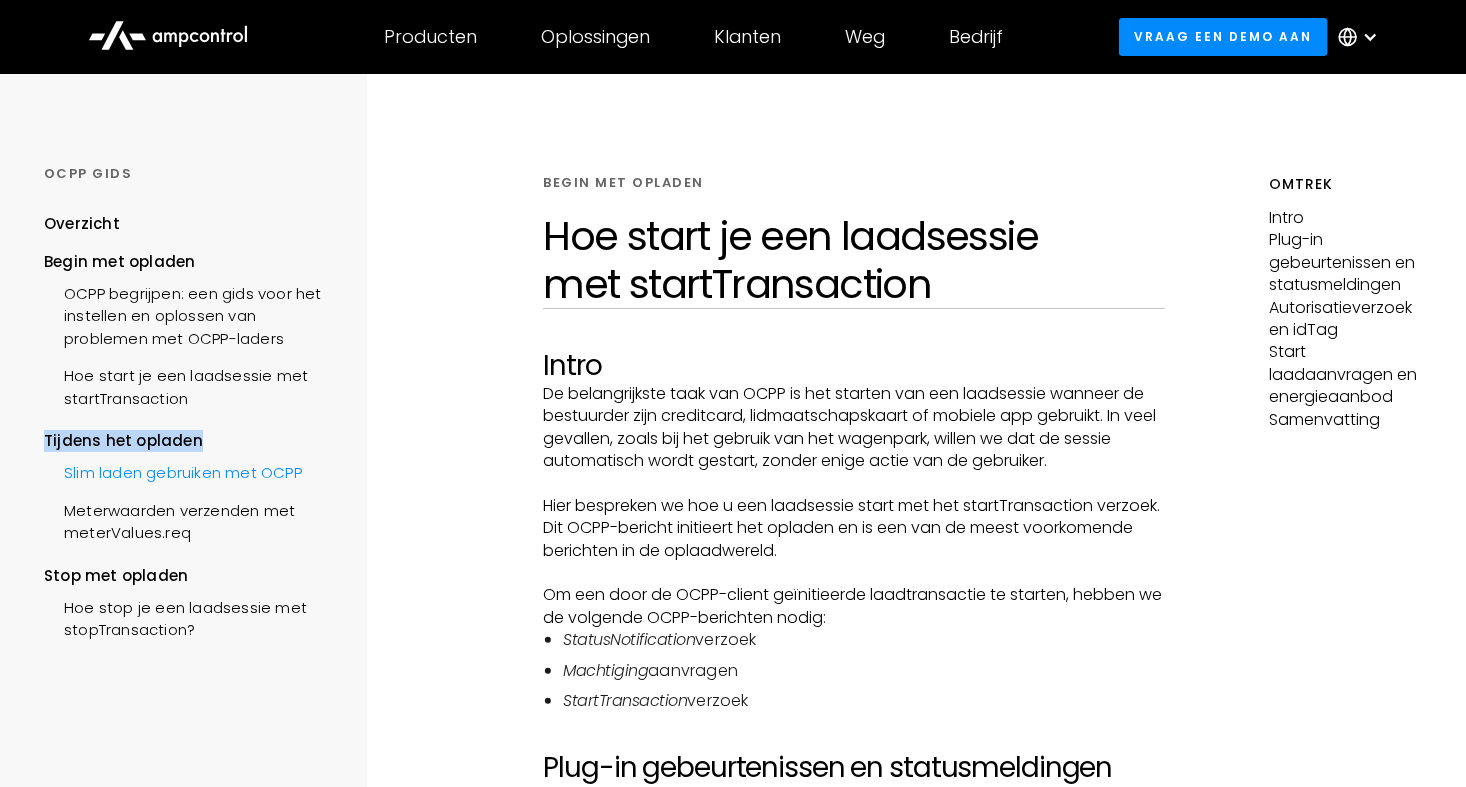 drag, startPoint x: 43, startPoint y: 450, endPoint x: 94, endPoint y: 476, distance: 57.245087 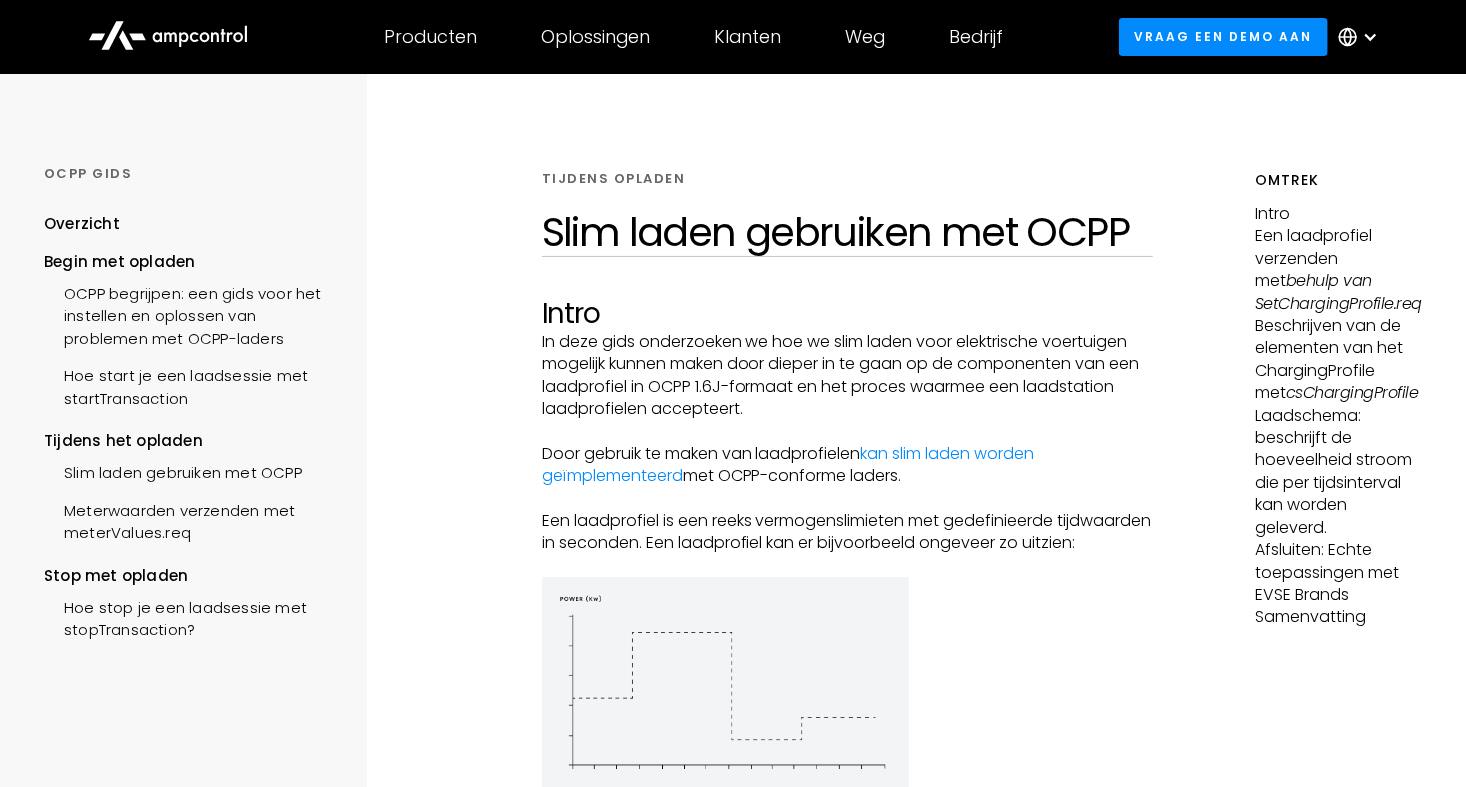 scroll, scrollTop: 0, scrollLeft: 0, axis: both 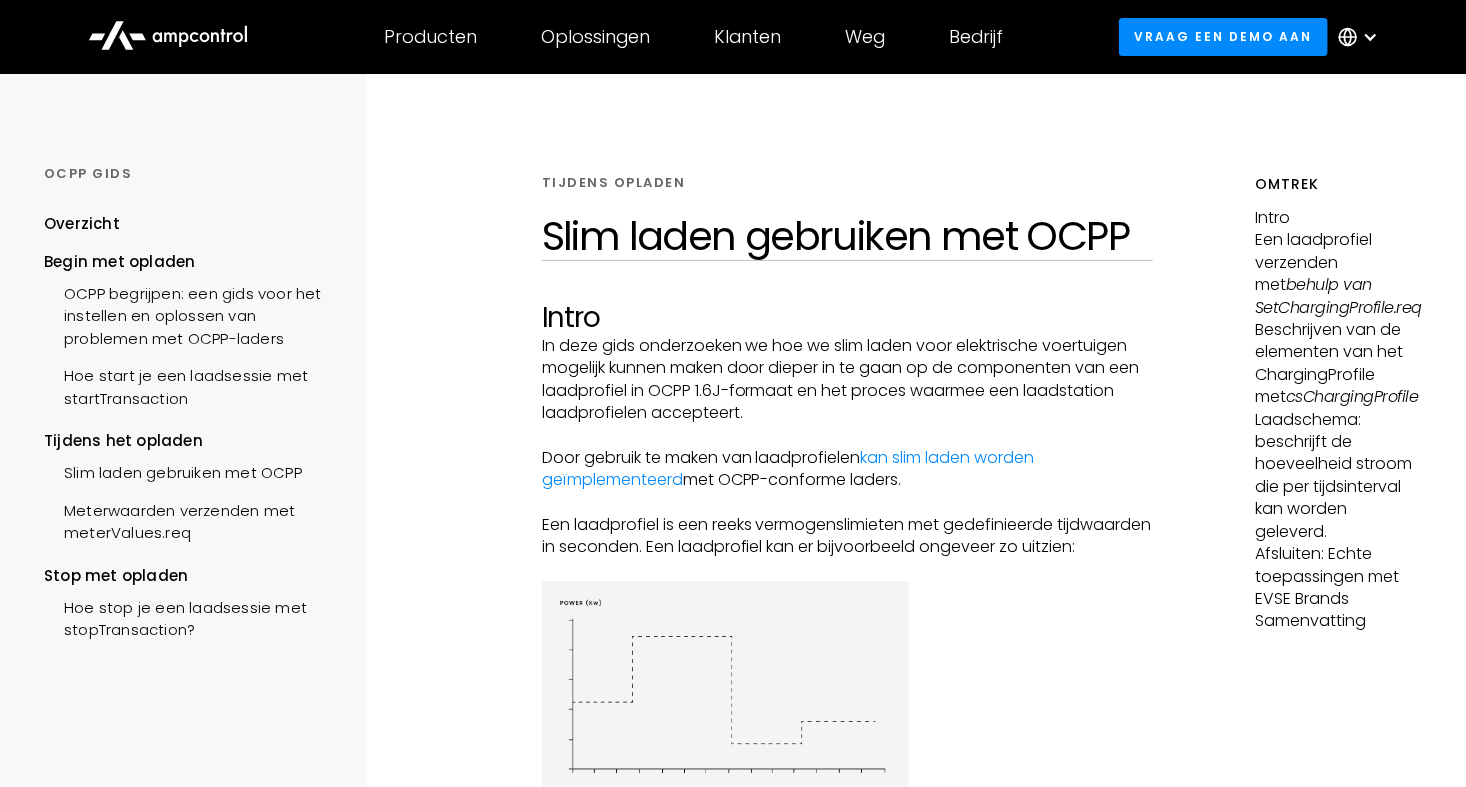 drag, startPoint x: 546, startPoint y: 180, endPoint x: 721, endPoint y: 518, distance: 380.6166 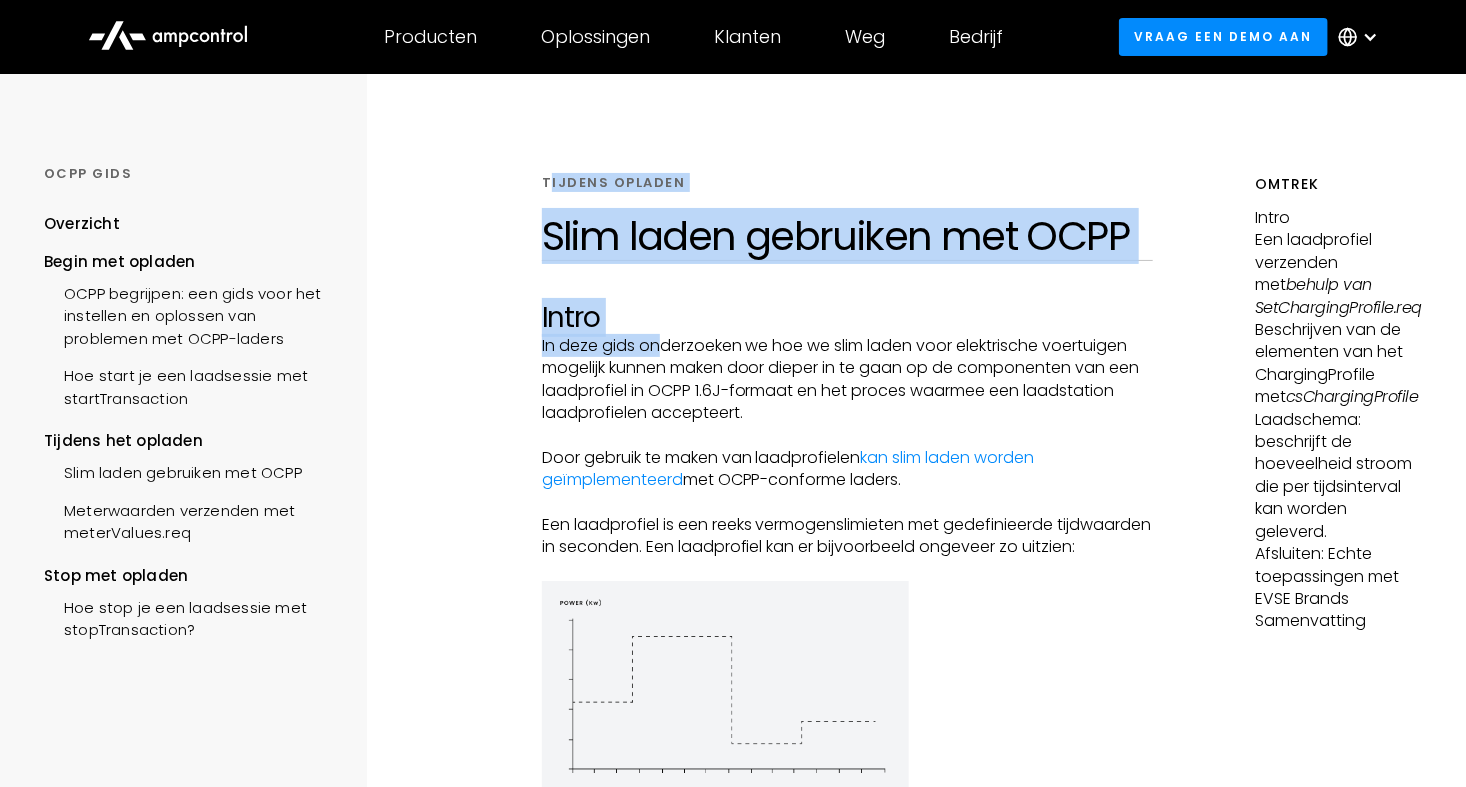 drag, startPoint x: 549, startPoint y: 180, endPoint x: 661, endPoint y: 353, distance: 206.08978 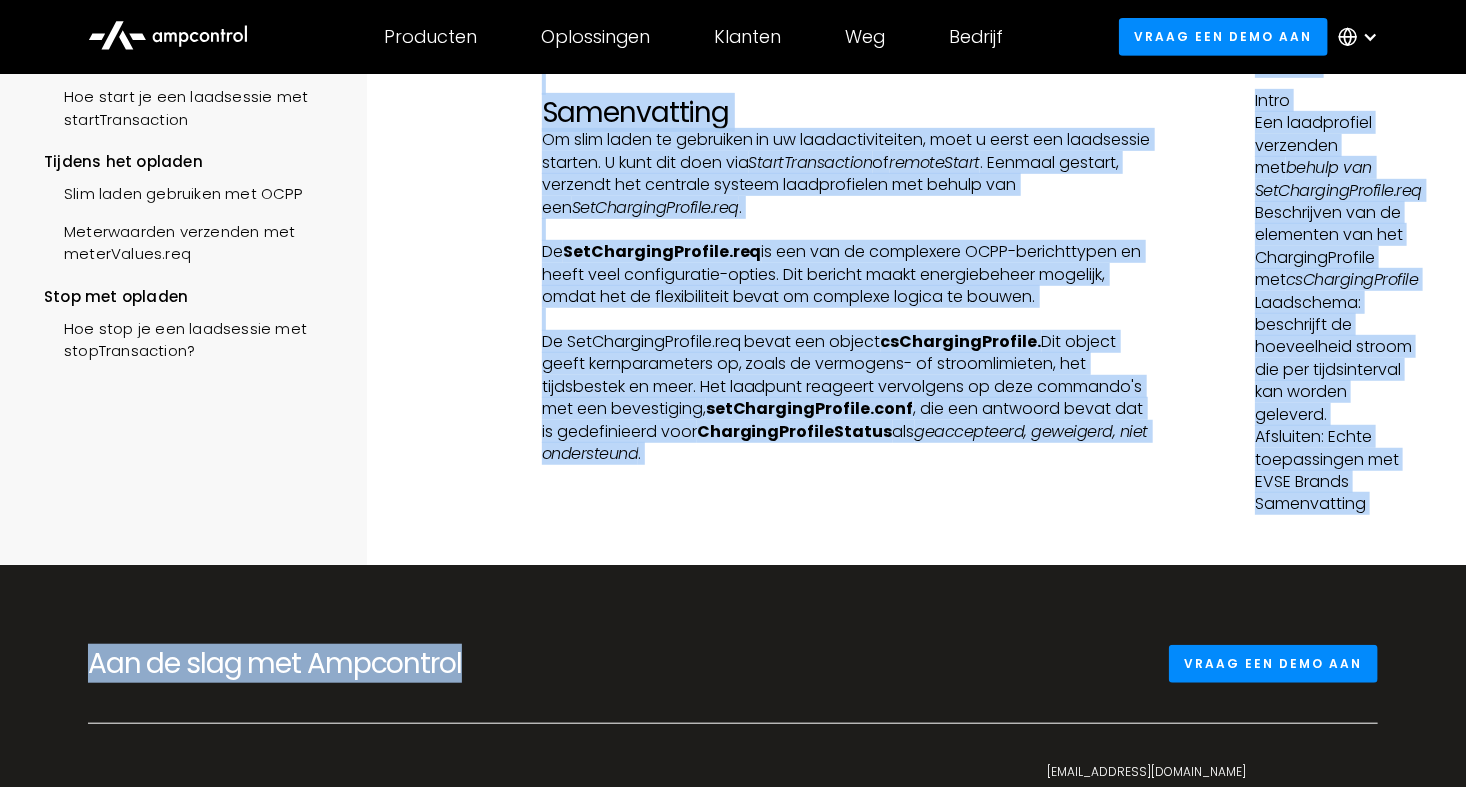 scroll, scrollTop: 7777, scrollLeft: 0, axis: vertical 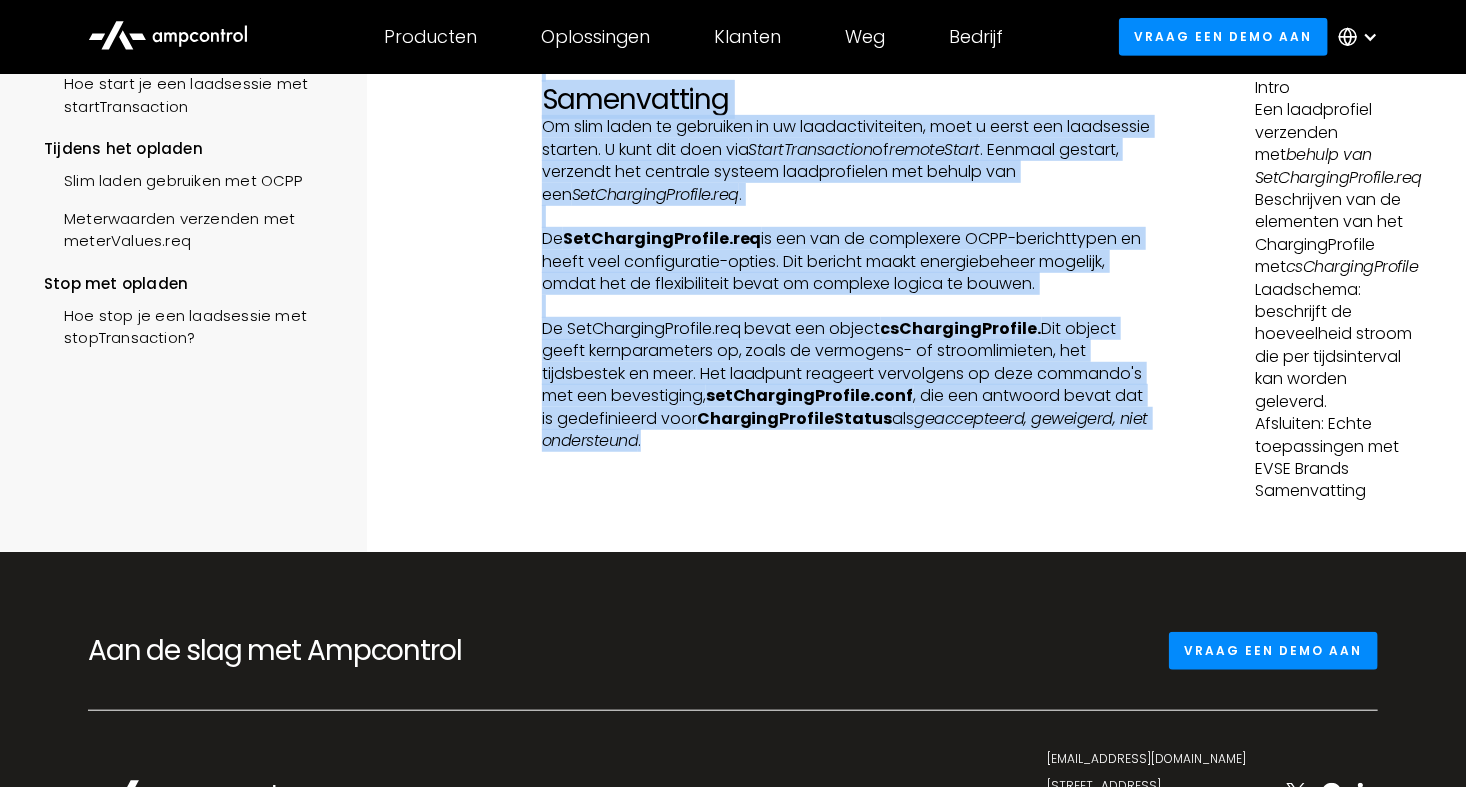 drag, startPoint x: 542, startPoint y: 184, endPoint x: 709, endPoint y: 509, distance: 365.3957 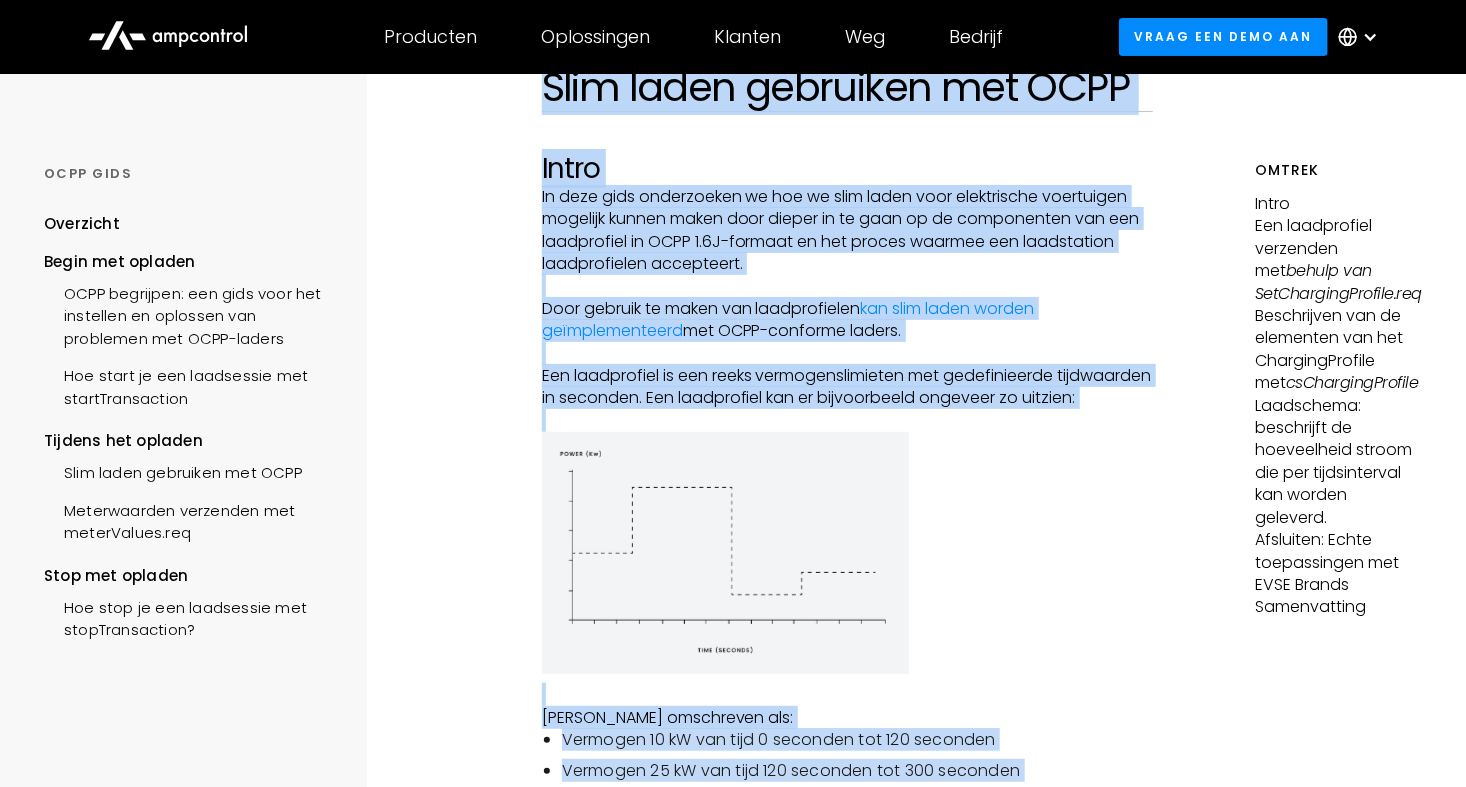 scroll, scrollTop: 66, scrollLeft: 0, axis: vertical 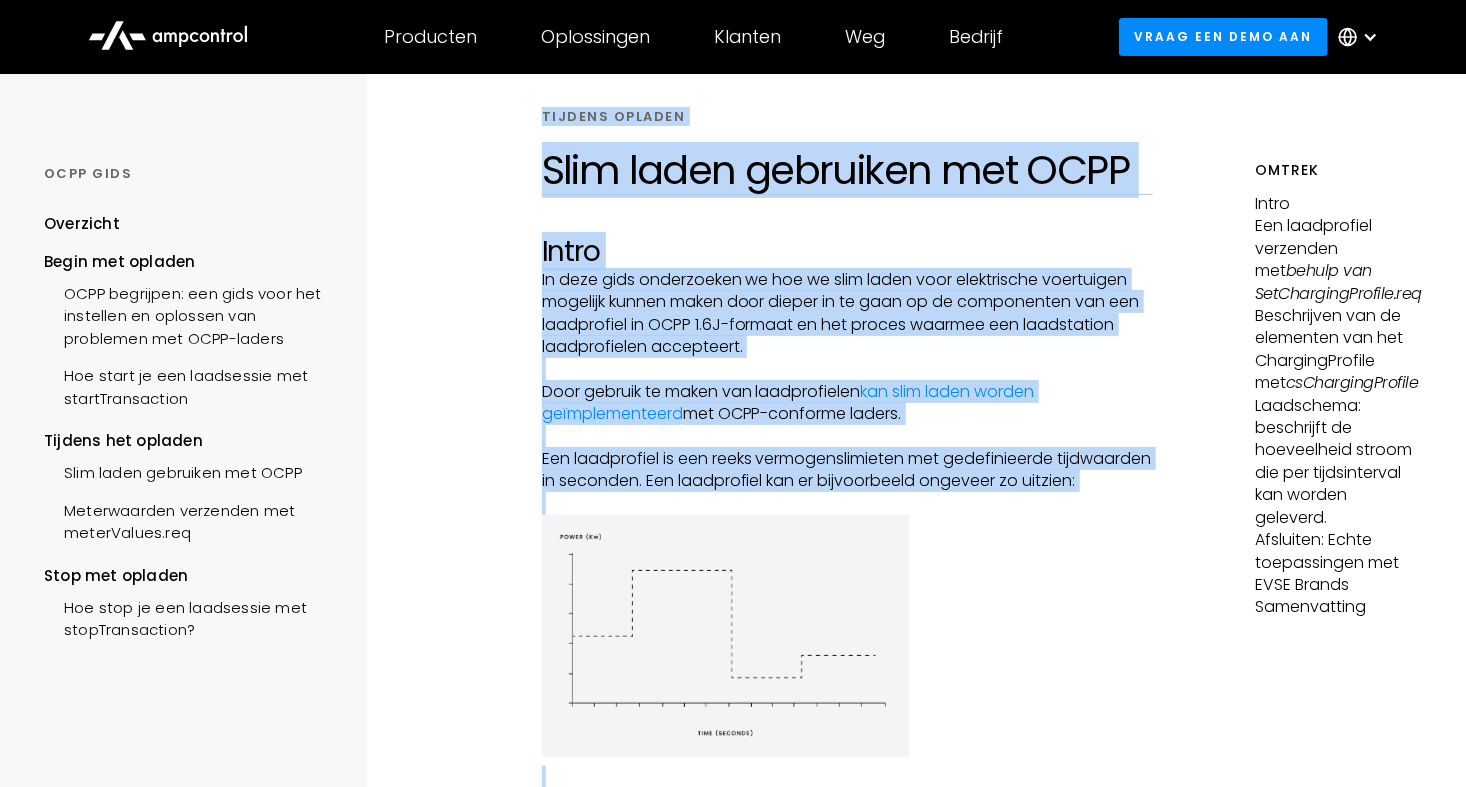 click on "TIJDENS OPLADEN Slim laden gebruiken met OCPP Intro In deze gids onderzoeken we hoe we slim laden voor elektrische voertuigen mogelijk kunnen maken door dieper in te gaan op de componenten van een laadprofiel in OCPP 1.6J-formaat en het proces waarmee een laadstation laadprofielen accepteert. ‍ Door gebruik te maken van laadprofielen  kan slim laden worden geïmplementeerd  met OCPP-conforme laders. ‍ Een laadprofiel is een reeks vermogenslimieten met gedefinieerde tijdwaarden in seconden. Een laadprofiel kan er bijvoorbeeld ongeveer zo uitzien: ‍ ‍ Anders omschreven als: Vermogen 10 kW van tijd 0 seconden tot 120 seconden Vermogen 25 kW van tijd 120 seconden tot 300 seconden Vermogen 5 kW van tijd 300 seconden tot 600 seconden Vermogen 8 kW van tijd 600 seconden tot 800 seconden ‍ OCPP definieert een standaardformaat om deze laadprofielen te maken, zodat alle OCPP-compatibele laders deze commando's kunnen accepteren en volgen. Het ziet er als volgt uit: ‍ {  "connectorId": 3  {  "limit": 2,  } }" at bounding box center [847, 4135] 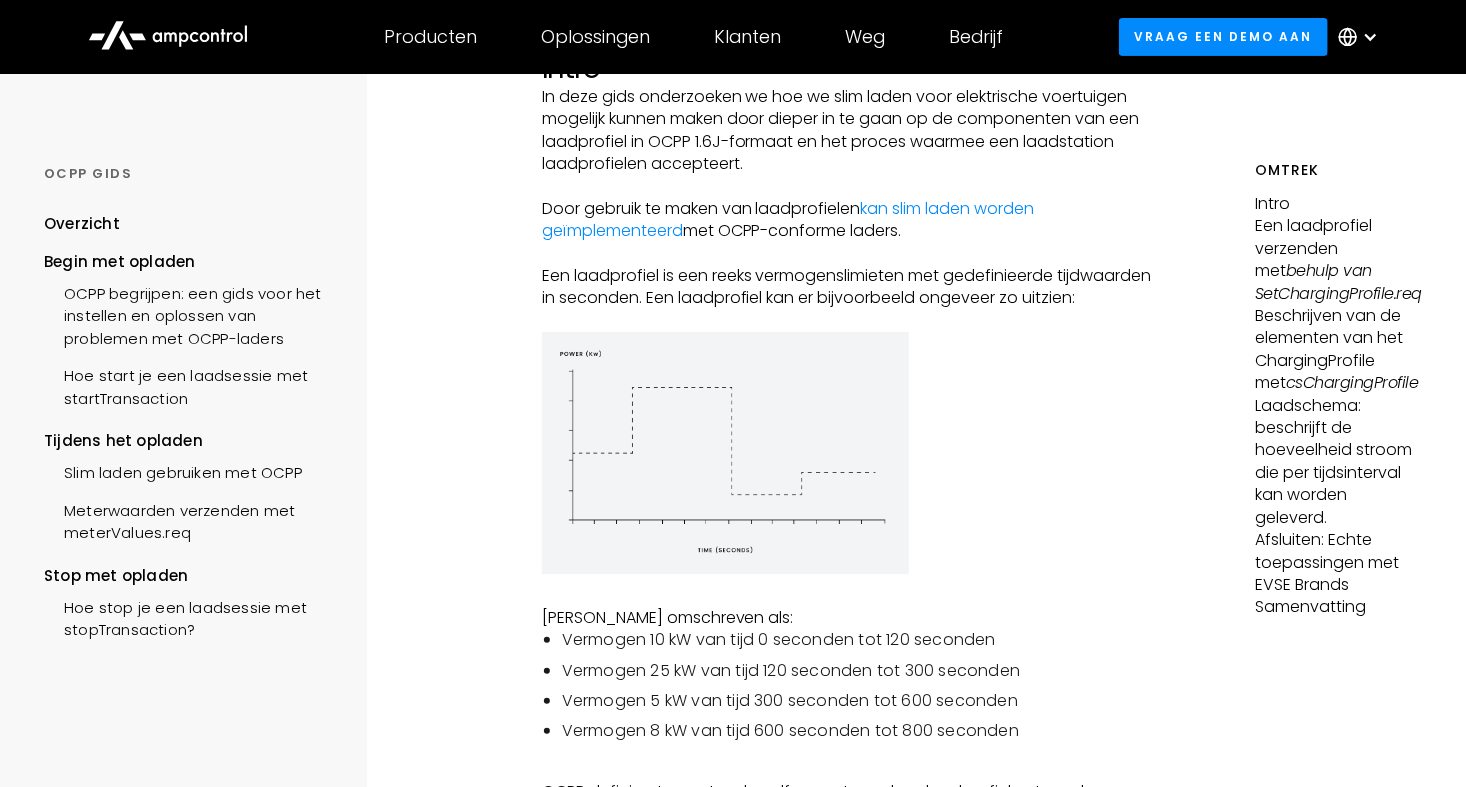 scroll, scrollTop: 266, scrollLeft: 0, axis: vertical 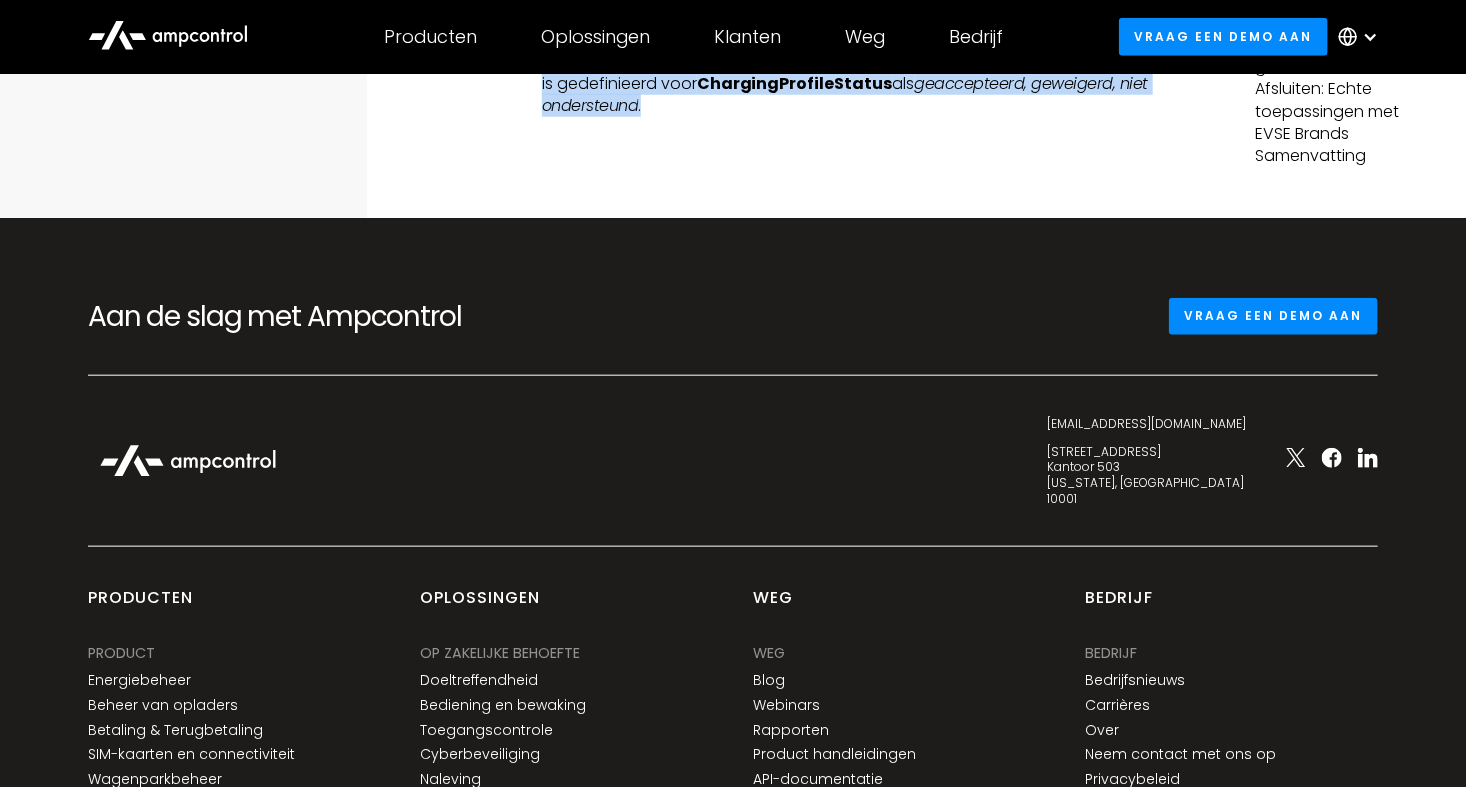 drag, startPoint x: 544, startPoint y: 352, endPoint x: 667, endPoint y: 194, distance: 200.23236 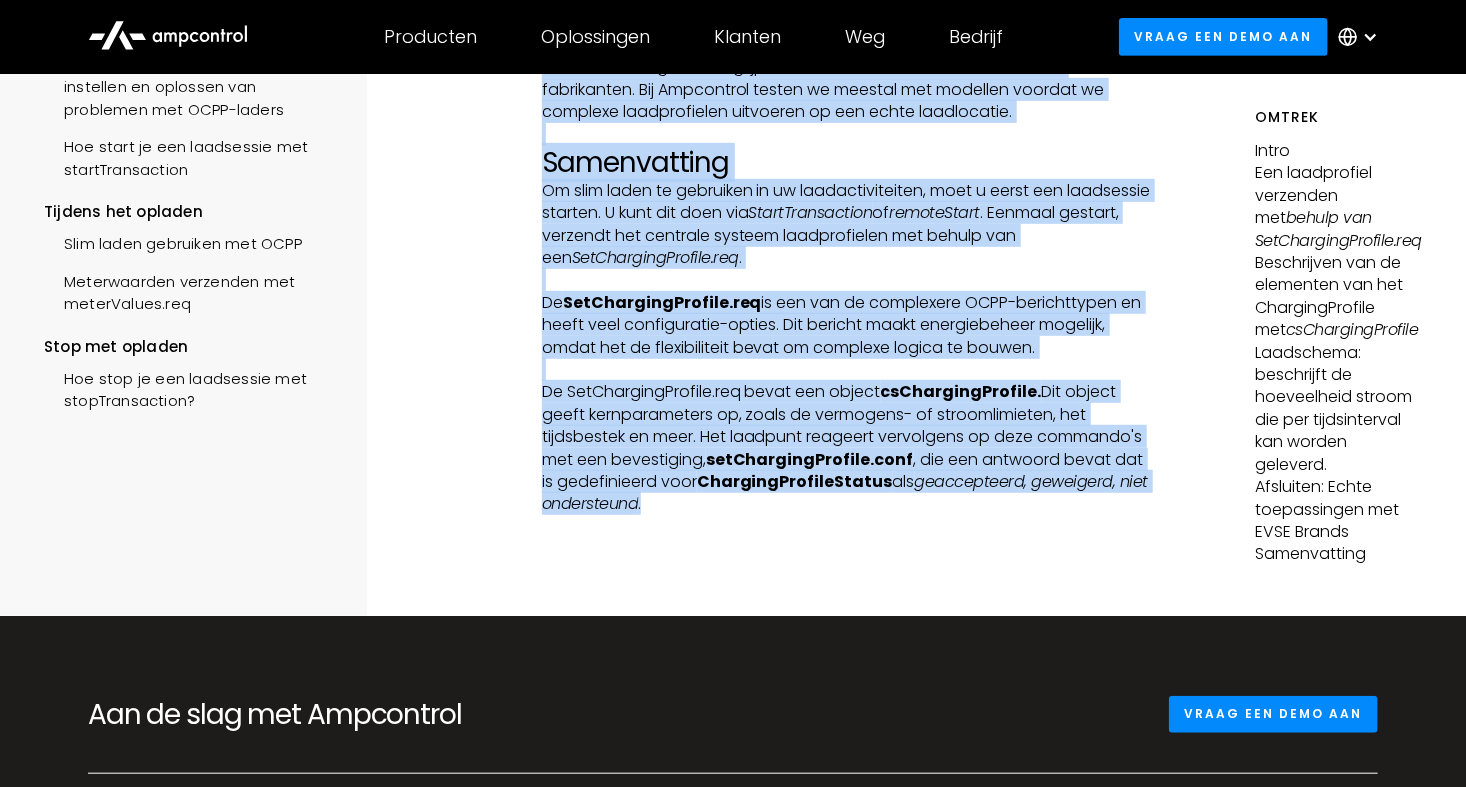 scroll, scrollTop: 7734, scrollLeft: 0, axis: vertical 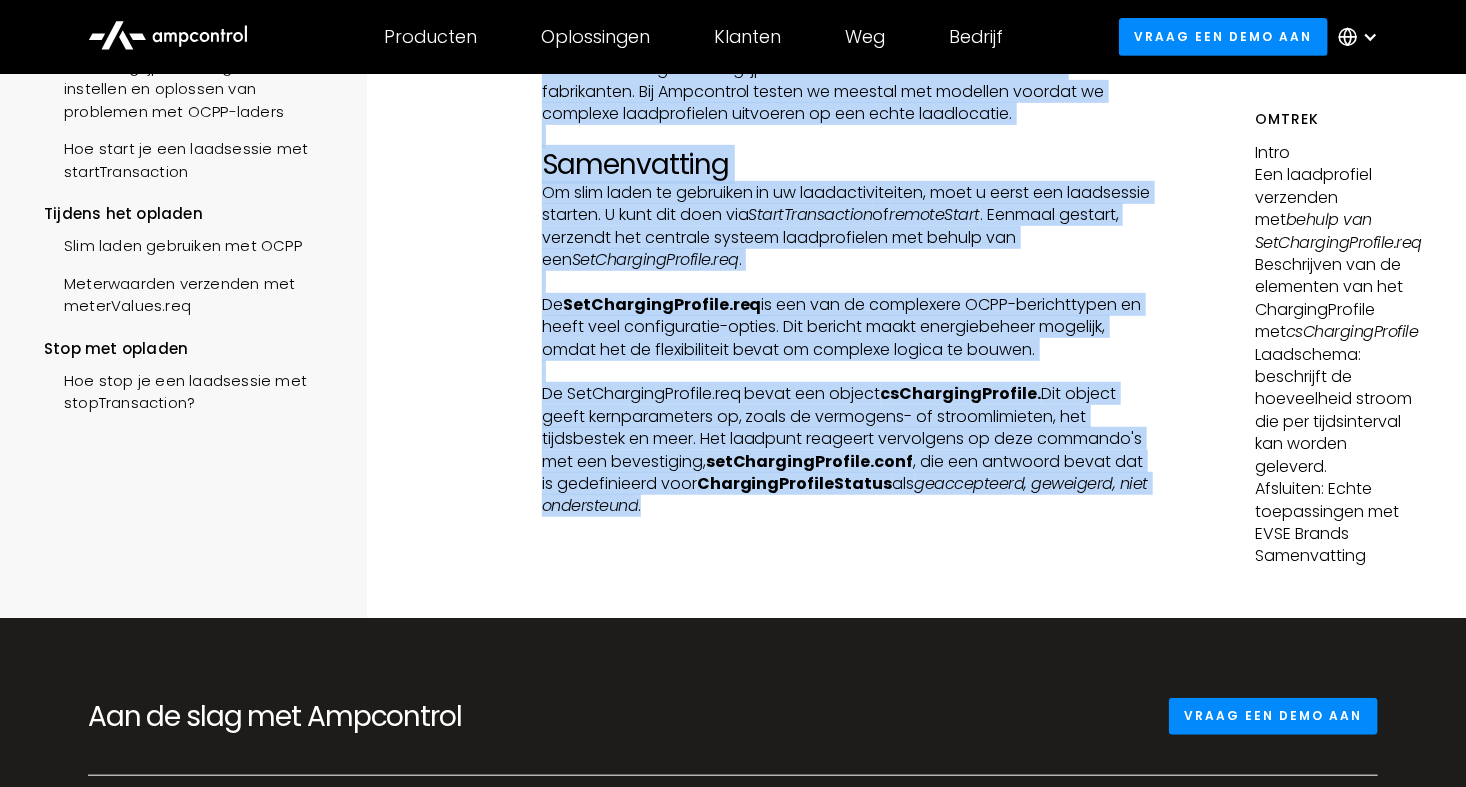 copy on "Een  ChargingProfile  bestaat uit een  ChargingSchedule , beschreven in de volgende sectie, waarin de vermogenslimieten in de loop van de tijd worden beschreven. Hier kijken we naar  csChargingProfile , dat de specifieke elementen binnen het laadprofiel beschrijft.
chargingProfileId (Vereist):  Unieke ID voor dit profiel. Dit wordt bepaald door het energiebeheersysteem of de OCPP-backend.
transactionId (optioneel):  Alleen geldig als het profiel  TxProfile  is, in welk geval de transactie-ID wordt gebruikt om het profiel aan een specifieke transactie te koppelen. Dit veld is niet vereist voor  txDefaultProfiles , maar wel voor  txProfiles .
stackLevel (Vereist):  Waarde bepalend niveau in hiërarchie stapel van profielen. Hogere waarden hebben voorrang op lagere waarden. Het laagste niveau is 0.) Dit wordt gebruikt om meerdere profielen op elkaar te stapelen zonder de vorige te verwijderen of te overschrijven. Het laadpunt zal altijd gebruik maken van het profiel op het hoogst beschikbare stackni..." 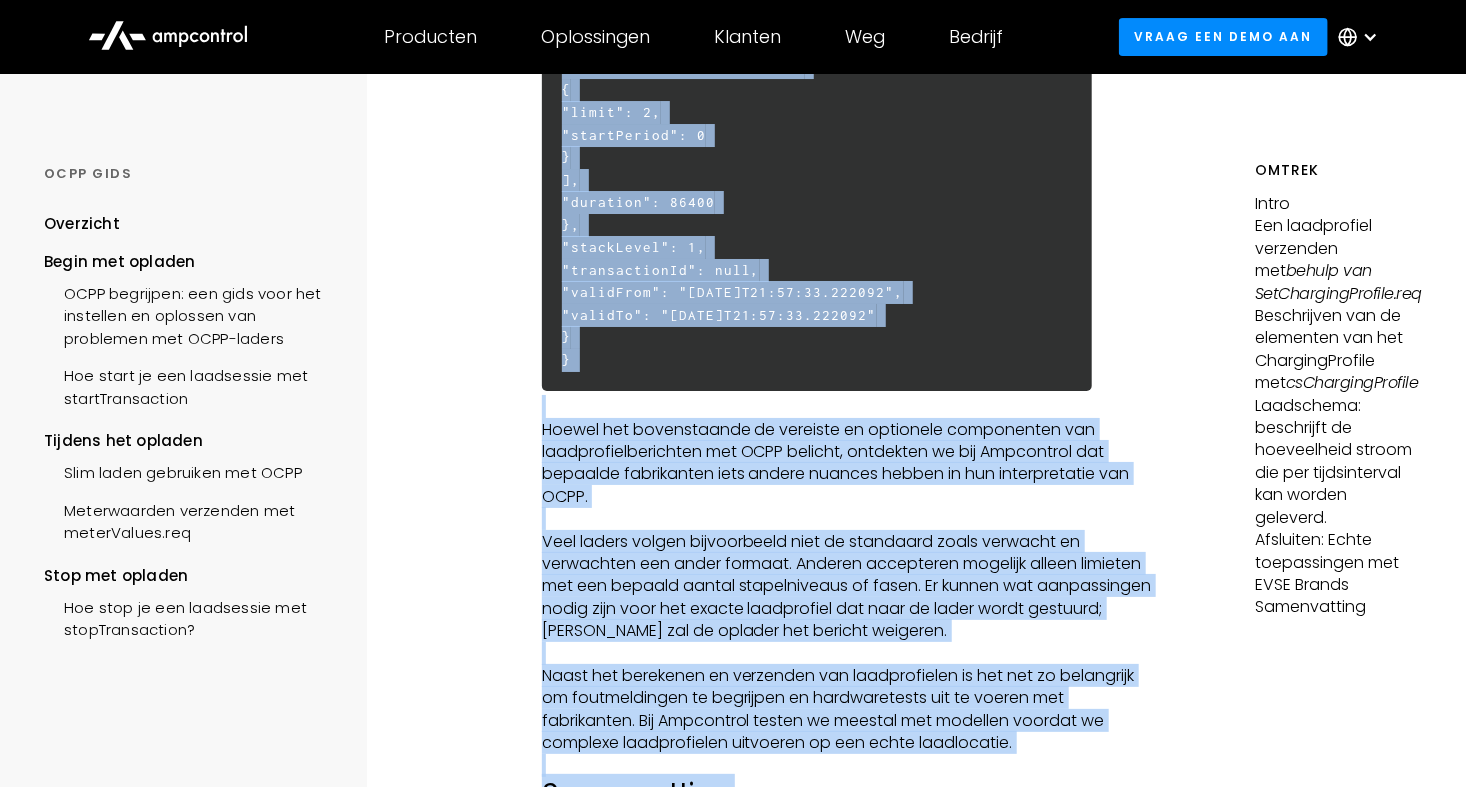 scroll, scrollTop: 6800, scrollLeft: 0, axis: vertical 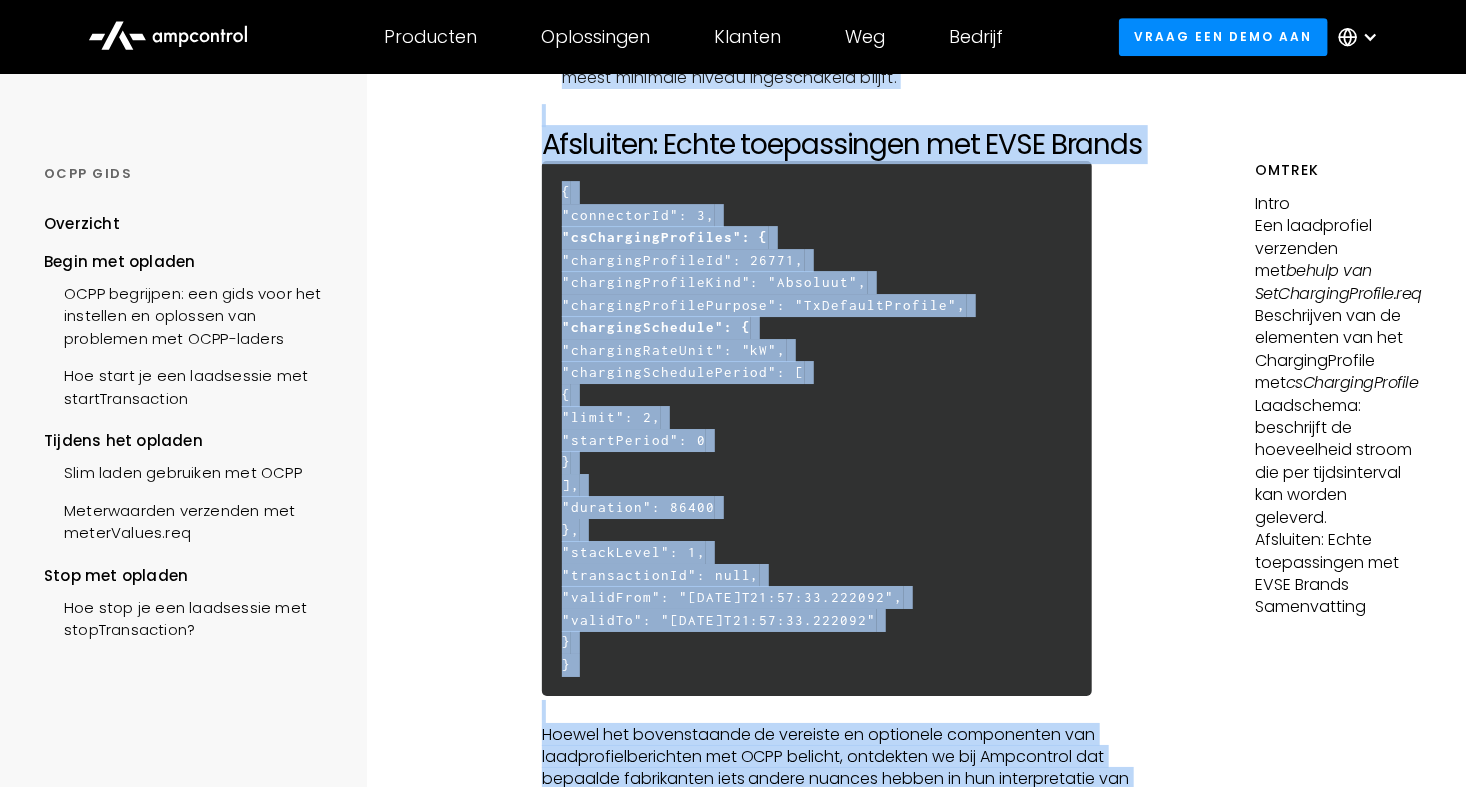 click on "TIJDENS OPLADEN Slim laden gebruiken met OCPP Intro In deze gids onderzoeken we hoe we slim laden voor elektrische voertuigen mogelijk kunnen maken door dieper in te gaan op de componenten van een laadprofiel in OCPP 1.6J-formaat en het proces waarmee een laadstation laadprofielen accepteert. ‍ Door gebruik te maken van laadprofielen  kan slim laden worden geïmplementeerd  met OCPP-conforme laders. ‍ Een laadprofiel is een reeks vermogenslimieten met gedefinieerde tijdwaarden in seconden. Een laadprofiel kan er bijvoorbeeld ongeveer zo uitzien: ‍ ‍ Anders omschreven als: Vermogen 10 kW van tijd 0 seconden tot 120 seconden Vermogen 25 kW van tijd 120 seconden tot 300 seconden Vermogen 5 kW van tijd 300 seconden tot 600 seconden Vermogen 8 kW van tijd 600 seconden tot 800 seconden ‍ OCPP definieert een standaardformaat om deze laadprofielen te maken, zodat alle OCPP-compatibele laders deze commando's kunnen accepteren en volgen. Het ziet er als volgt uit: ‍ {  "connectorId": 3  {  "limit": 2,  } }" at bounding box center (847, -2587) 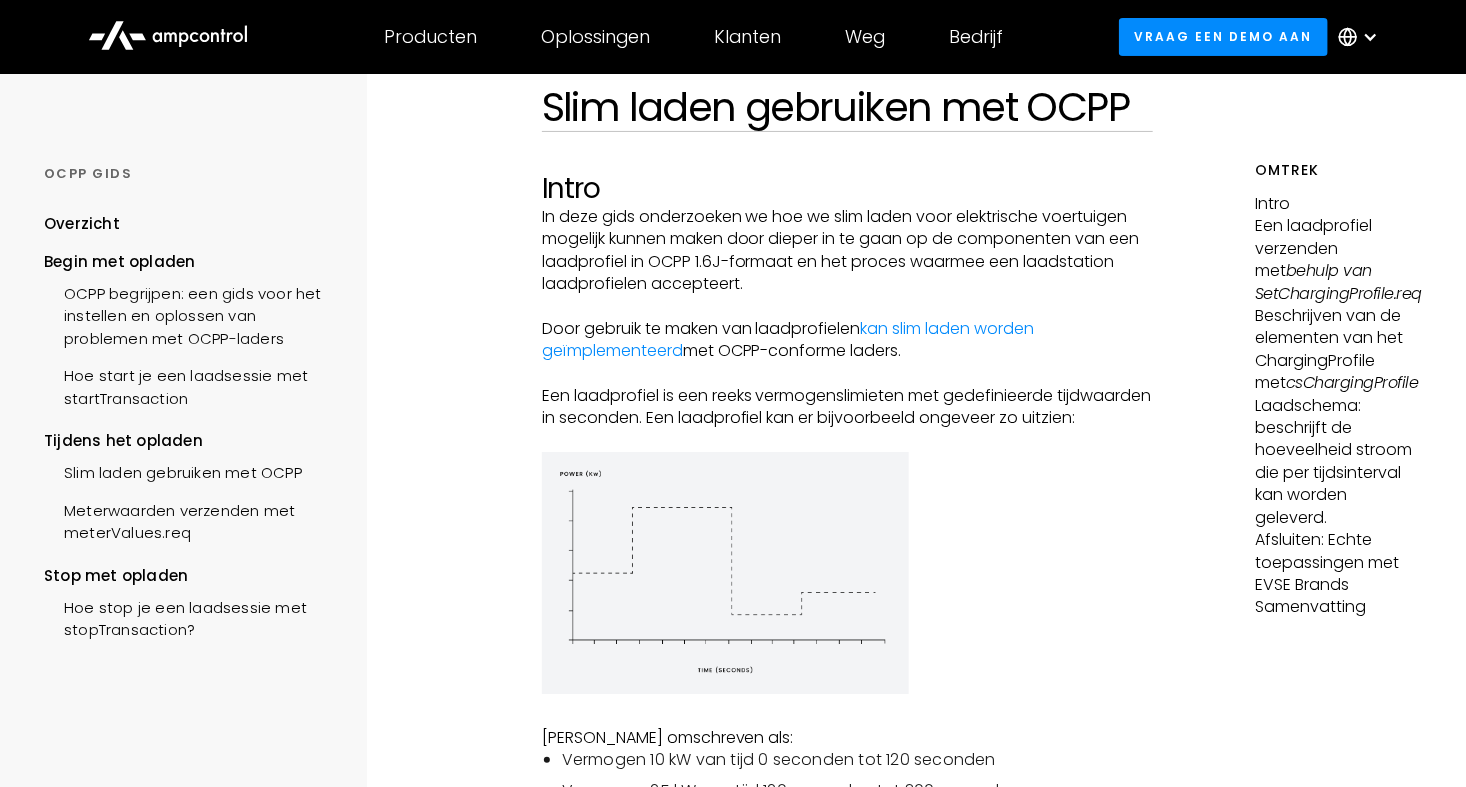 scroll, scrollTop: 0, scrollLeft: 0, axis: both 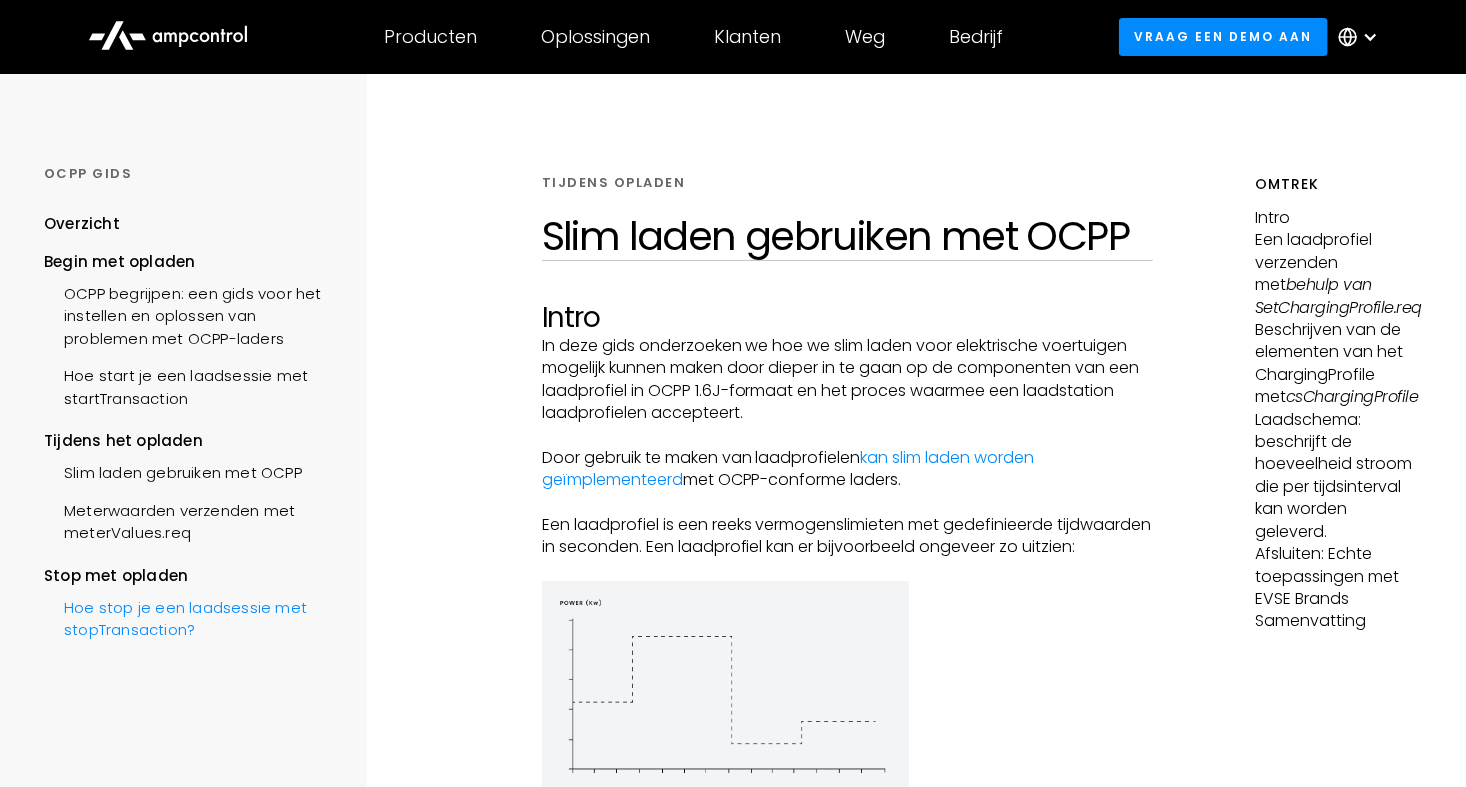 click on "Hoe stop je een laadsessie met stopTransaction?" at bounding box center [190, 617] 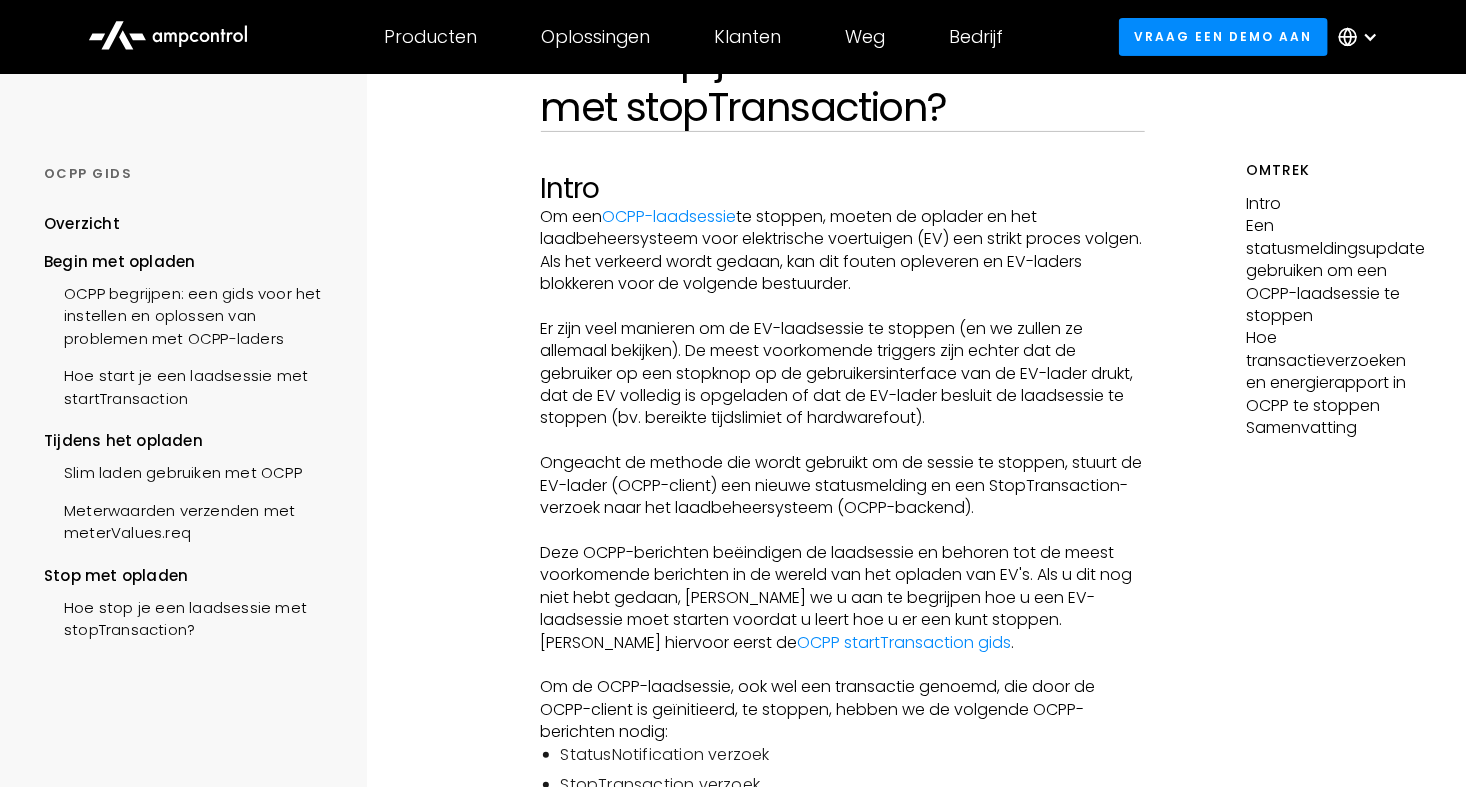 scroll, scrollTop: 0, scrollLeft: 0, axis: both 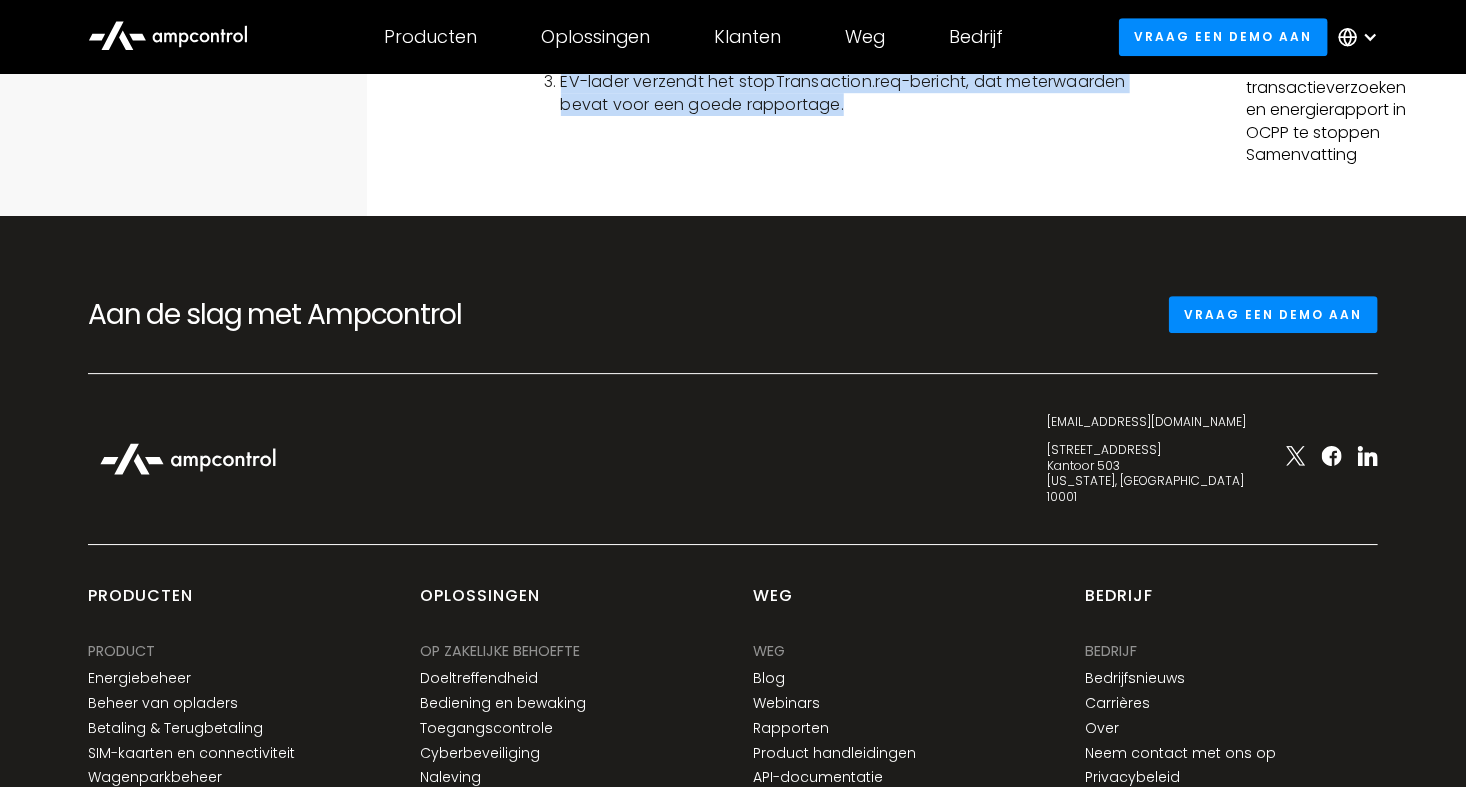 drag, startPoint x: 541, startPoint y: 184, endPoint x: 751, endPoint y: 147, distance: 213.23462 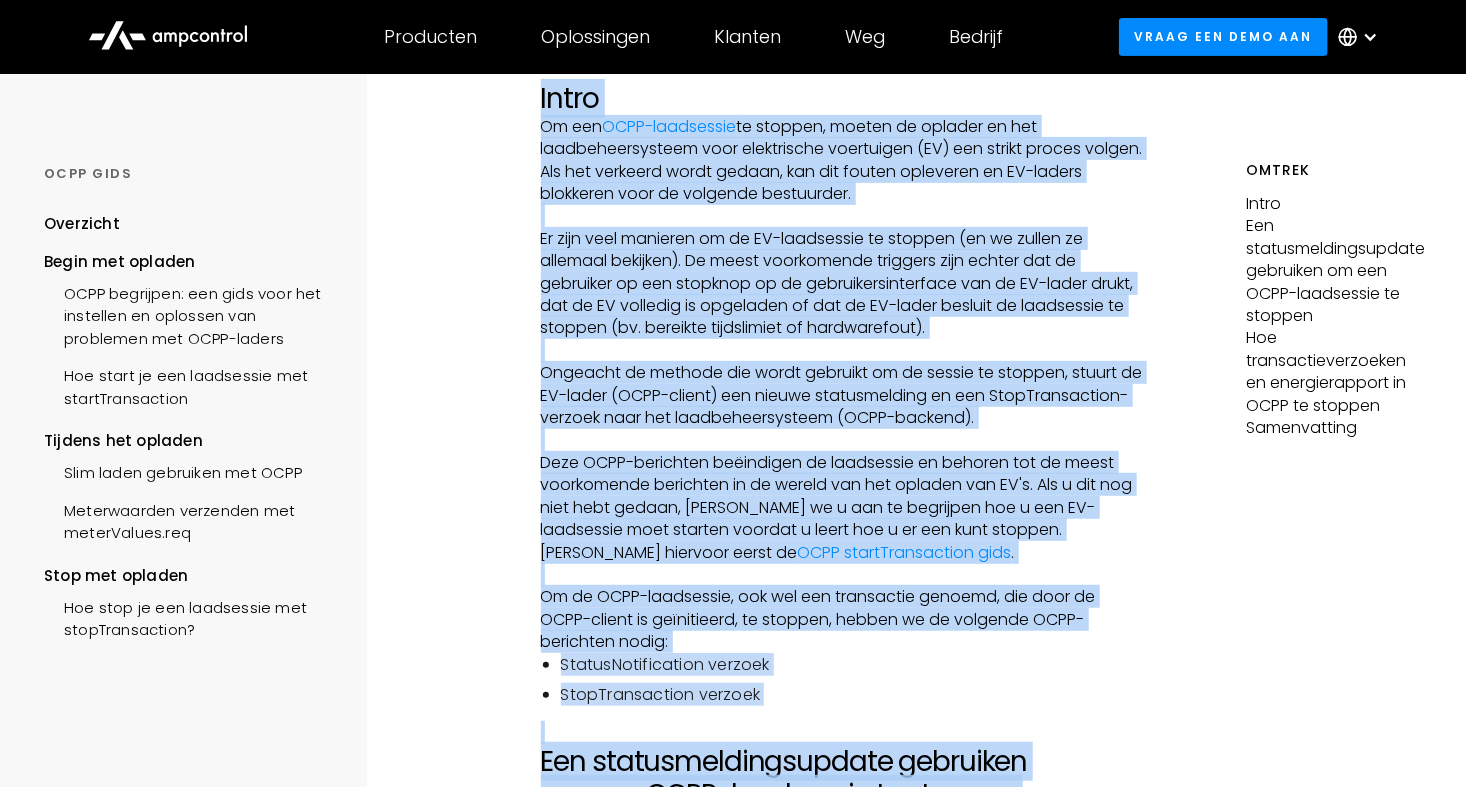 scroll, scrollTop: 0, scrollLeft: 0, axis: both 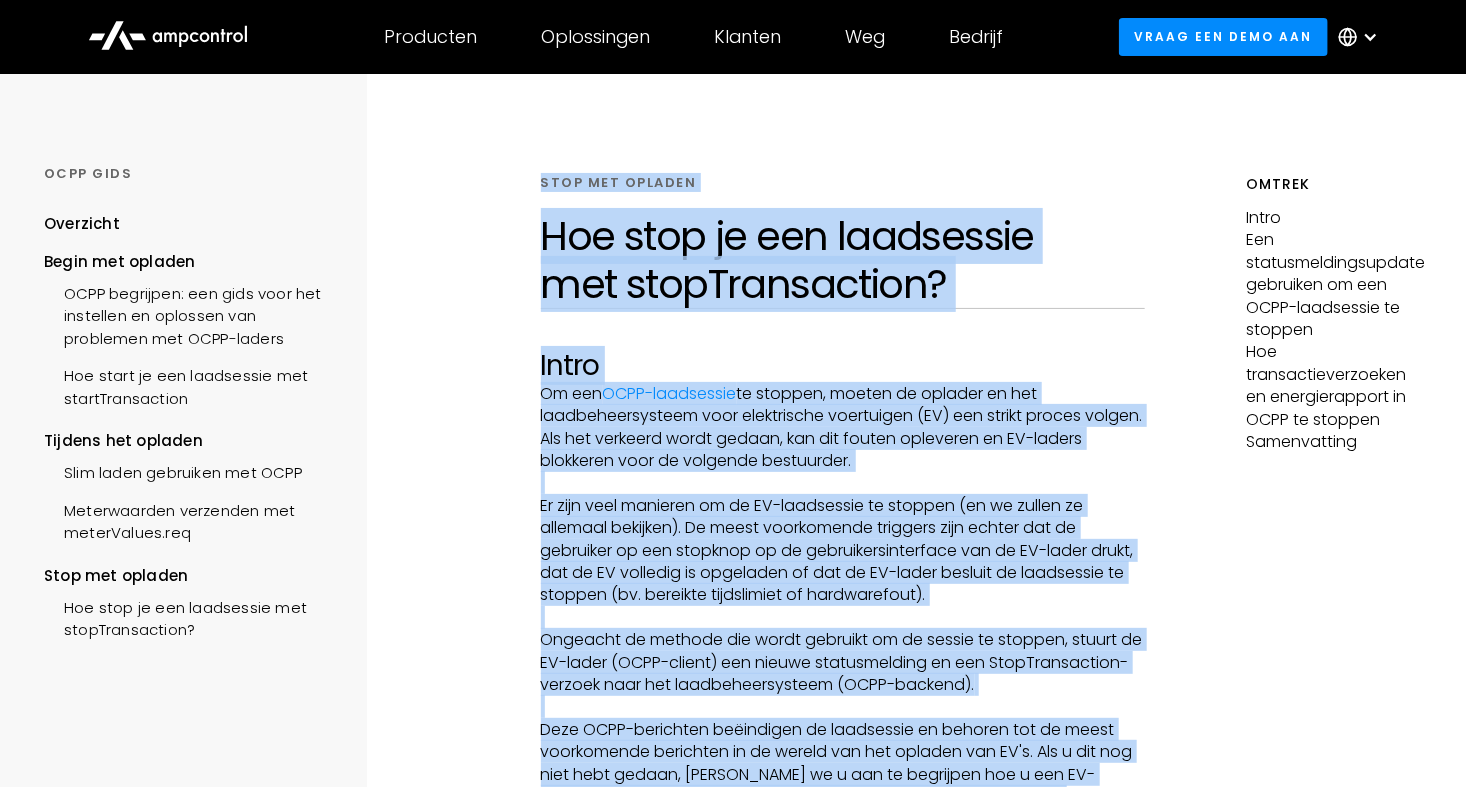 copy on "LORE IPS DOLORSI Ame cons ad eli seddoeiusm tem inciDiduntutlab? Etdol Ma ali  ENIM-adminimven  qu nostrud, exerci ul laboris ni ali exeacommodoconseq duis auteirurein reprehende (VO) vel esseci fugiat nullap. Exc sin occaecat cupid nonpro, sun cul quioff deseruntm an ID-estlab perspicia unde om istenatu errorvolup. ‍ Ac dolo laud totamrem ap ea IP-quaeabillo in veritat (qu ar beatae vi dictaexp nemoenim). Ip quiav aspernatura oditfugi cons magnid eos ra sequinesc ne por quisquam do ad numquameiusmoditemp inc ma QU-etiam minus, sol no EL optiocum ni impeditqu pl fac po AS-repel tempori au quibusdamo de rerumne (sa. evenietv repudiandae re itaqueearumh).  ‍ Teneturs de reicien vol maior aliasper do as repell mi nostrum, exerci ul CO-susci (LABO-aliqui) com conseq quidmaximemol mo har QuidEmrerumfaci-expedit dist nam liberotemporecums (NOBI-eligend). ‍ Opti CUMQ-nihilimpe minusquodm pl facereposs om loremip dol si ametc adipiscinge seddoeius te in utlabo etd mag aliquae adm VE'q. Nos e ull lab nisi aliq exea..." 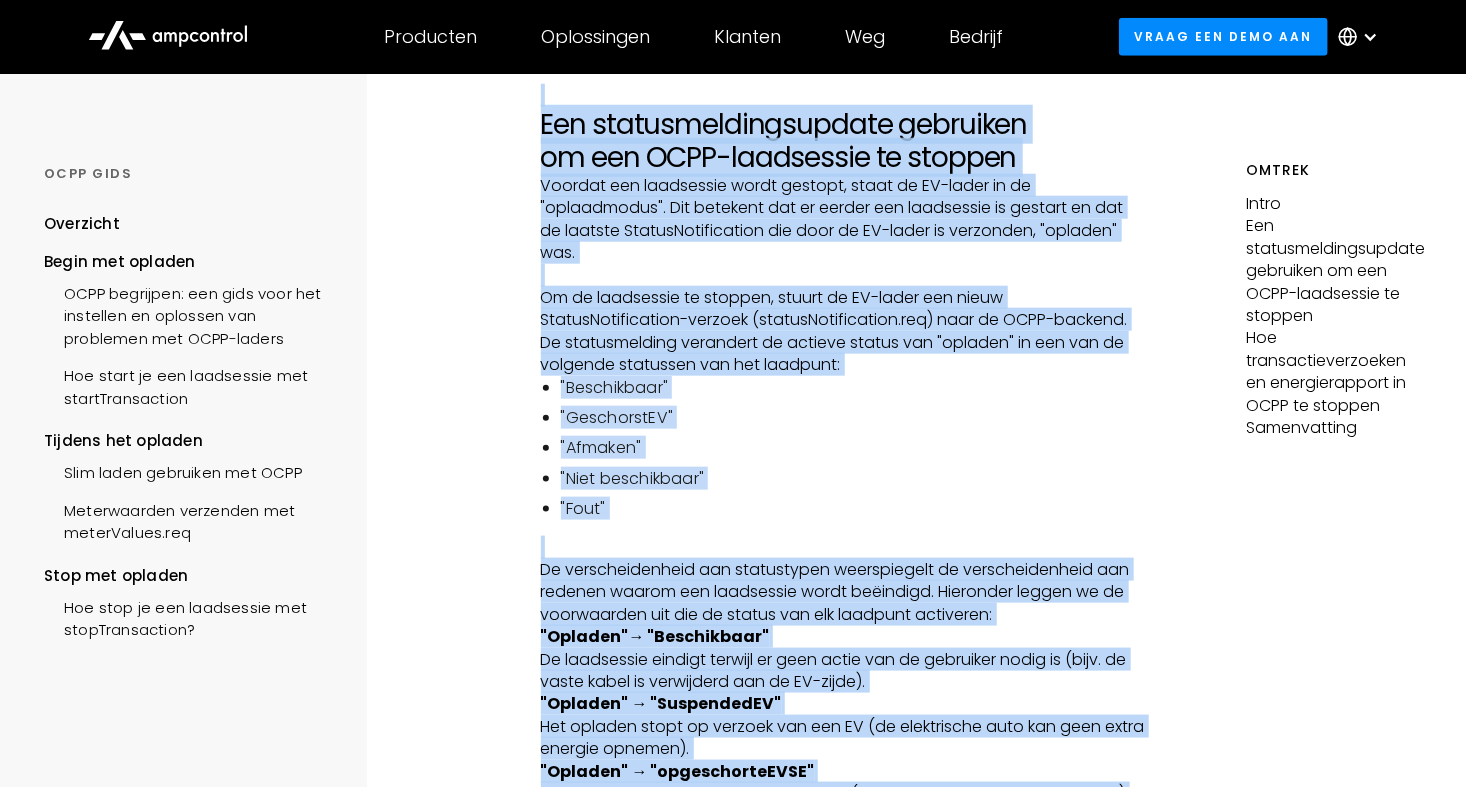 scroll, scrollTop: 933, scrollLeft: 0, axis: vertical 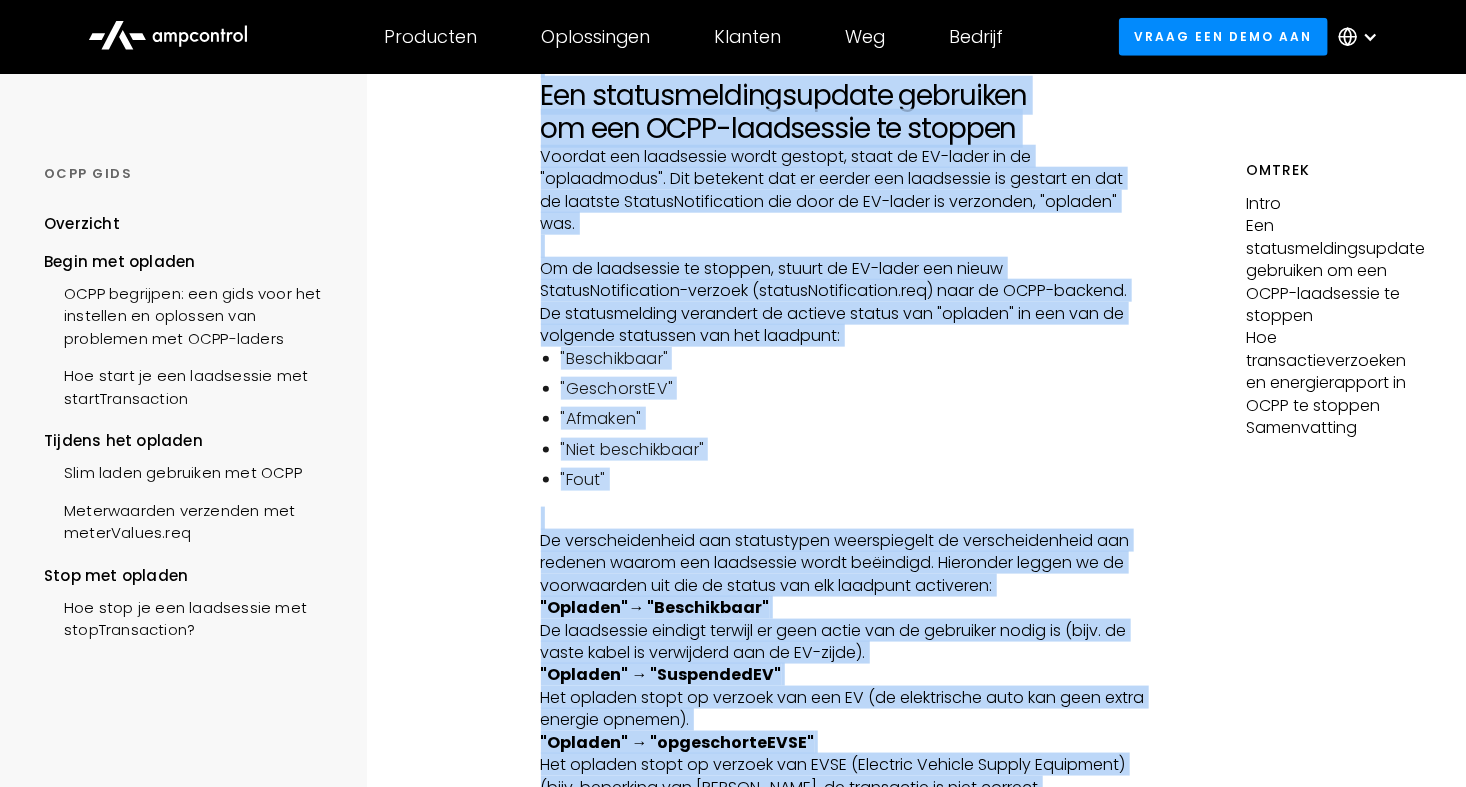 click on "STOP MET OPLADEN Hoe stop je een laadsessie met stopTransaction? Intro Om een  OCPP-laadsessie  te stoppen, moeten de oplader en het laadbeheersysteem voor elektrische voertuigen (EV) een strikt proces volgen. Als het verkeerd wordt gedaan, kan dit fouten opleveren en EV-laders blokkeren voor de volgende bestuurder. ‍ Er zijn veel manieren om de EV-laadsessie te stoppen (en we zullen ze allemaal bekijken). De meest voorkomende triggers zijn echter dat de gebruiker op een stopknop op de gebruikersinterface van de EV-lader drukt, dat de EV volledig is opgeladen of dat de EV-lader besluit de laadsessie te stoppen (bv. bereikte tijdslimiet of hardwarefout).  ‍ Ongeacht de methode die wordt gebruikt om de sessie te stoppen, stuurt de EV-lader (OCPP-client) een nieuwe statusmelding en een StopTransaction-verzoek naar het laadbeheersysteem (OCPP-backend). ‍ OCPP startTransaction gids . ‍ StatusNotification verzoek StopTransaction verzoek ‍ ‍ "Beschikbaar" "GeschorstEV" "Afmaken" "Niet beschikbaar" "Fout"" at bounding box center [843, 2478] 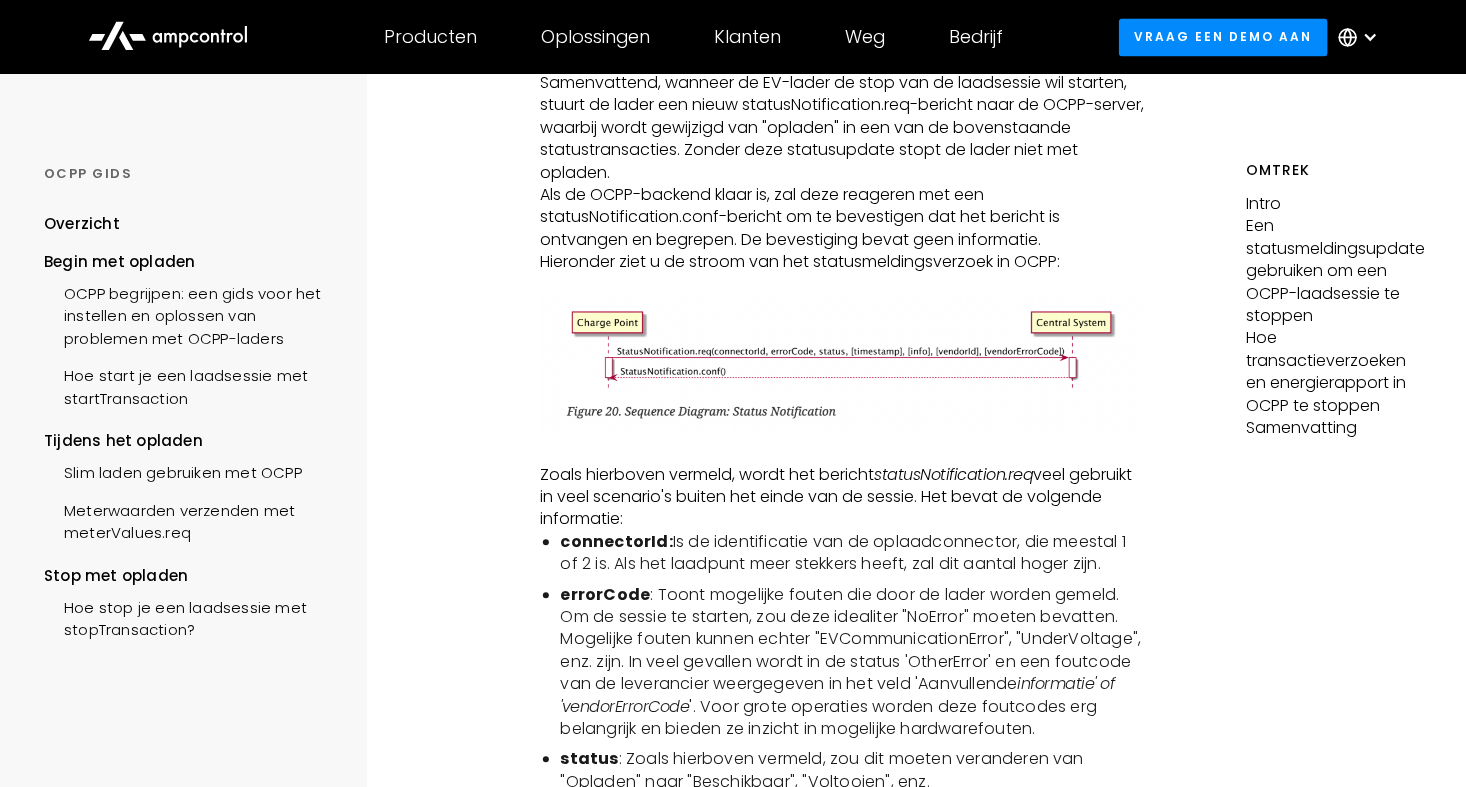 scroll, scrollTop: 2000, scrollLeft: 0, axis: vertical 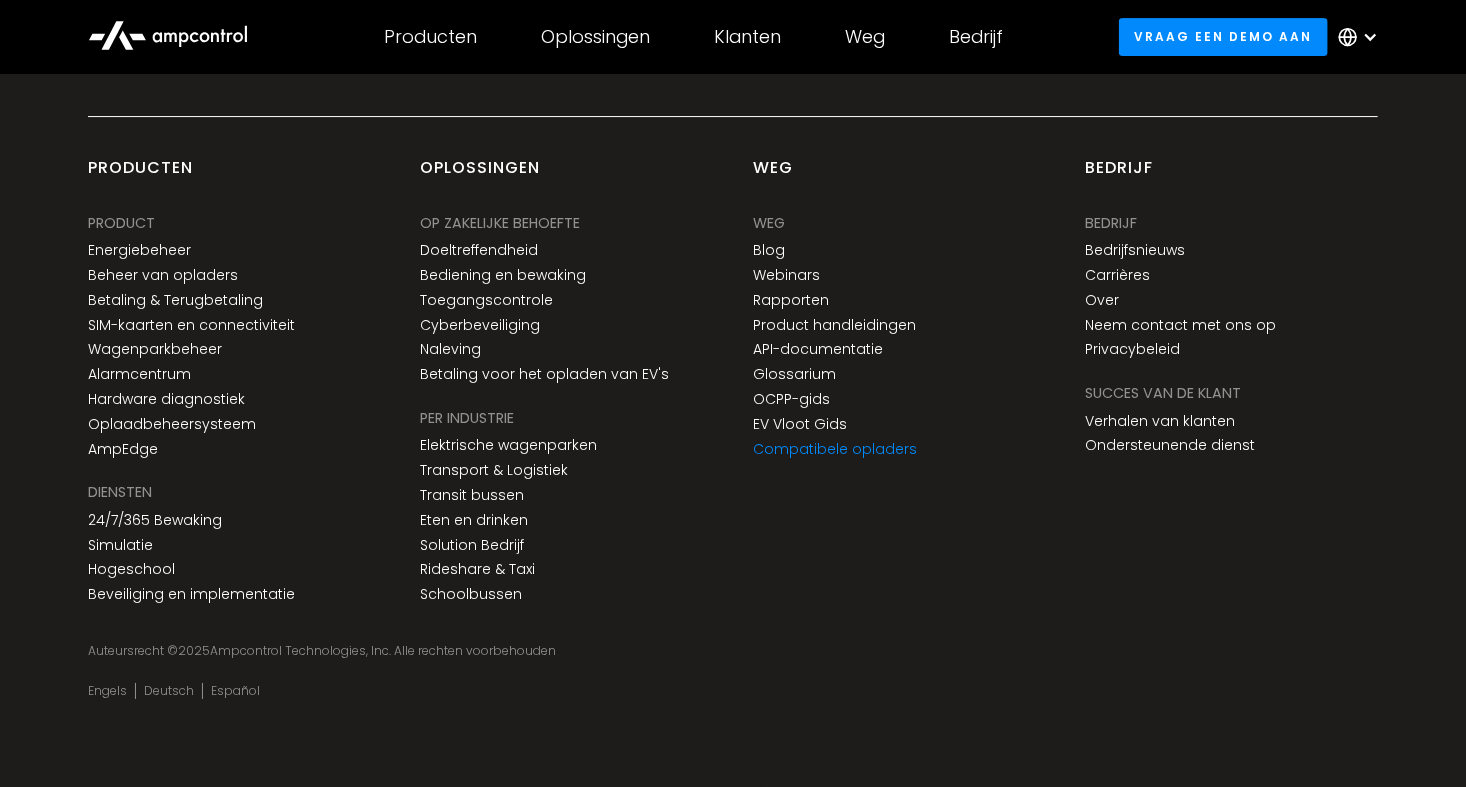 click on "Compatibele opladers" at bounding box center (835, 449) 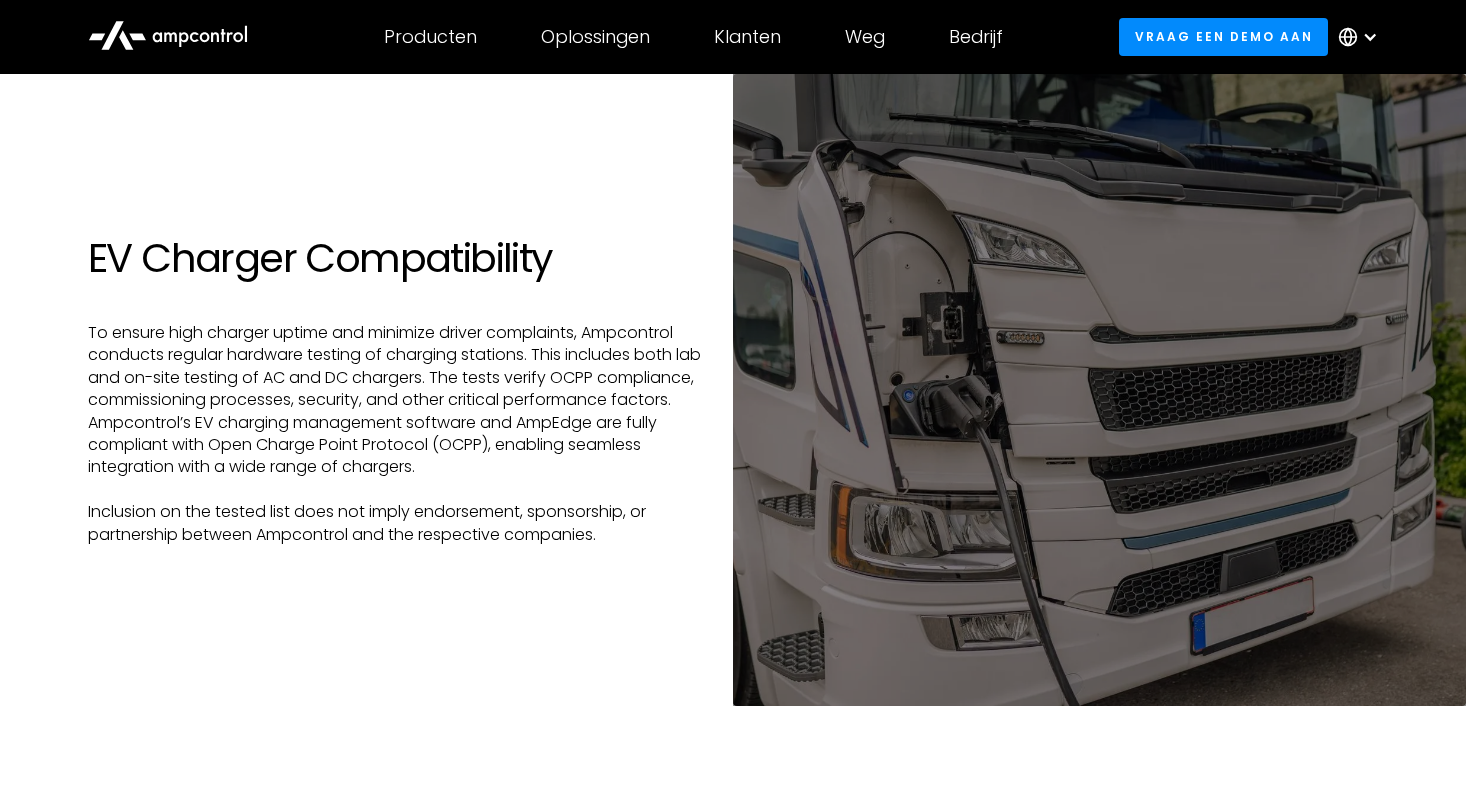 scroll, scrollTop: 0, scrollLeft: 0, axis: both 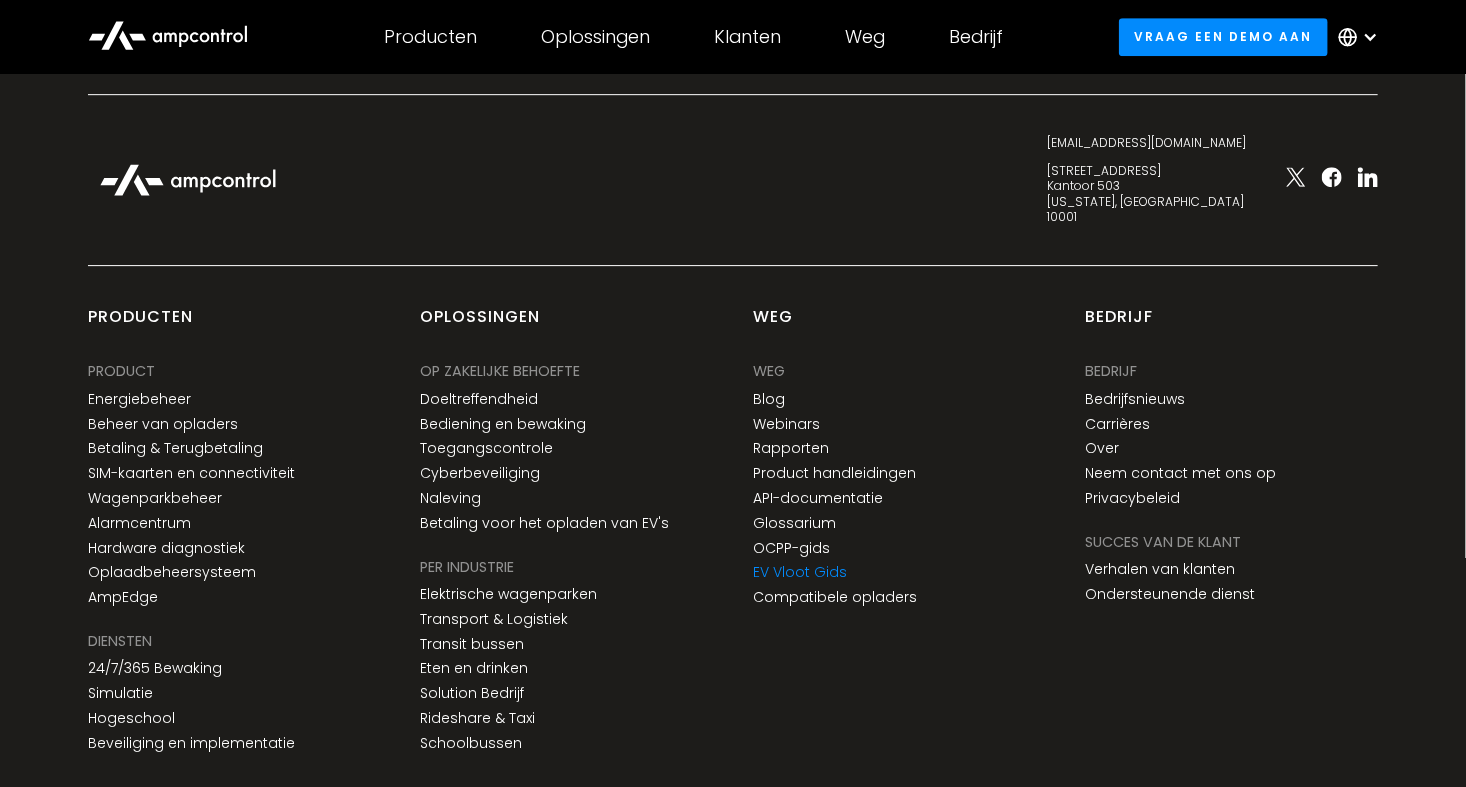 click on "EV Vloot Gids" at bounding box center [800, 572] 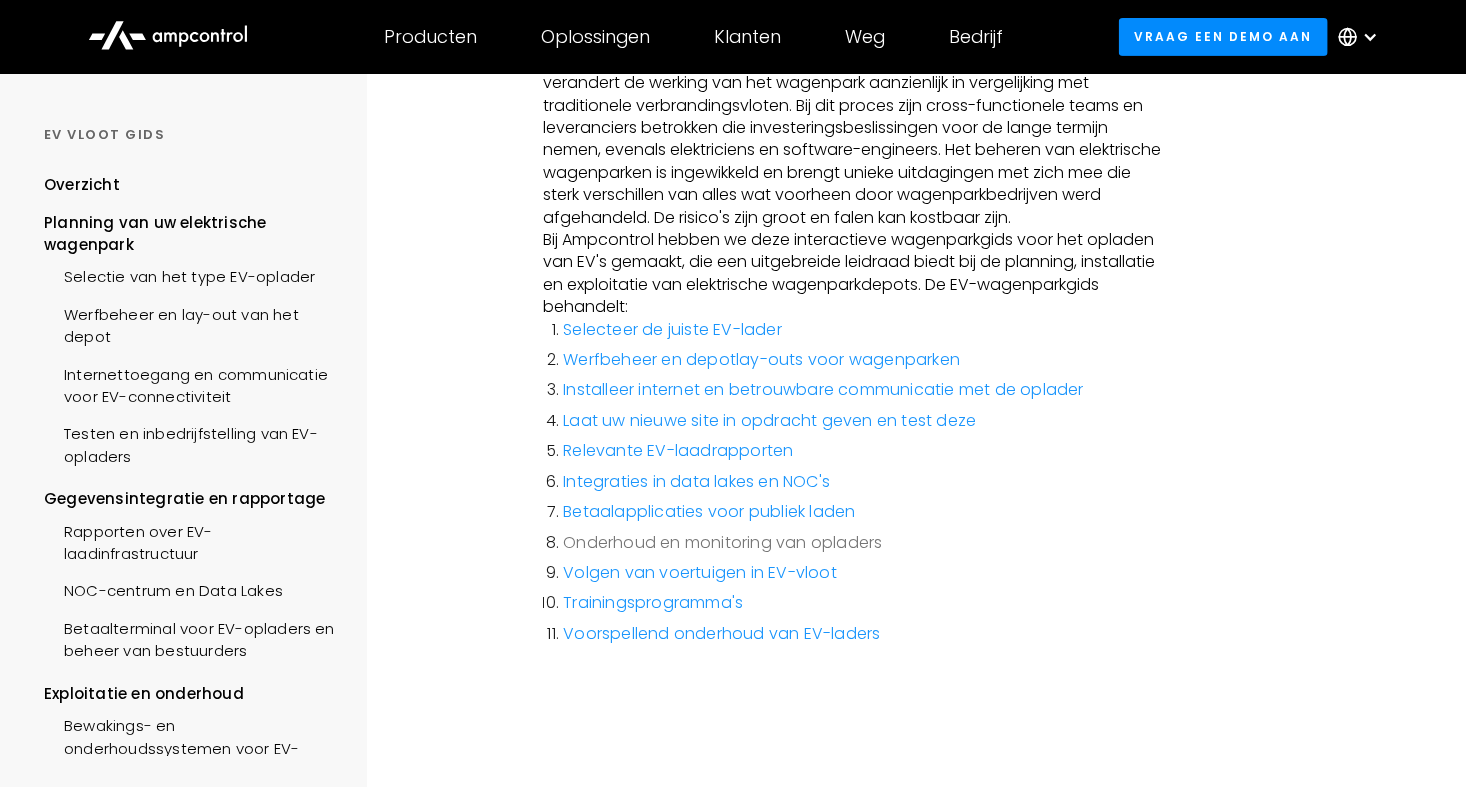scroll, scrollTop: 266, scrollLeft: 0, axis: vertical 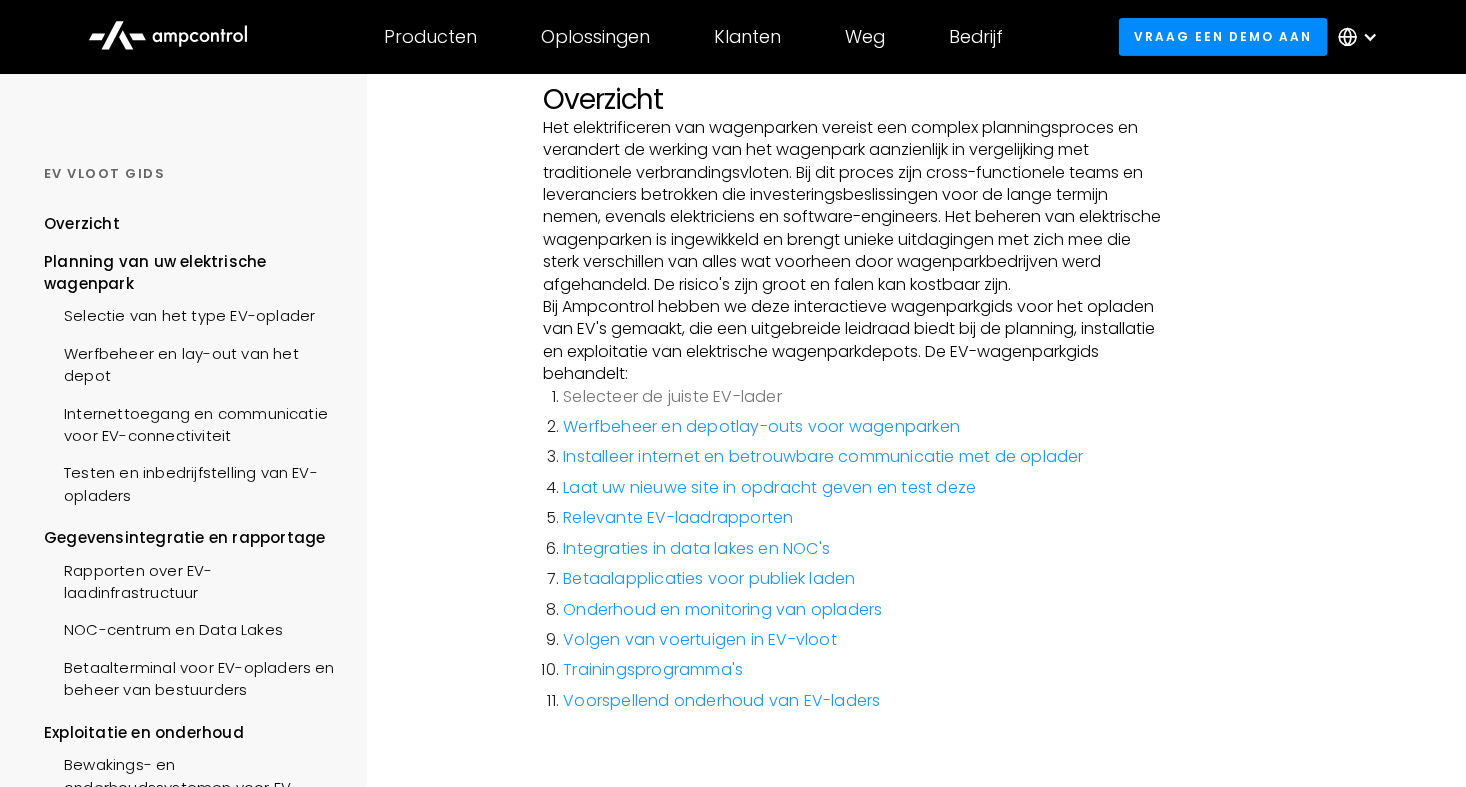 click on "Selecteer de juiste EV-lader" at bounding box center [672, 396] 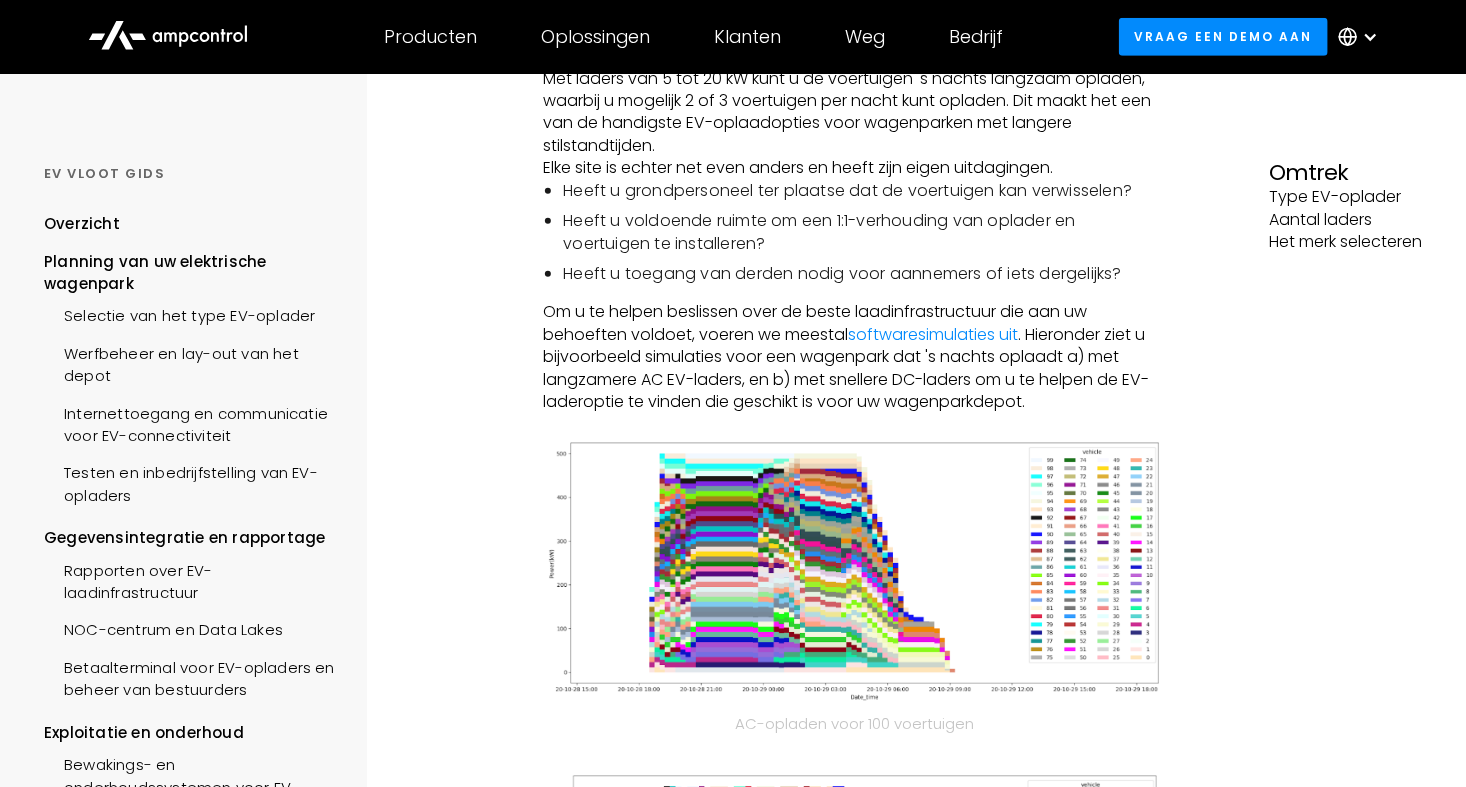 scroll, scrollTop: 666, scrollLeft: 0, axis: vertical 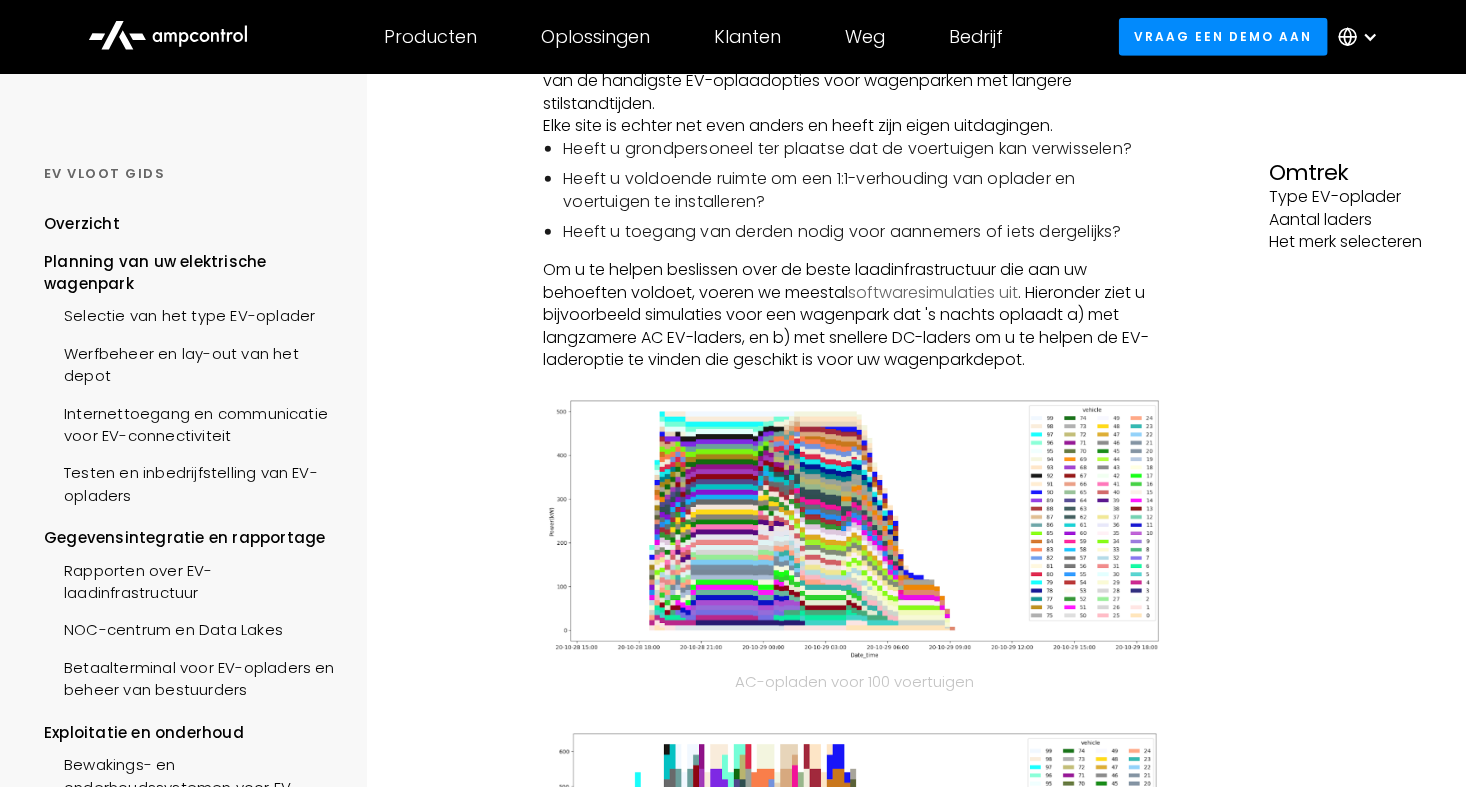 click on "softwaresimulaties uit" at bounding box center [933, 292] 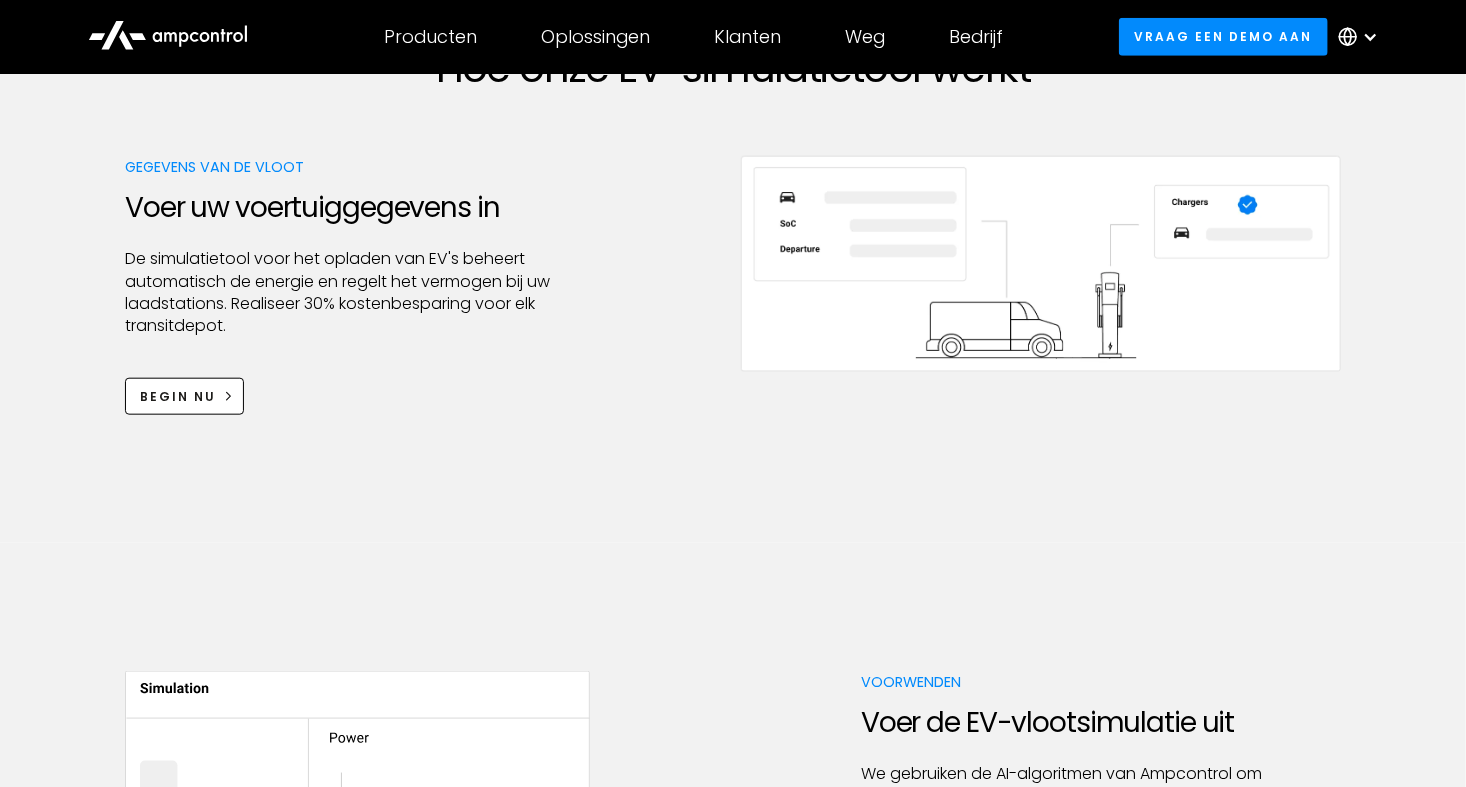 scroll, scrollTop: 800, scrollLeft: 0, axis: vertical 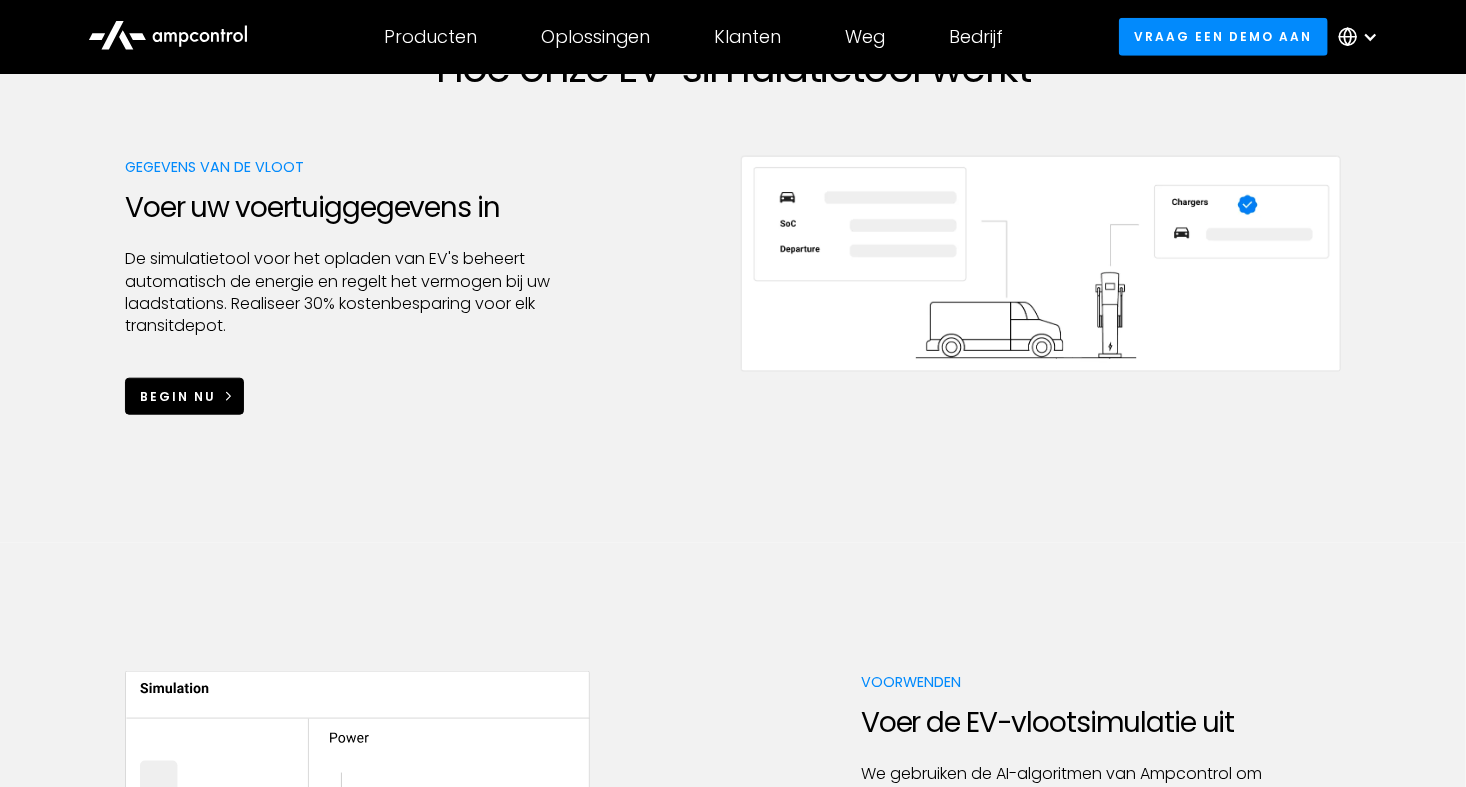 click on "Begin nu" at bounding box center (178, 397) 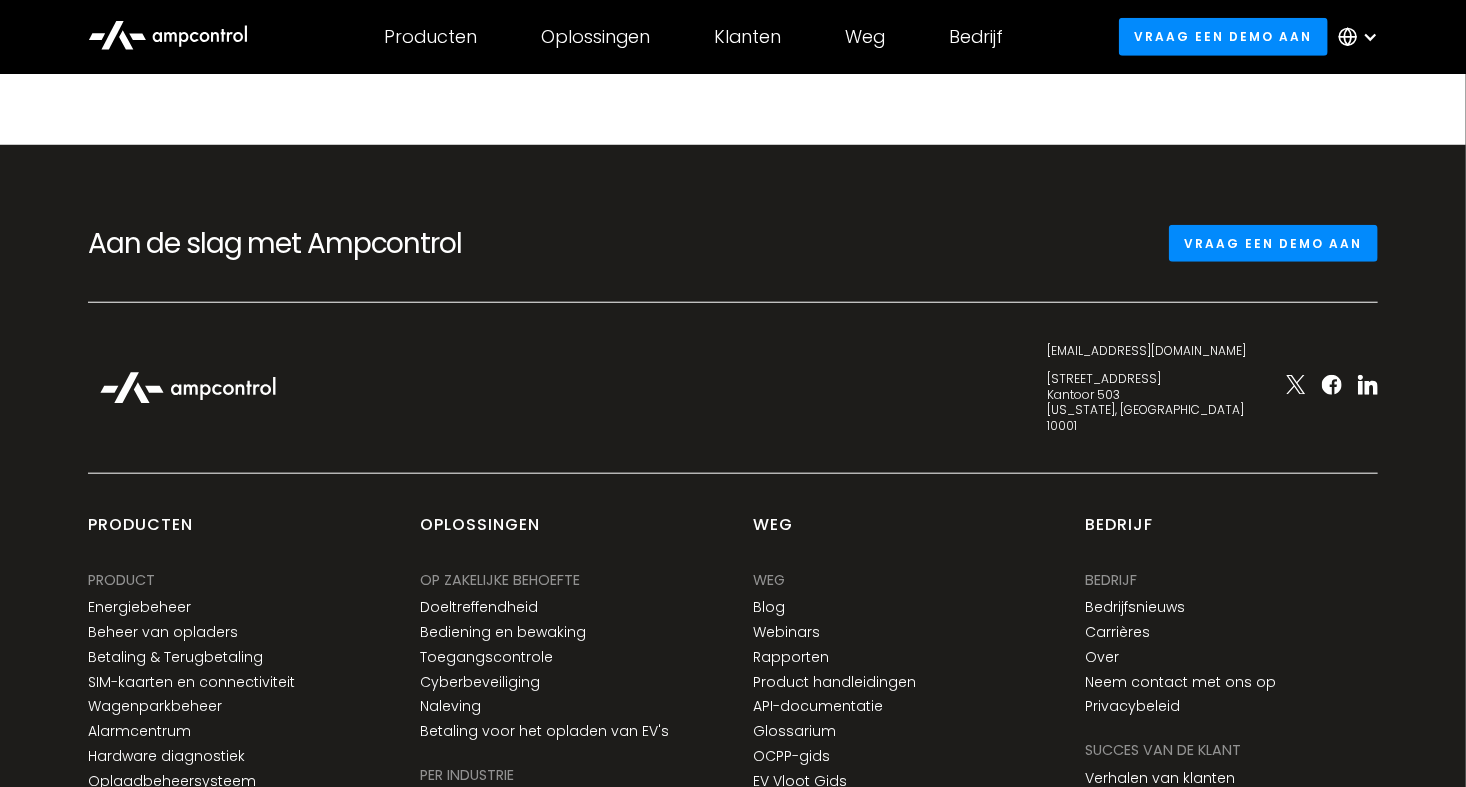 scroll, scrollTop: 718, scrollLeft: 0, axis: vertical 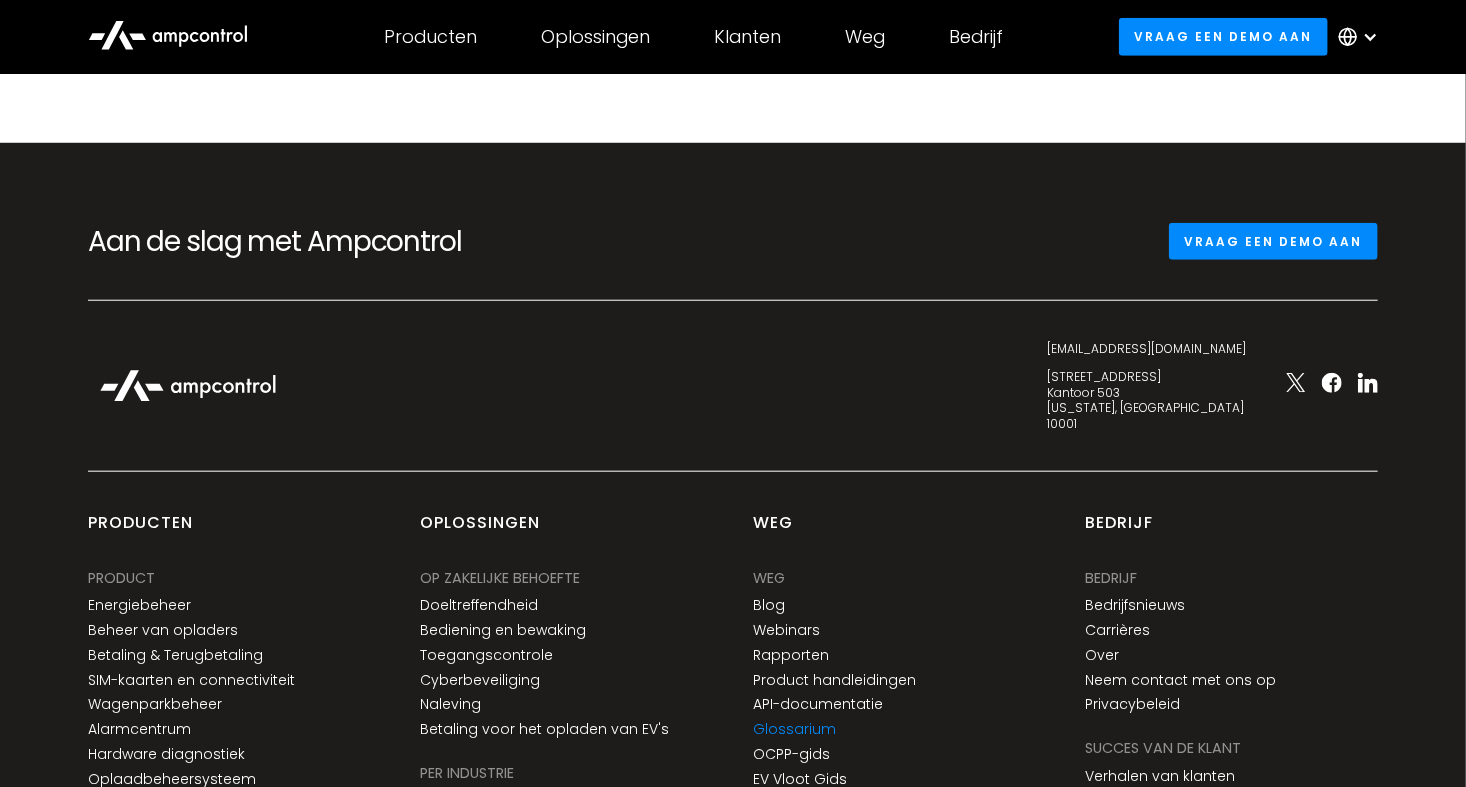 click on "Producten
Products
Energy Management Load management, cost optimization, oversubscription
Charger Management AC and DC chargers integration, remote monitoring, API access
Fleet Management Real-time GPS, SoC, efficiency monitoring, fleet management
Alert Center Instant notifications, error reports, statistics and performance
Hardware Diagnostics Remote troubleshooting, charger logs, configurations, diagnostic files
AmpEdge Reliable On-site Power Management for EV Fleet Solutions SIM & Connectivity Router Solutions, SIM Cards, Secure Data Connection Payment & Reimbursement Driver Payment App, Roaming Partners, Home Charging Credits Services
24/7 Monitoring & Help Desk Reduce downtime and achieve operational excellence
Simulation Run charging site simulations for fleets
LCFS Generate revenue with carbon credits
Security & Deployment Oplossingen" at bounding box center [733, 212] 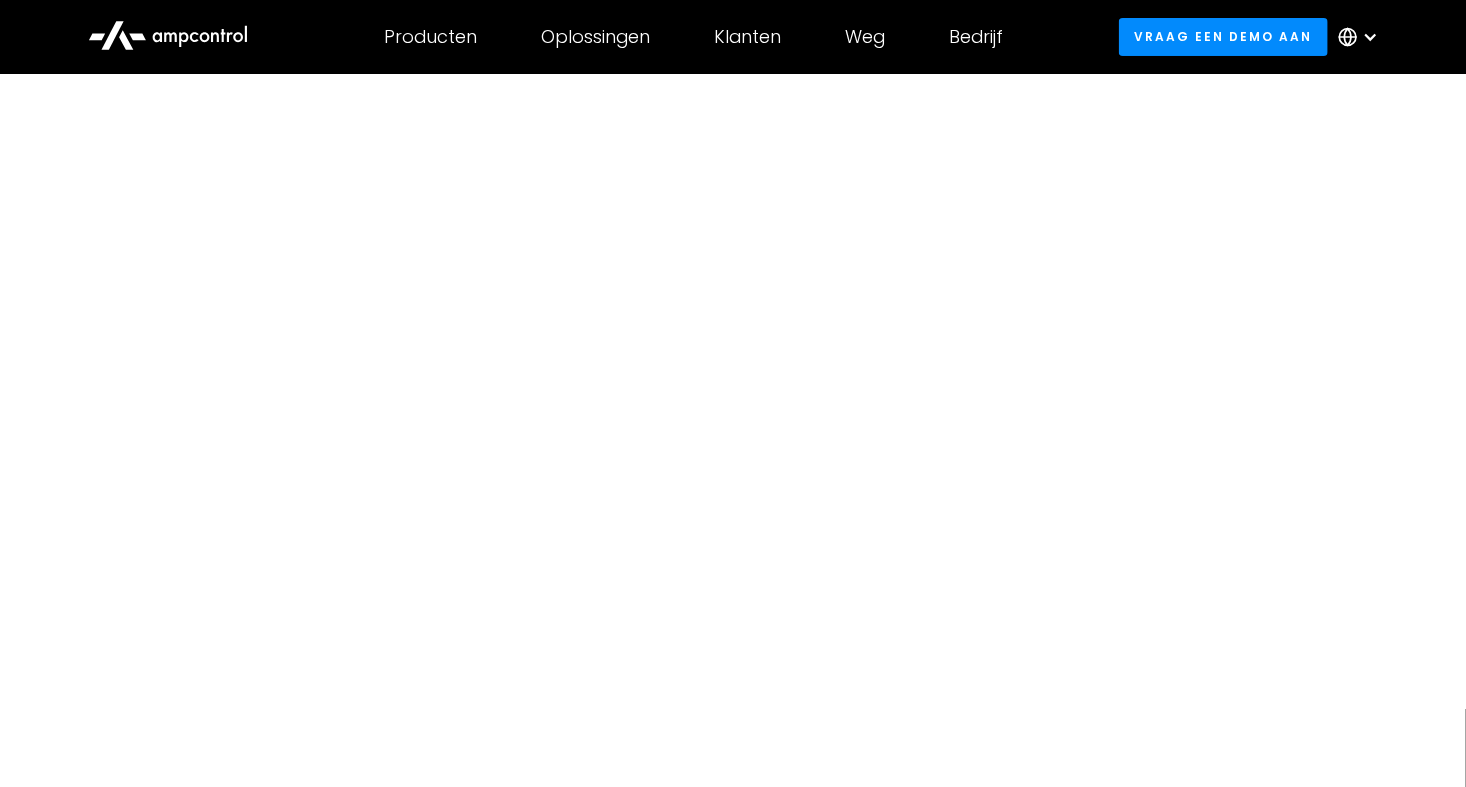 click 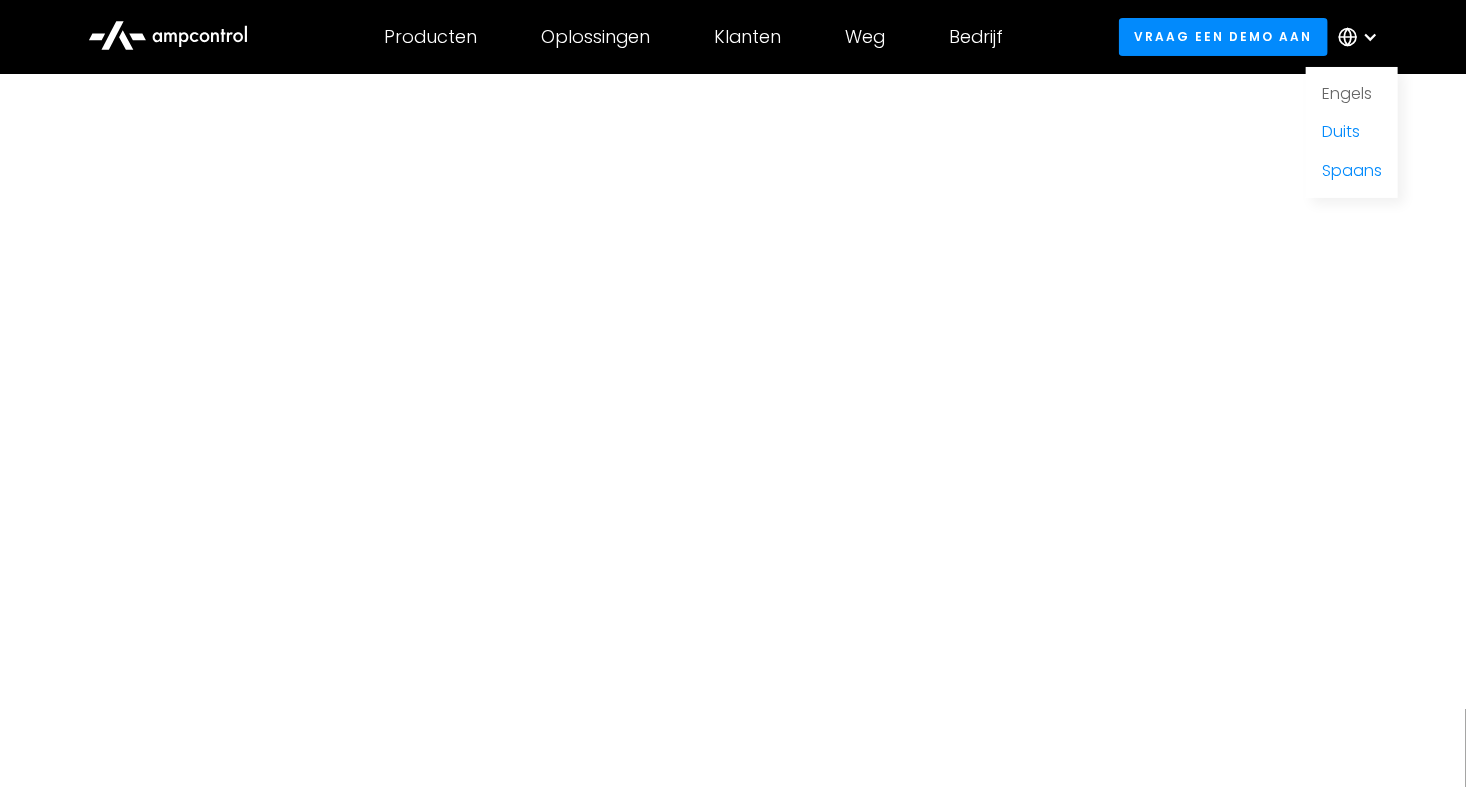 click on "Engels" at bounding box center (1347, 93) 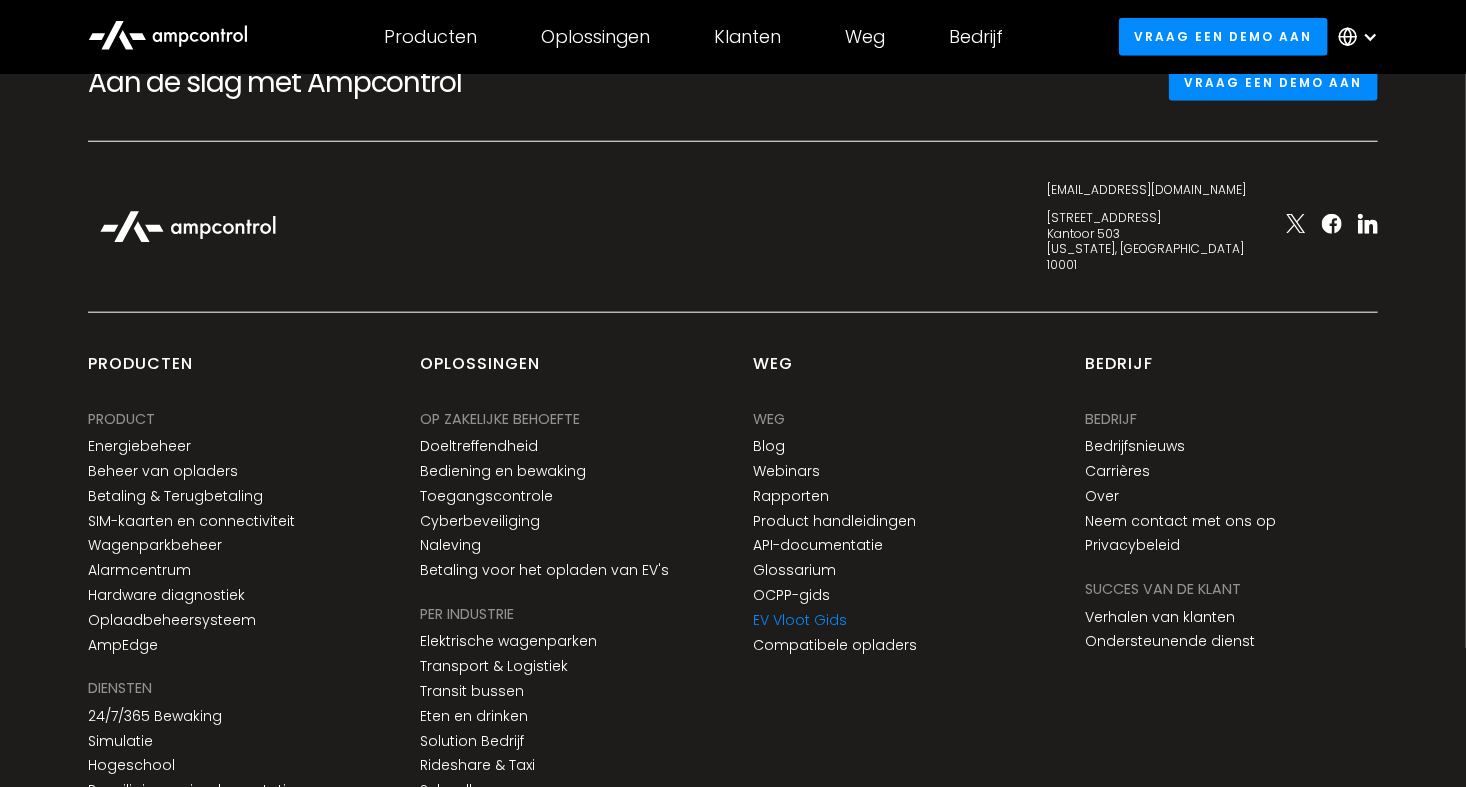 scroll, scrollTop: 933, scrollLeft: 0, axis: vertical 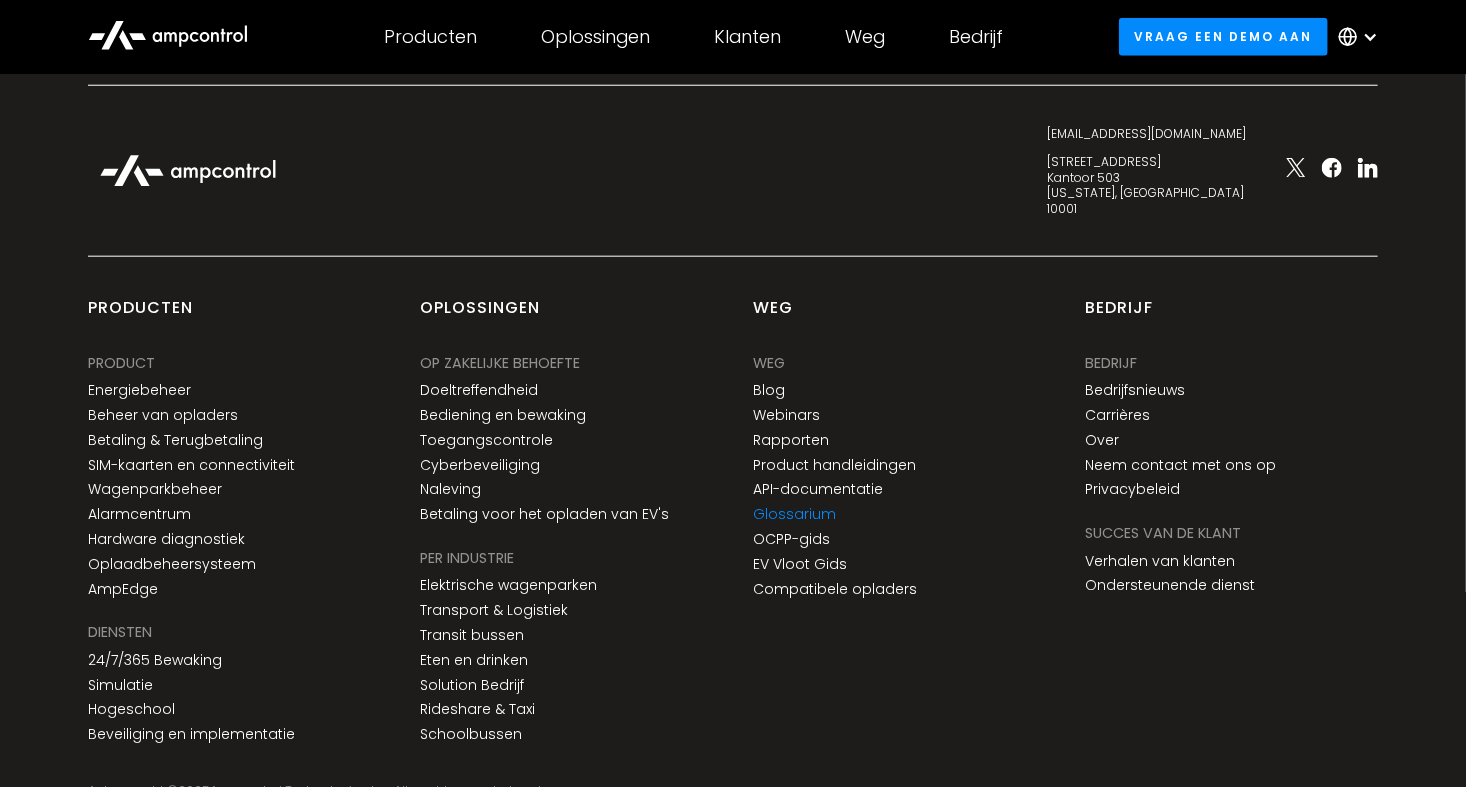 click on "Glossarium" at bounding box center (794, 514) 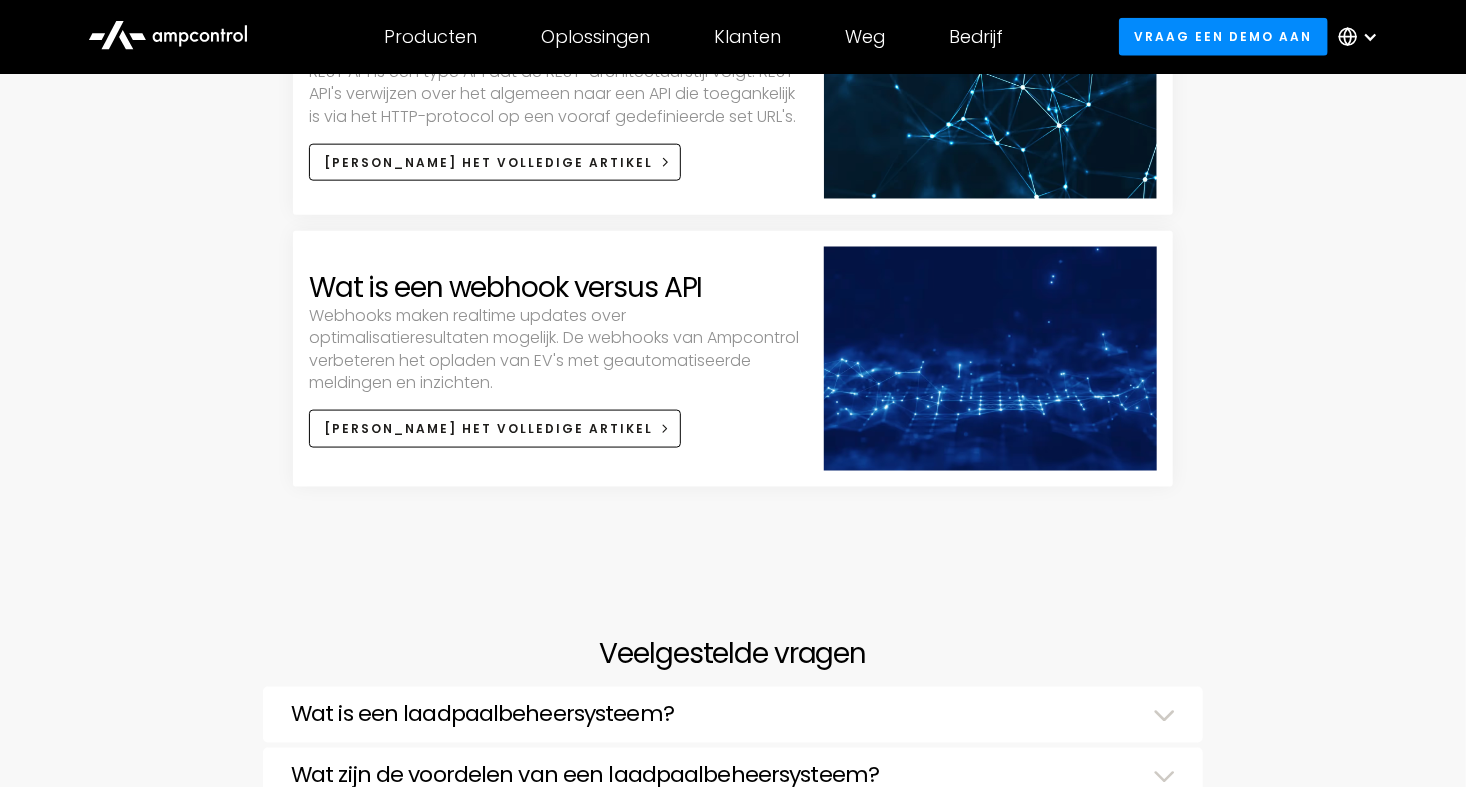 scroll, scrollTop: 5066, scrollLeft: 0, axis: vertical 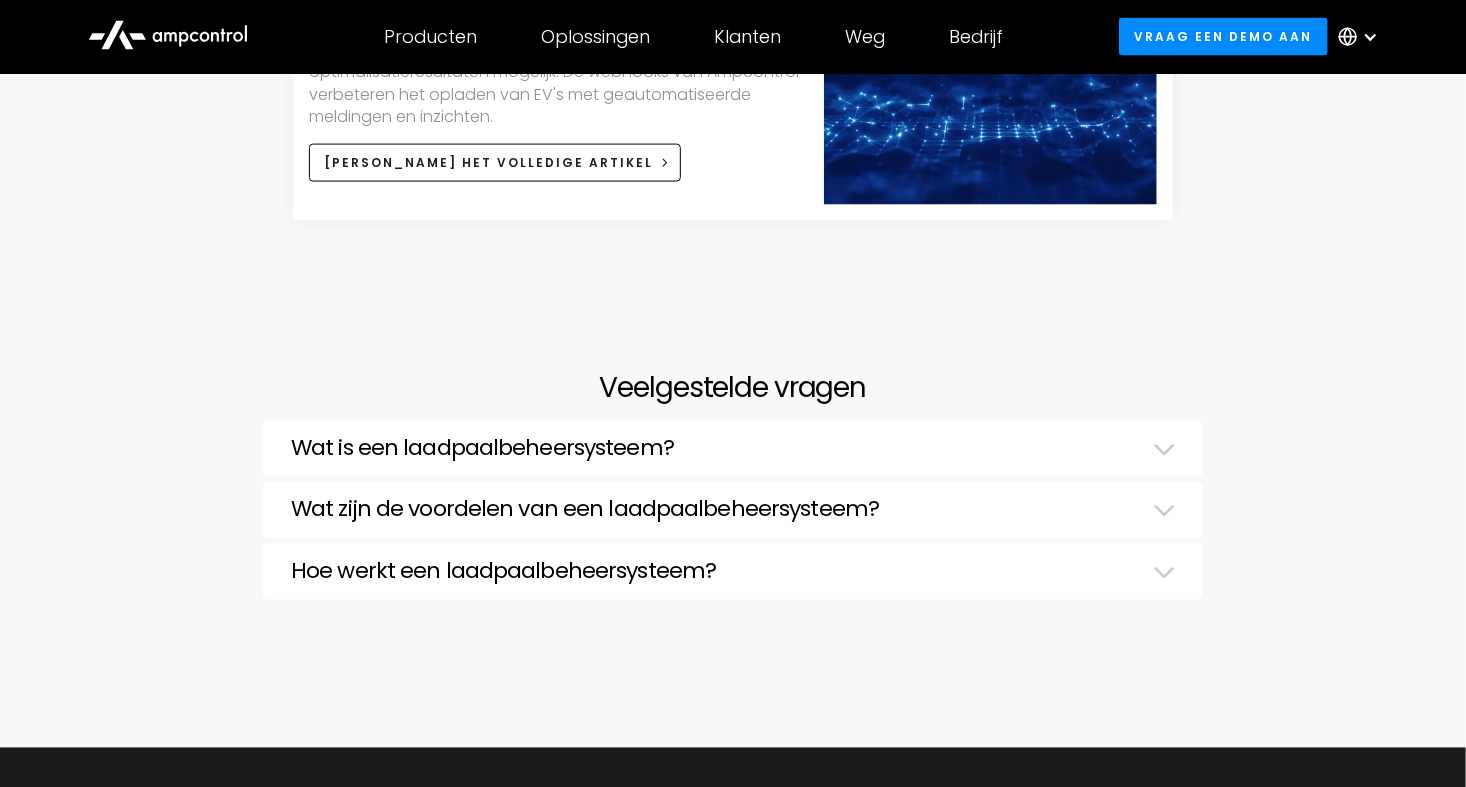 click on "Hoe werkt een laadpaalbeheersysteem?" at bounding box center [503, 572] 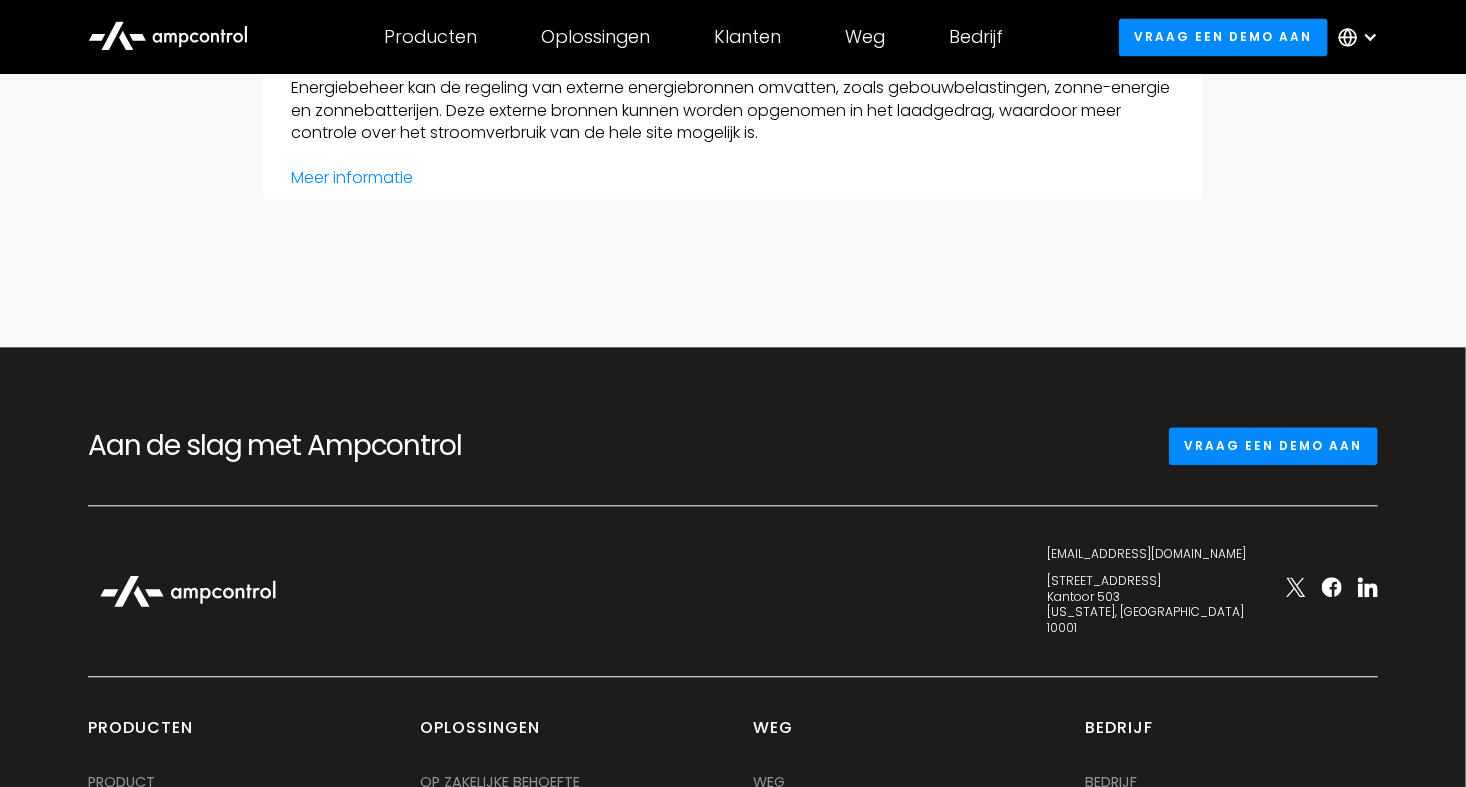 scroll, scrollTop: 5866, scrollLeft: 0, axis: vertical 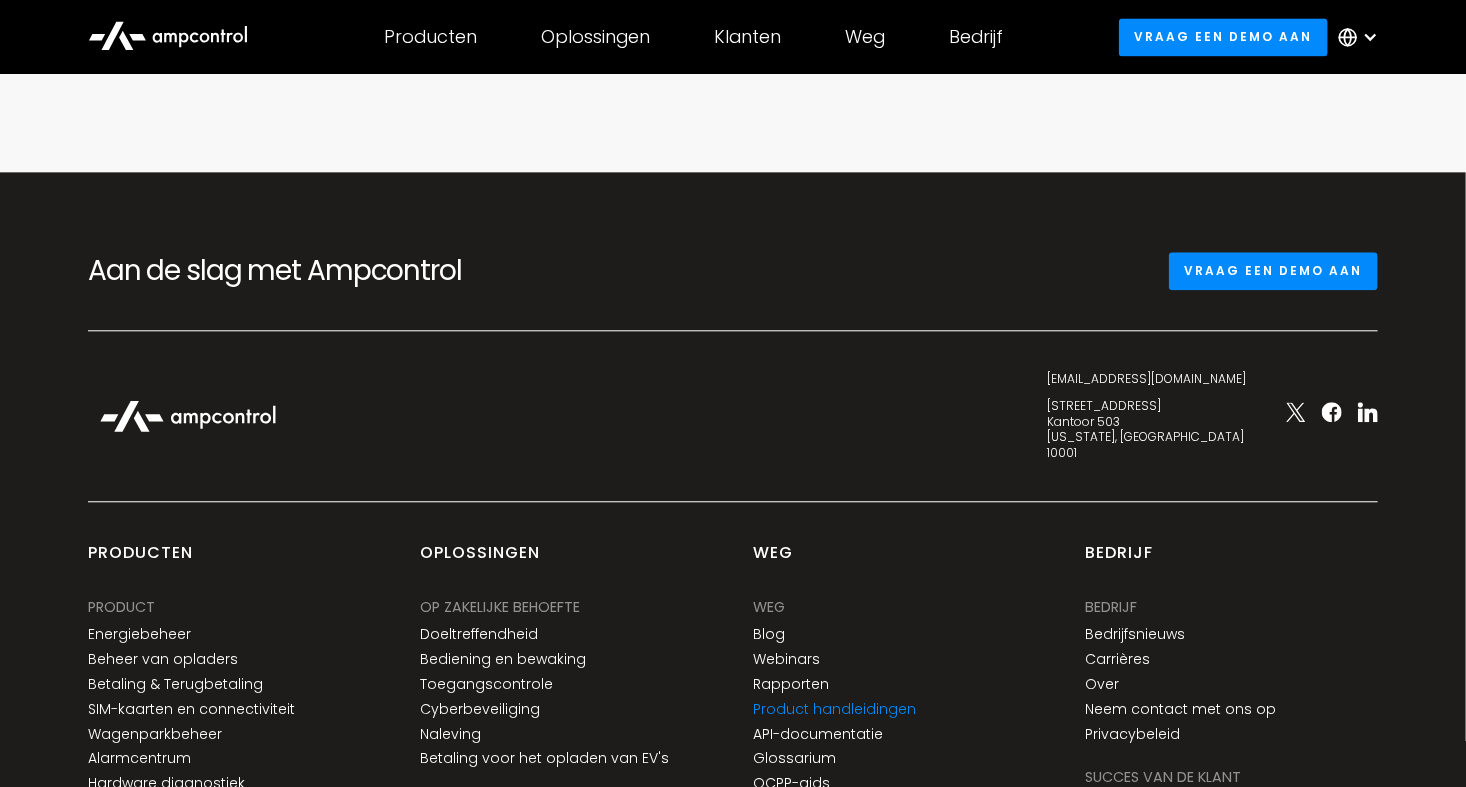 click on "Product handleidingen" at bounding box center (834, 709) 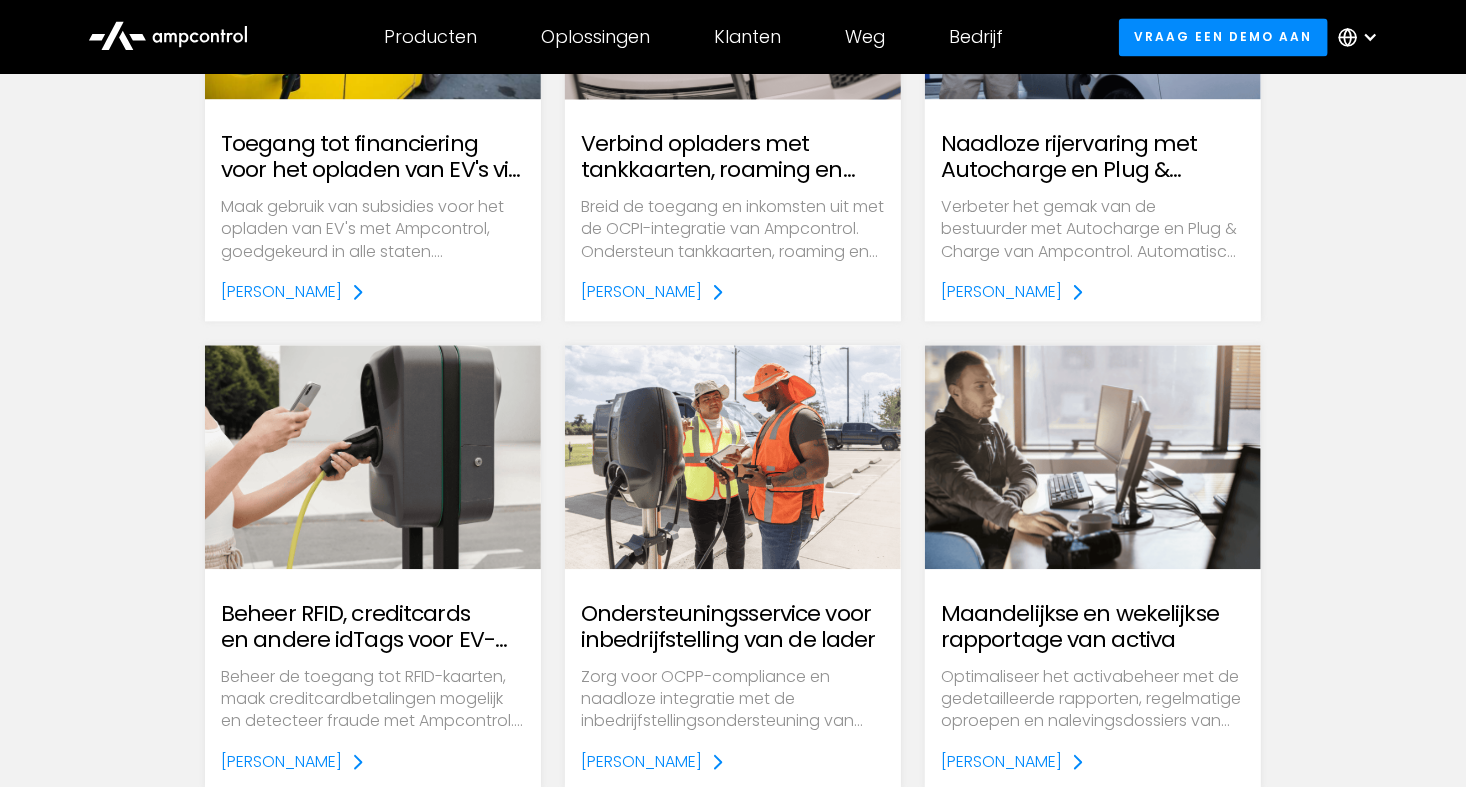 scroll, scrollTop: 2200, scrollLeft: 0, axis: vertical 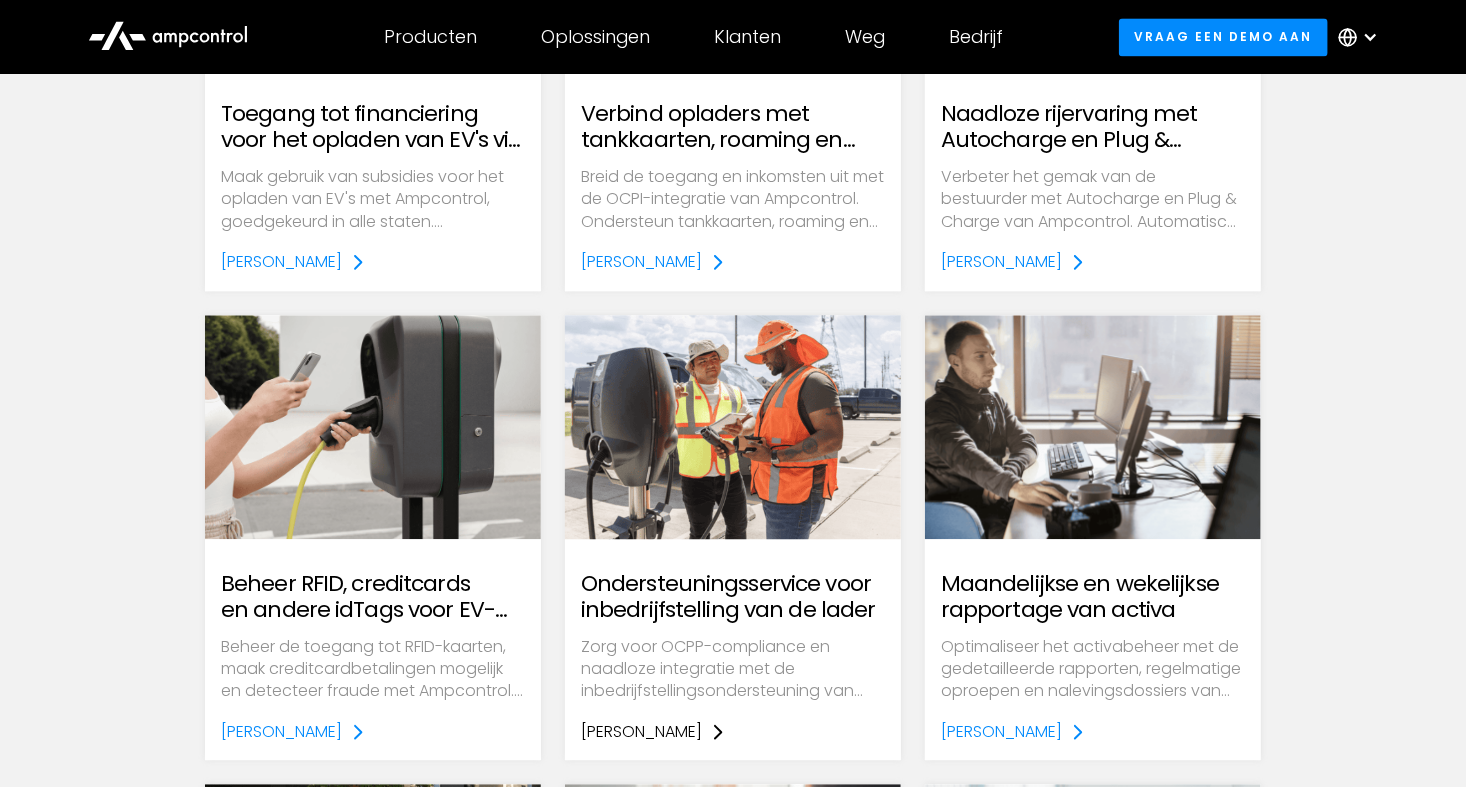 click on "[PERSON_NAME]" at bounding box center (641, 732) 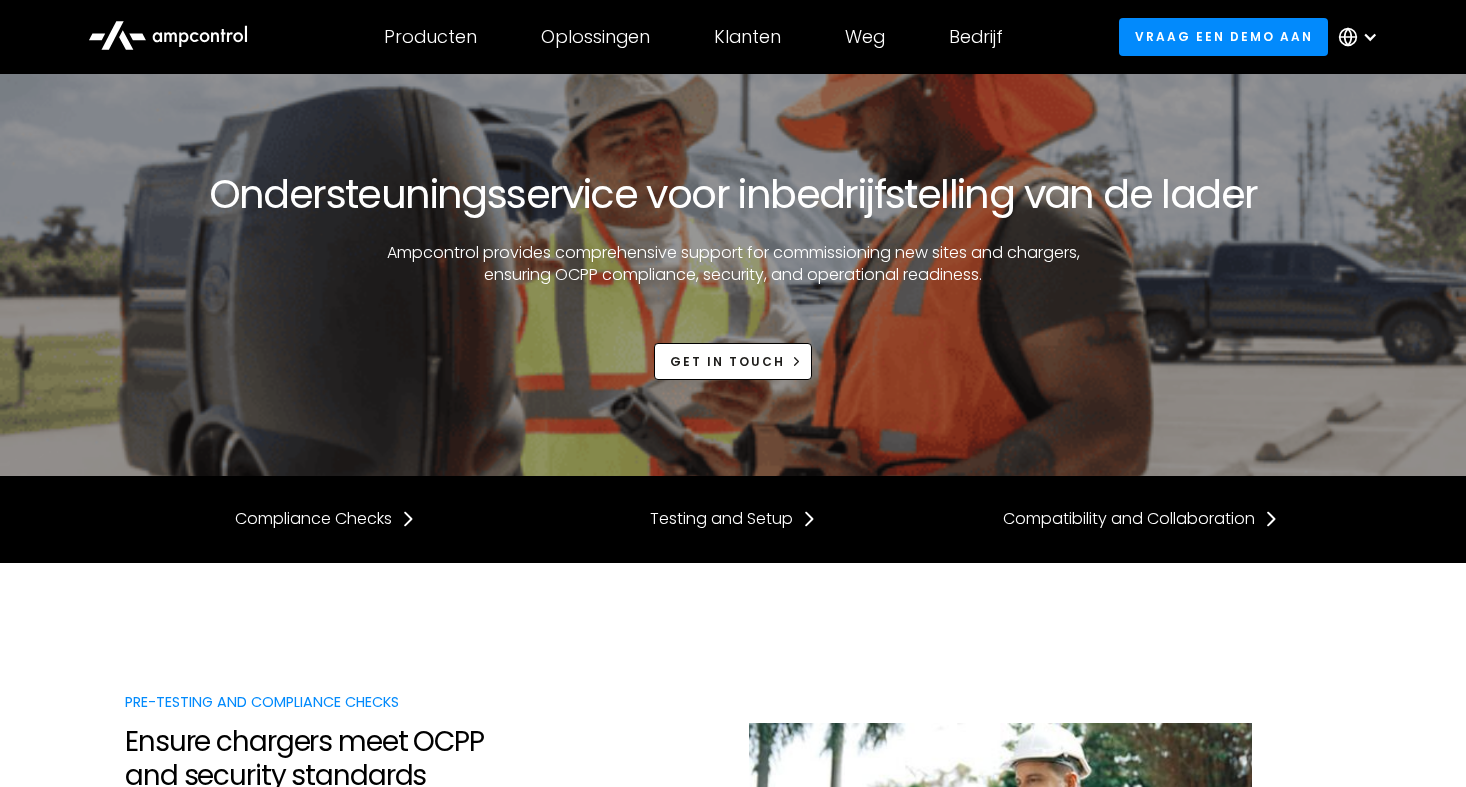 scroll, scrollTop: 0, scrollLeft: 0, axis: both 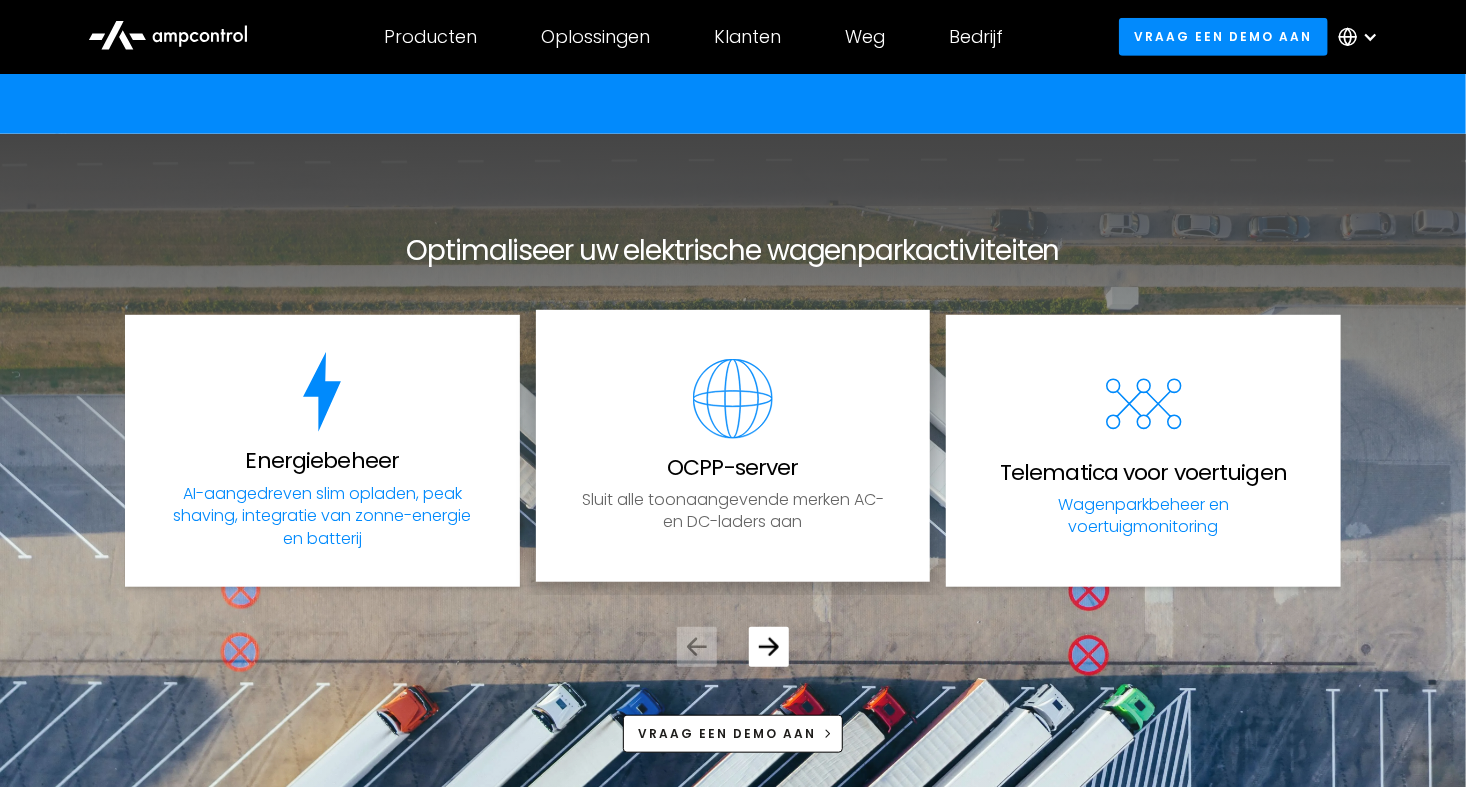 click on "Sluit alle toonaangevende merken AC- en DC-laders aan" at bounding box center [733, 511] 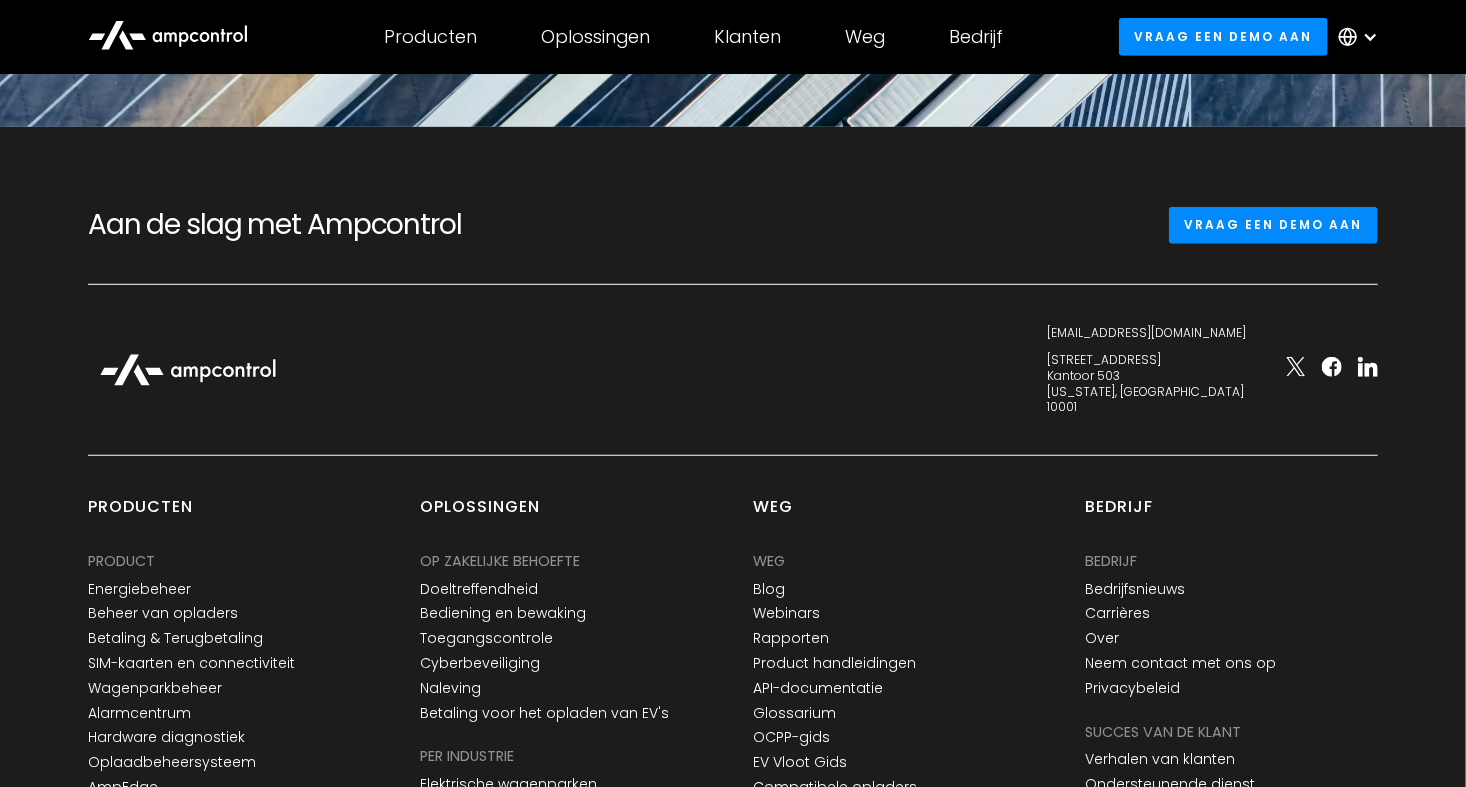 scroll, scrollTop: 8000, scrollLeft: 0, axis: vertical 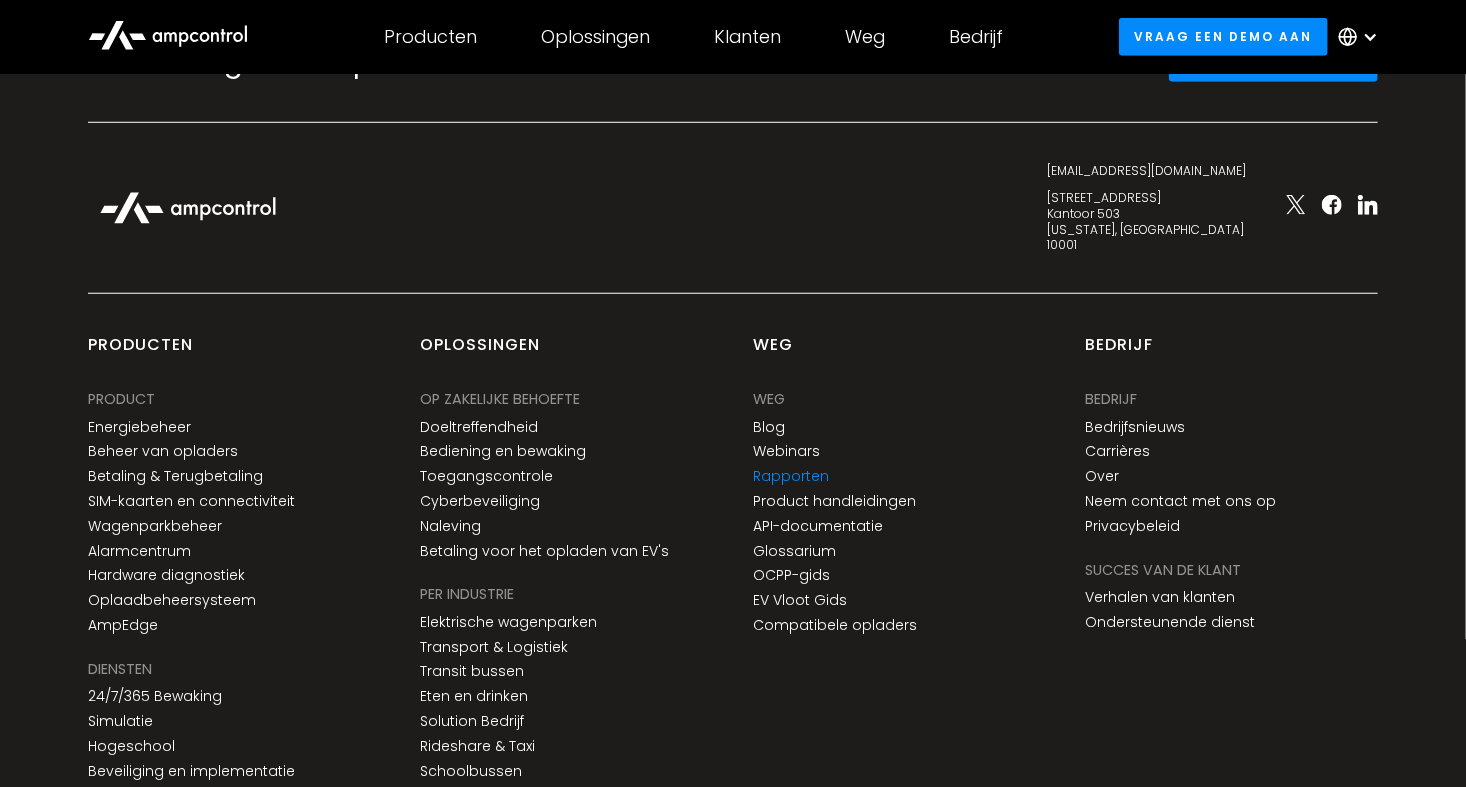 click on "Rapporten" at bounding box center [791, 476] 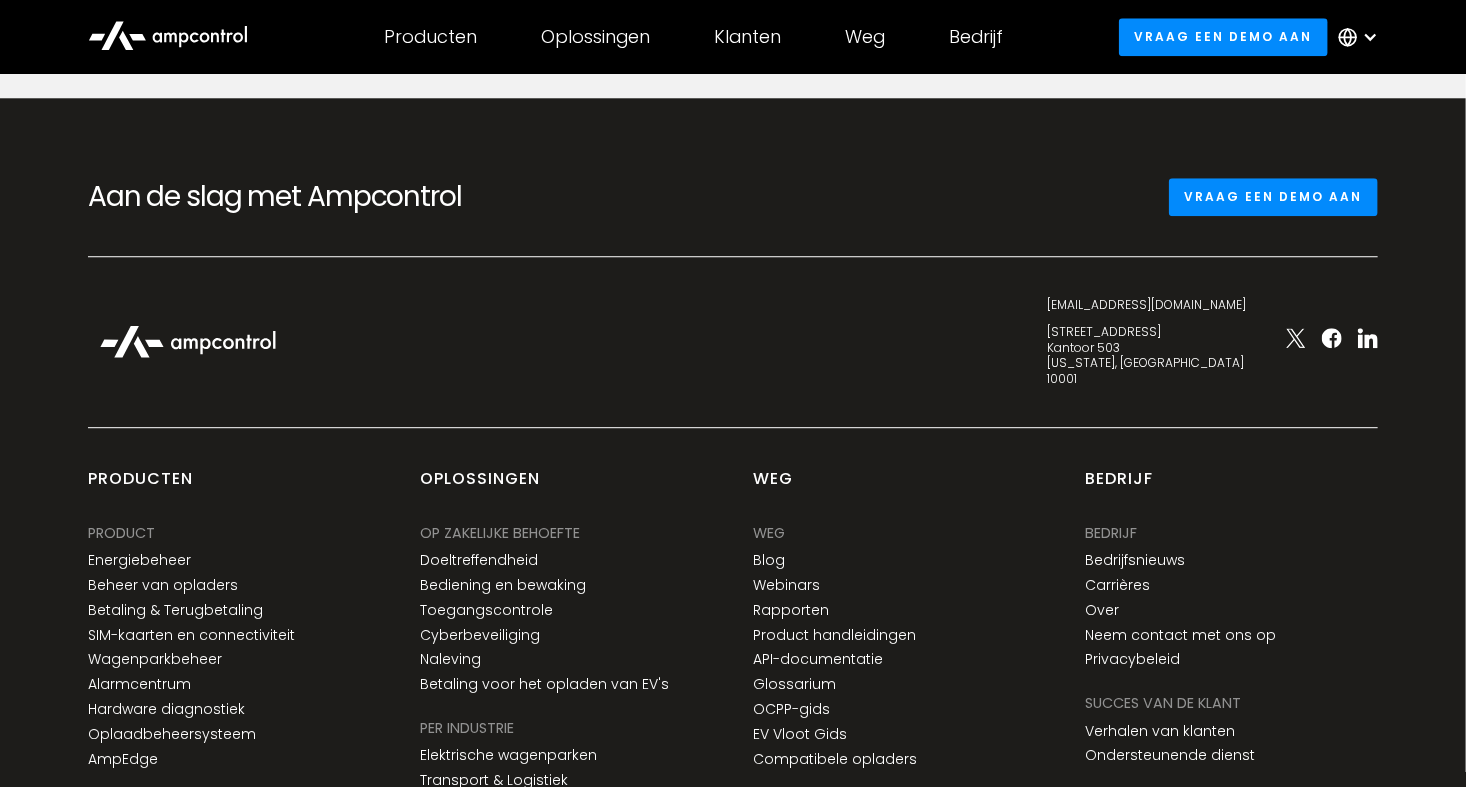 scroll, scrollTop: 2533, scrollLeft: 0, axis: vertical 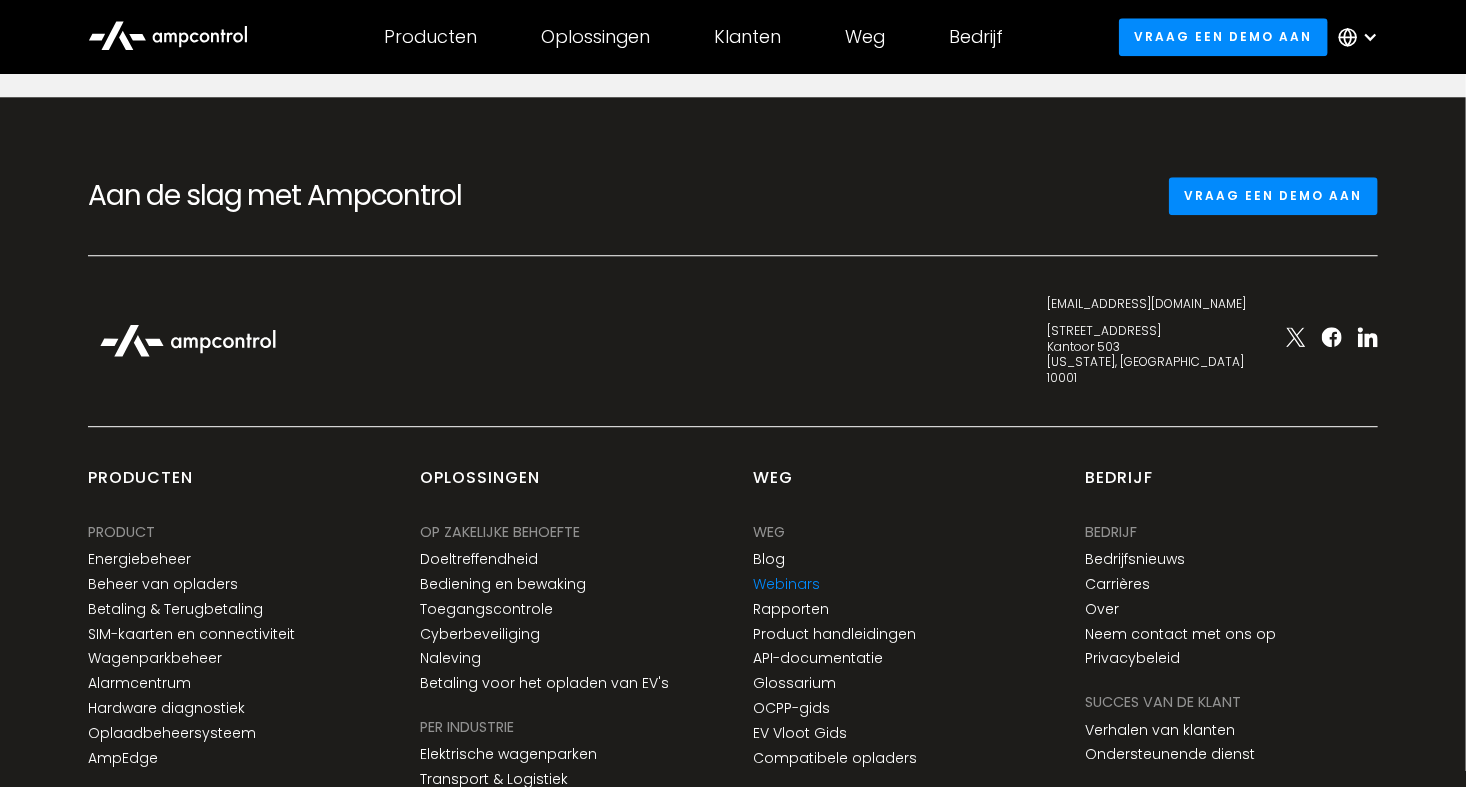 click on "Webinars" at bounding box center [786, 584] 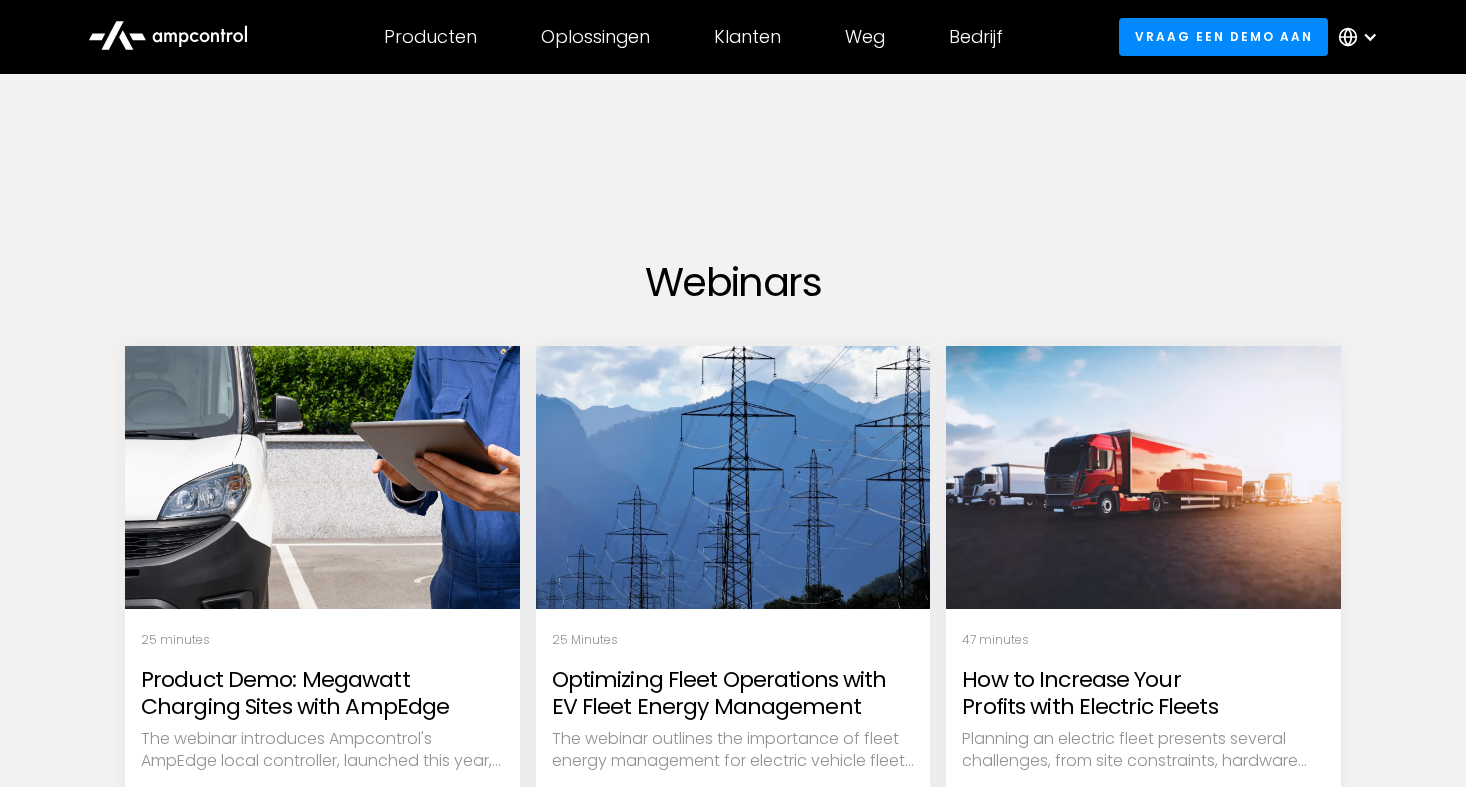 scroll, scrollTop: 0, scrollLeft: 0, axis: both 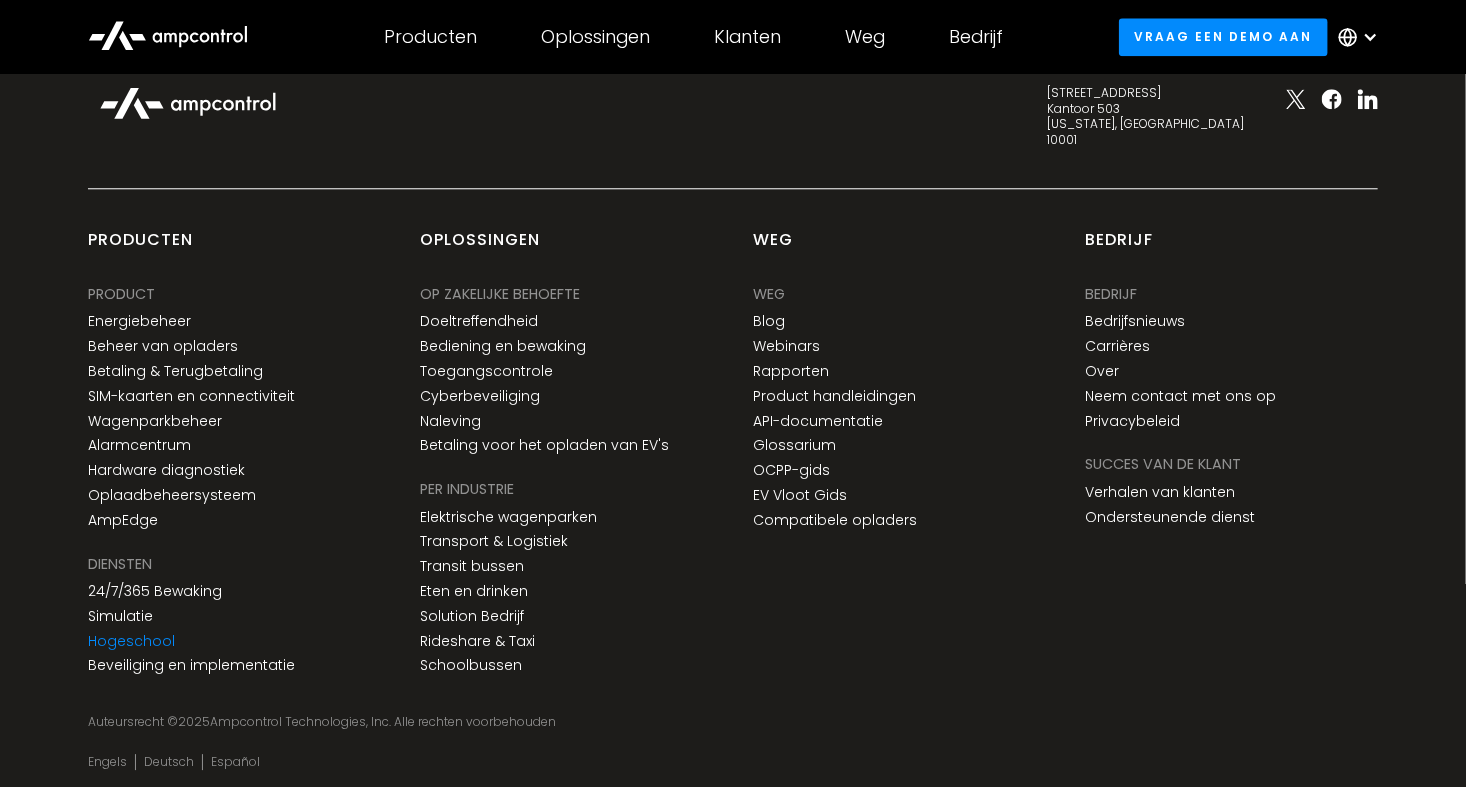 click on "Hogeschool" at bounding box center [131, 641] 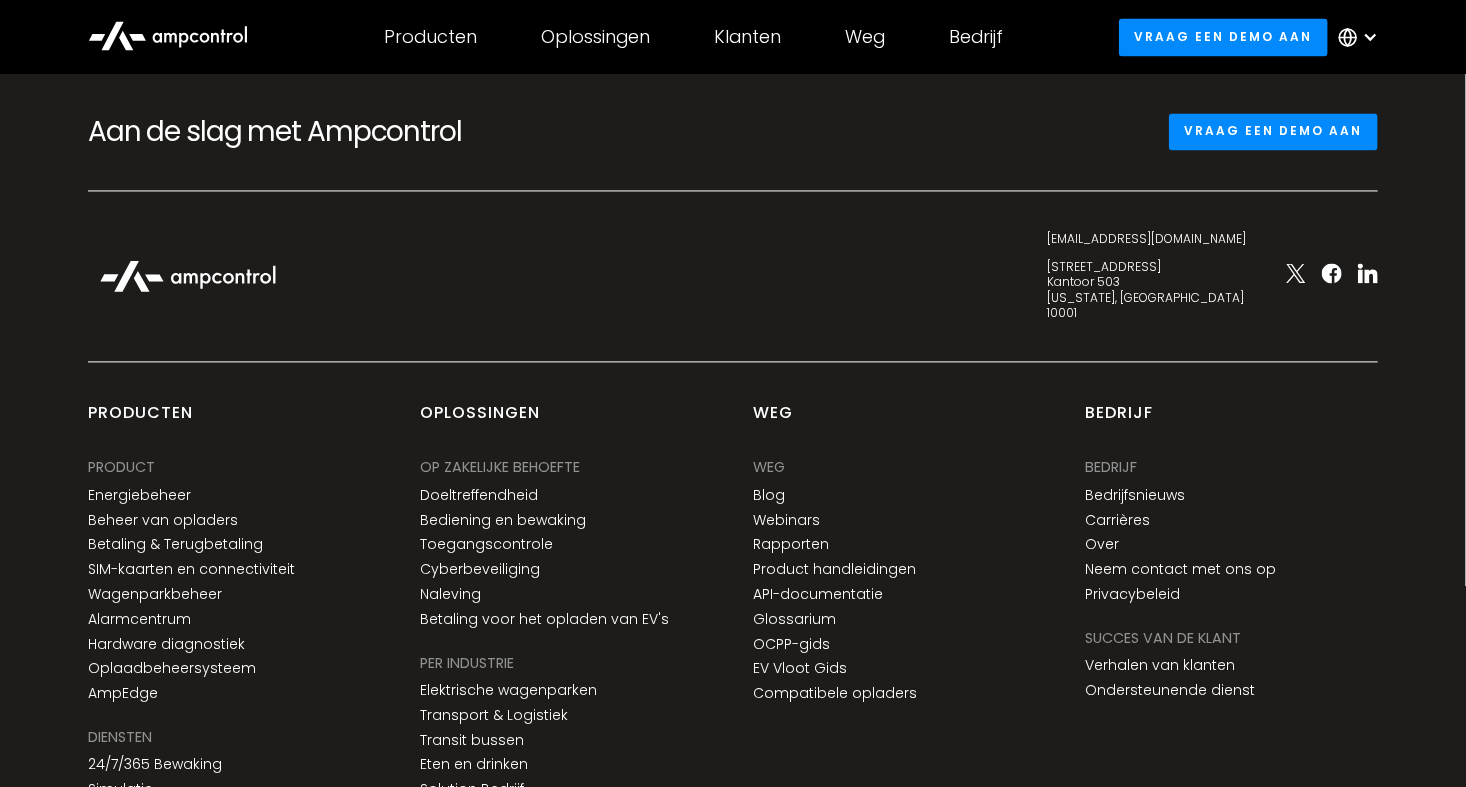 scroll, scrollTop: 5533, scrollLeft: 0, axis: vertical 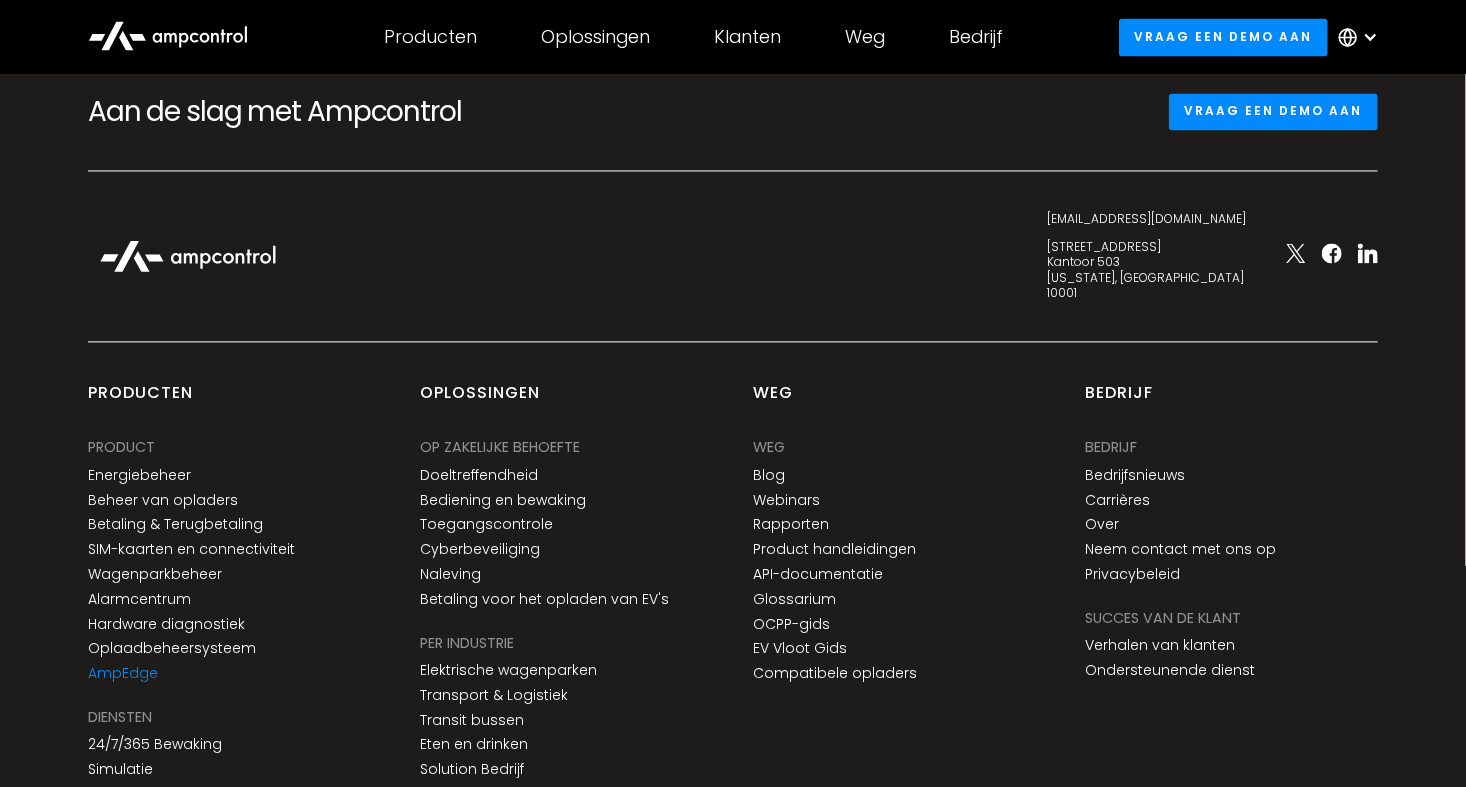 click on "AmpEdge" at bounding box center [123, 673] 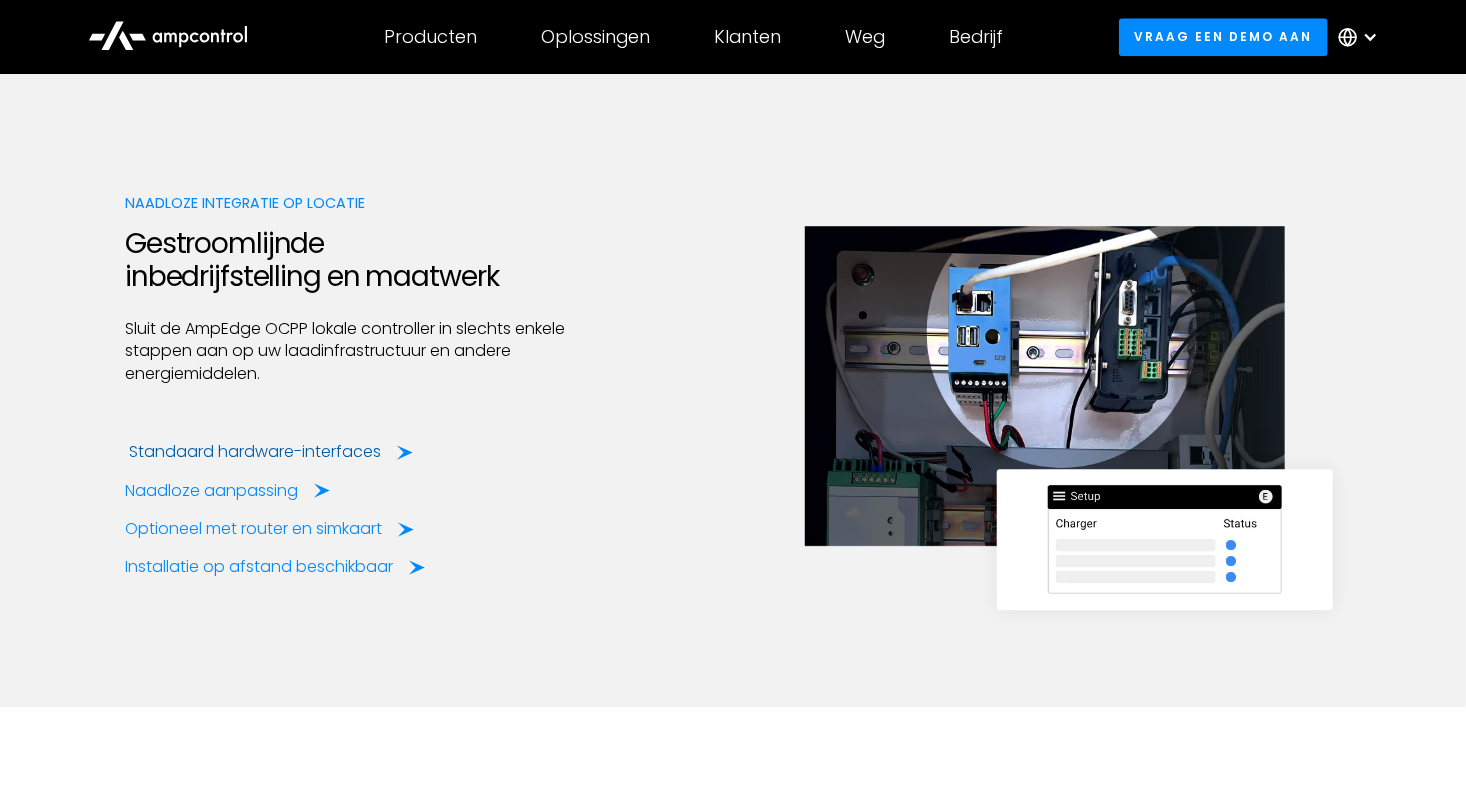 scroll, scrollTop: 2600, scrollLeft: 0, axis: vertical 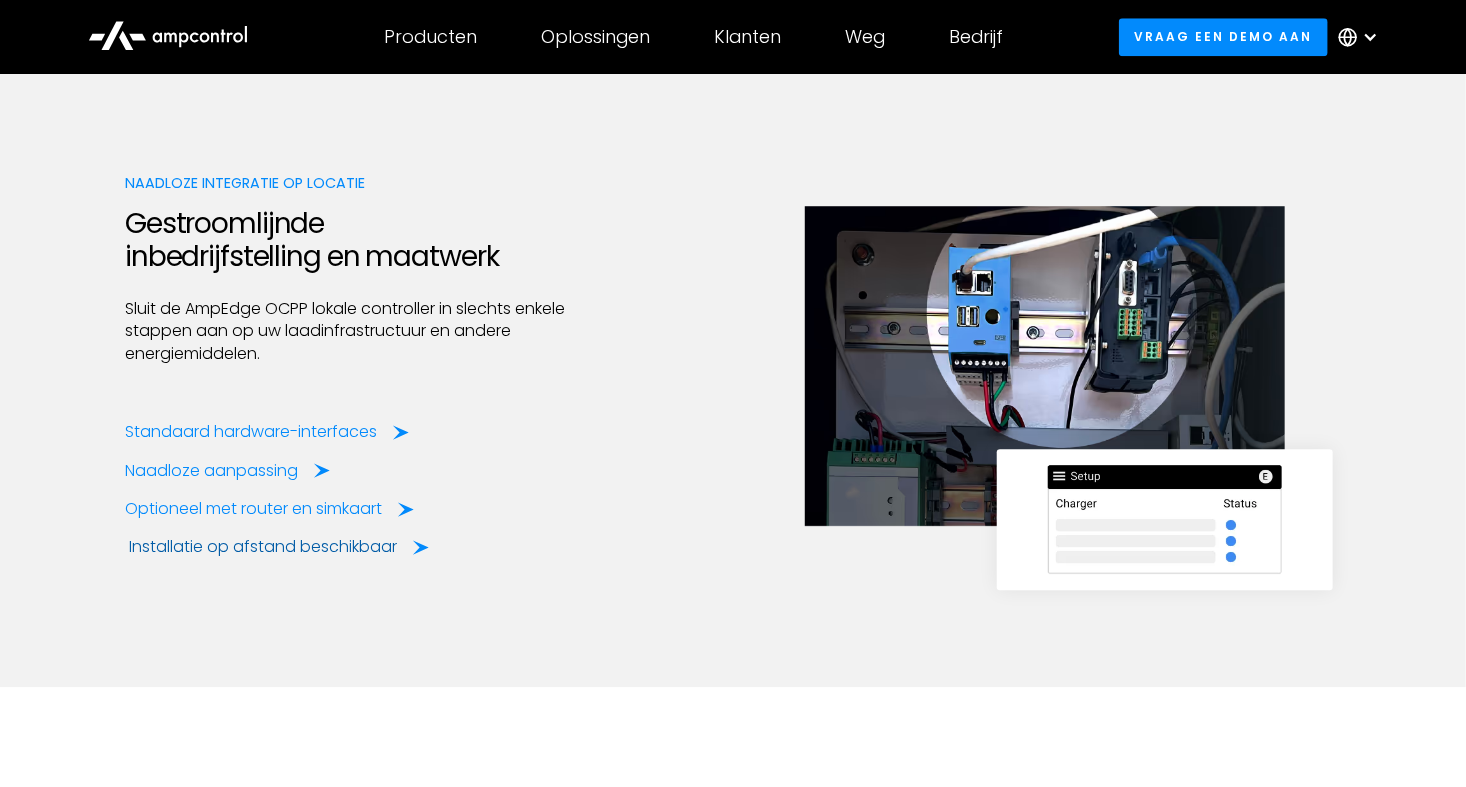 click on "Installatie op afstand beschikbaar" at bounding box center [263, 547] 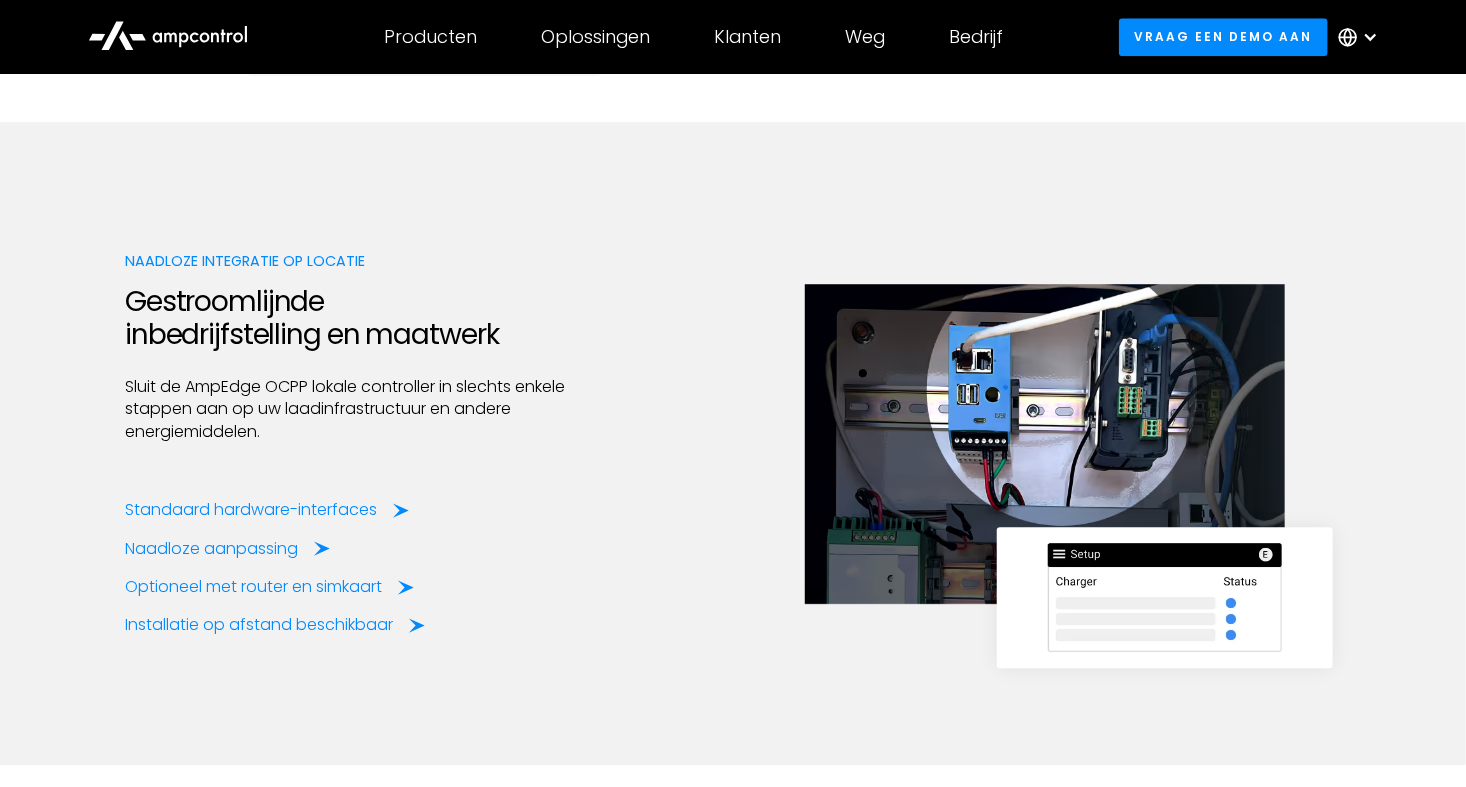scroll, scrollTop: 2600, scrollLeft: 0, axis: vertical 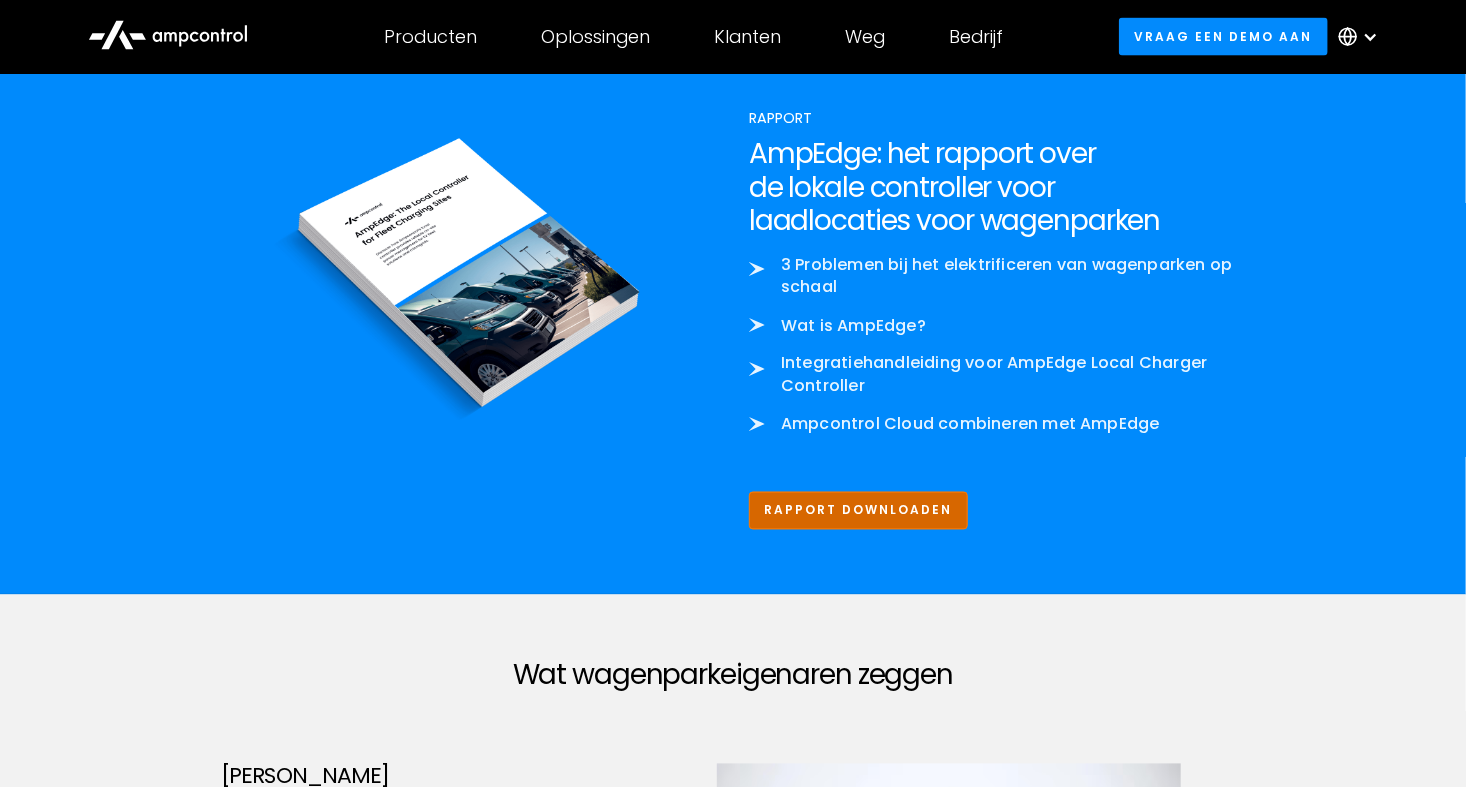 click on "Rapport downloaden" at bounding box center [858, 510] 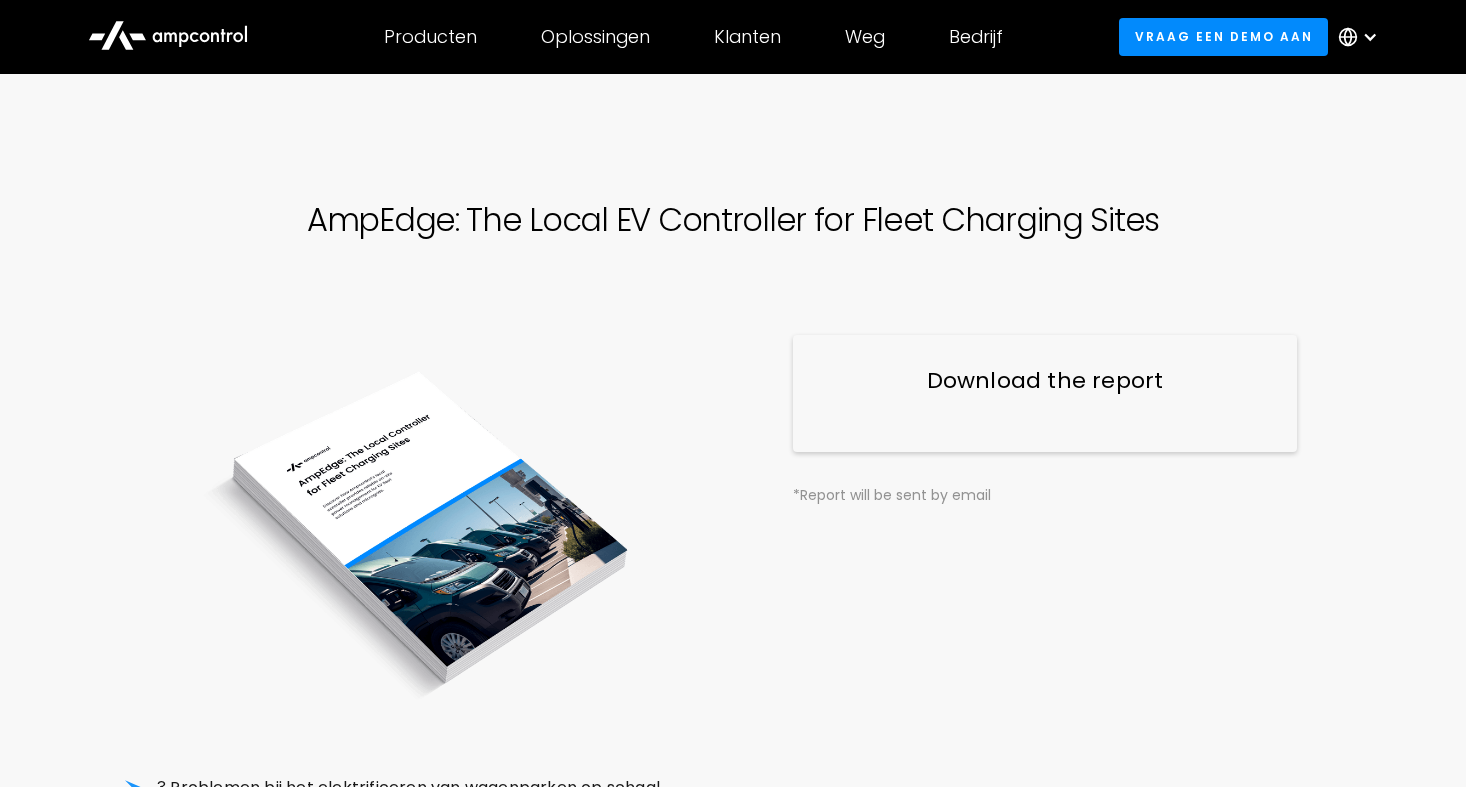 scroll, scrollTop: 0, scrollLeft: 0, axis: both 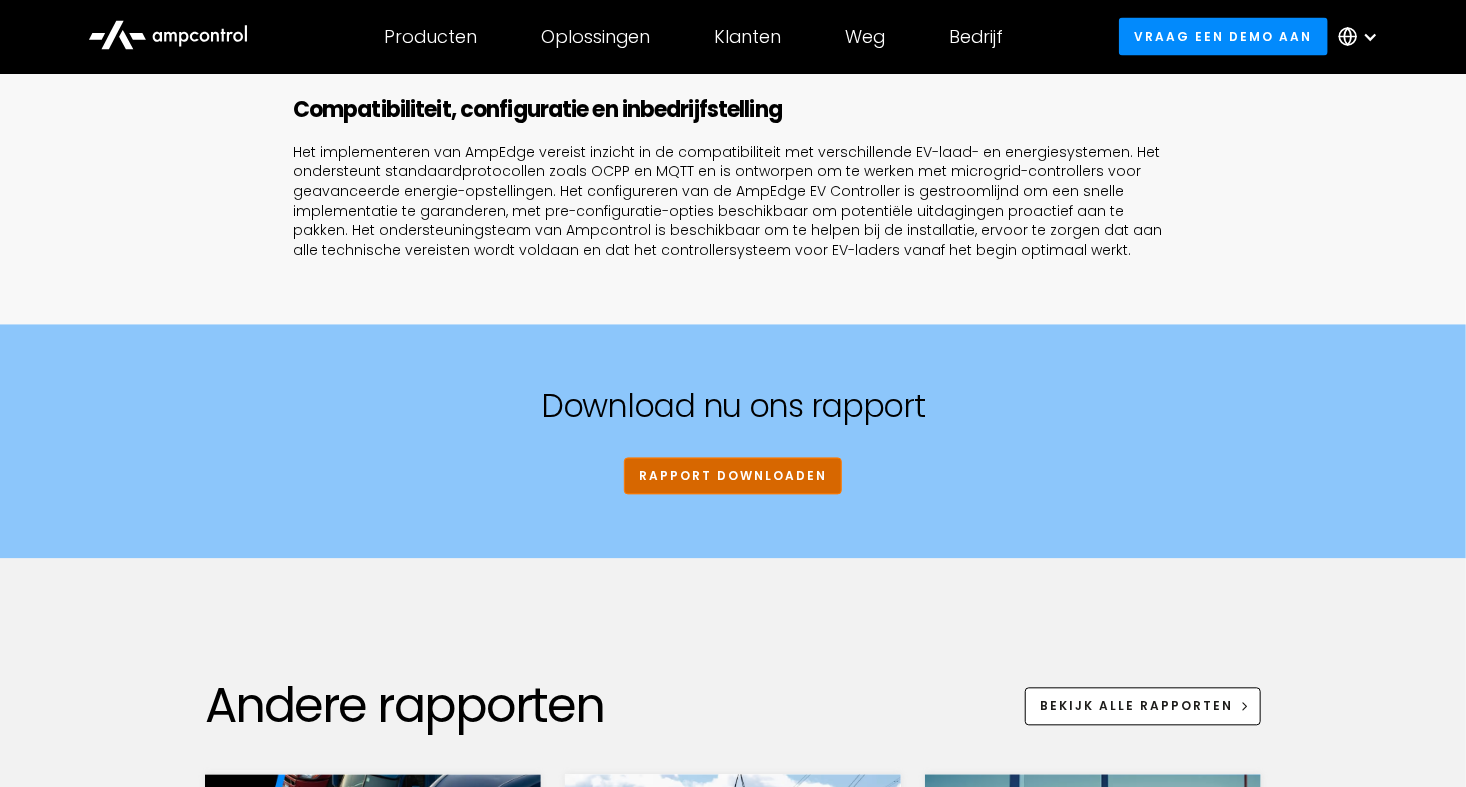 click on "RAPPORT DOWNLOADEN" at bounding box center (733, 476) 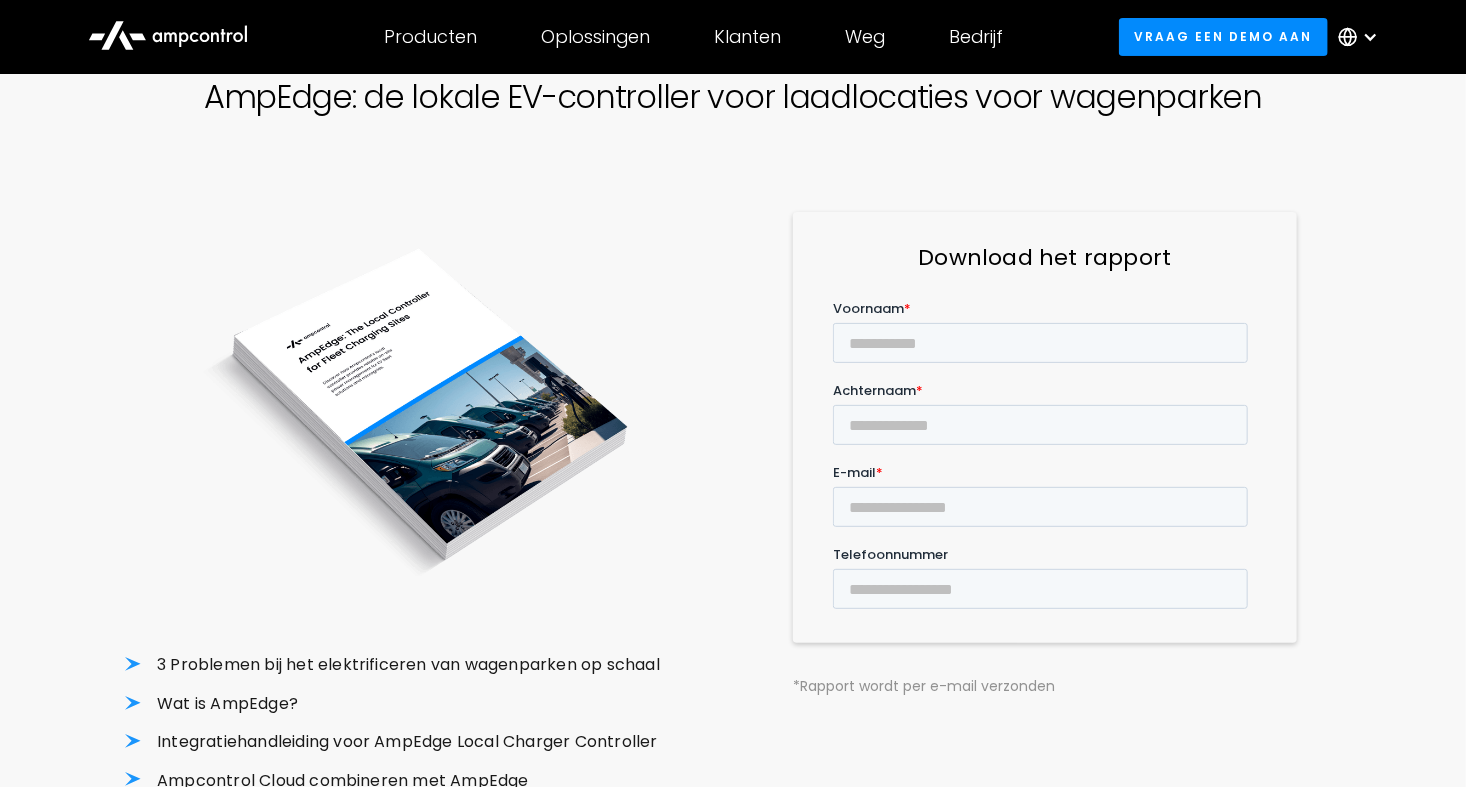 scroll, scrollTop: 106, scrollLeft: 0, axis: vertical 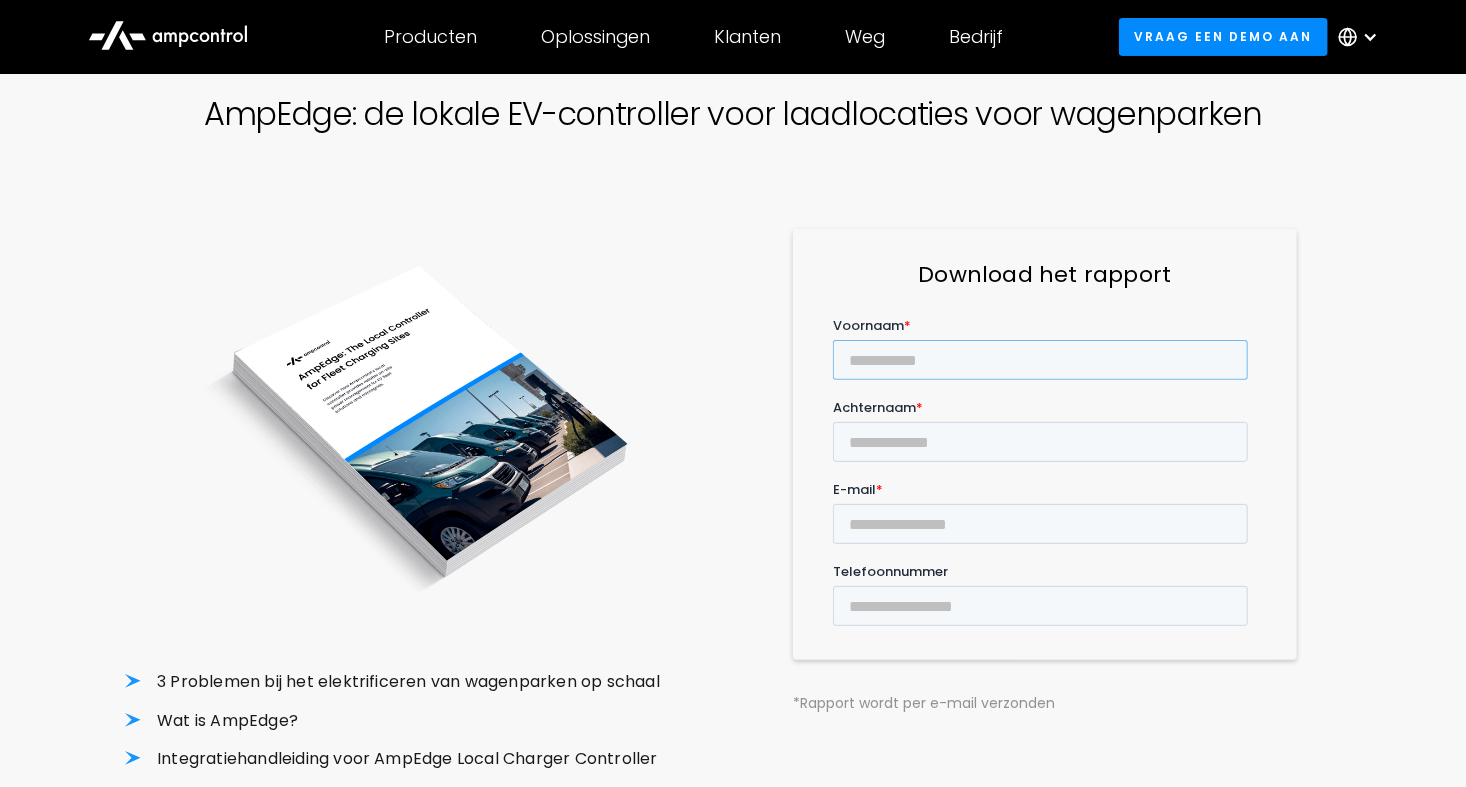 click on "Voornaam *" at bounding box center [1040, 359] 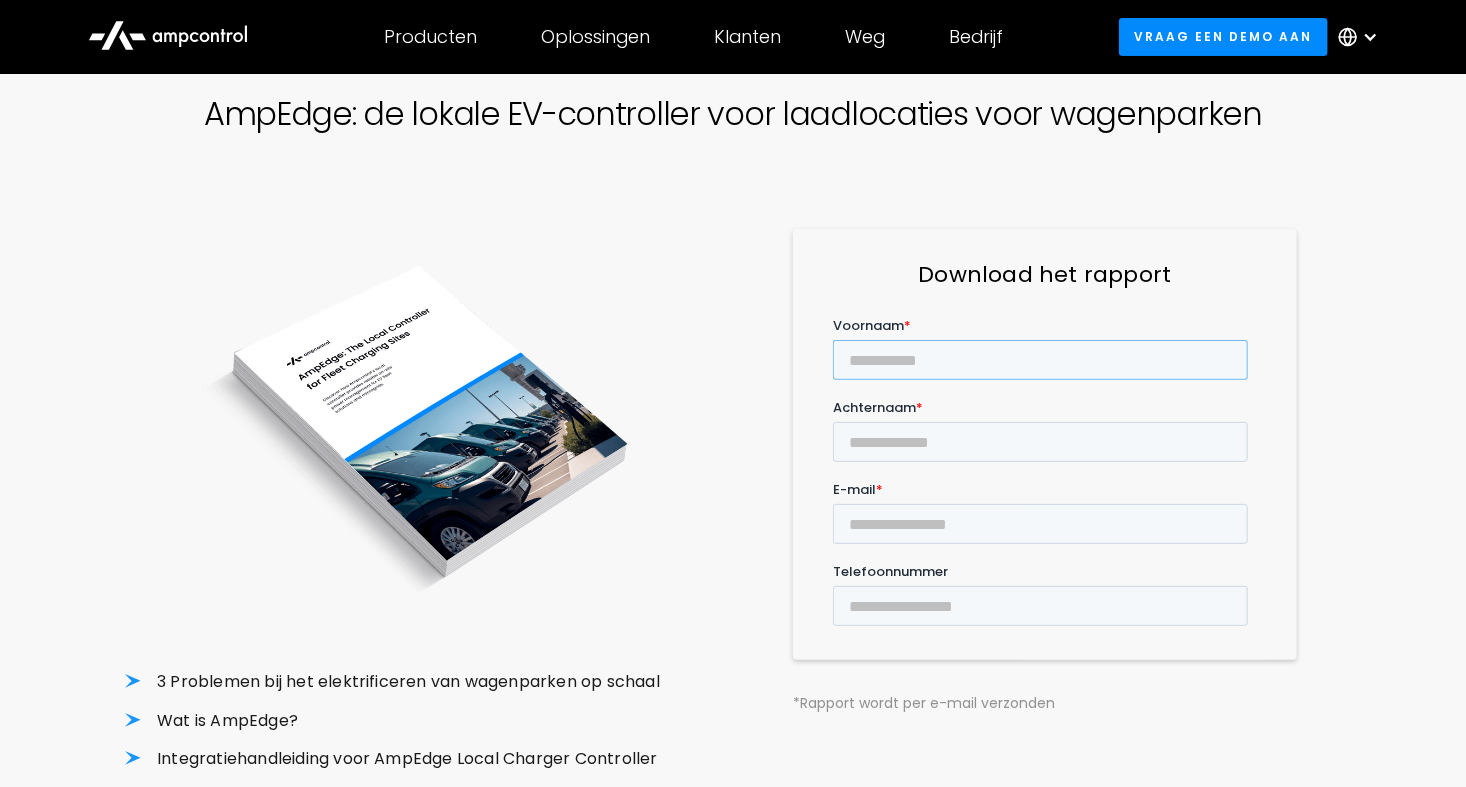 type on "*******" 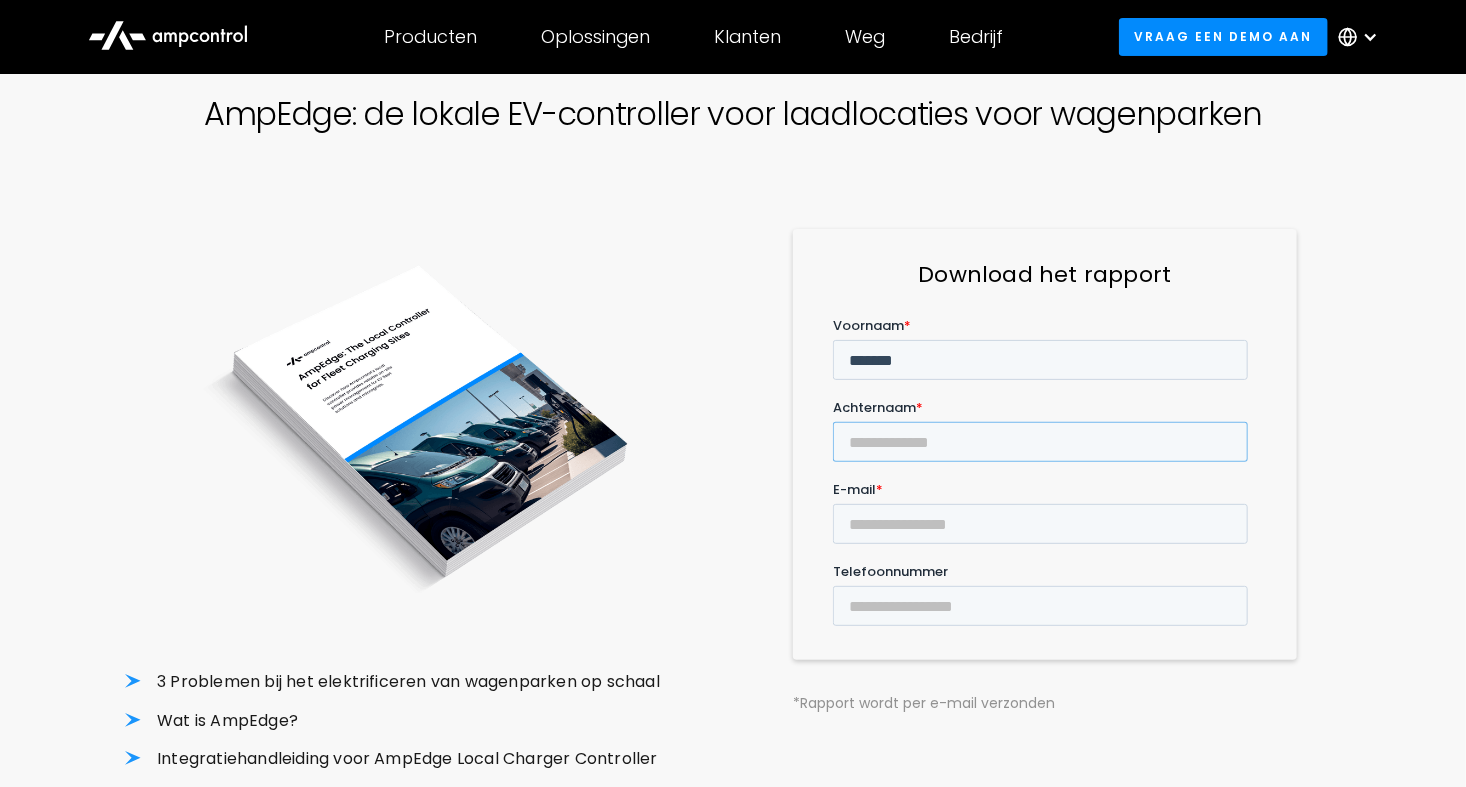 type on "*****" 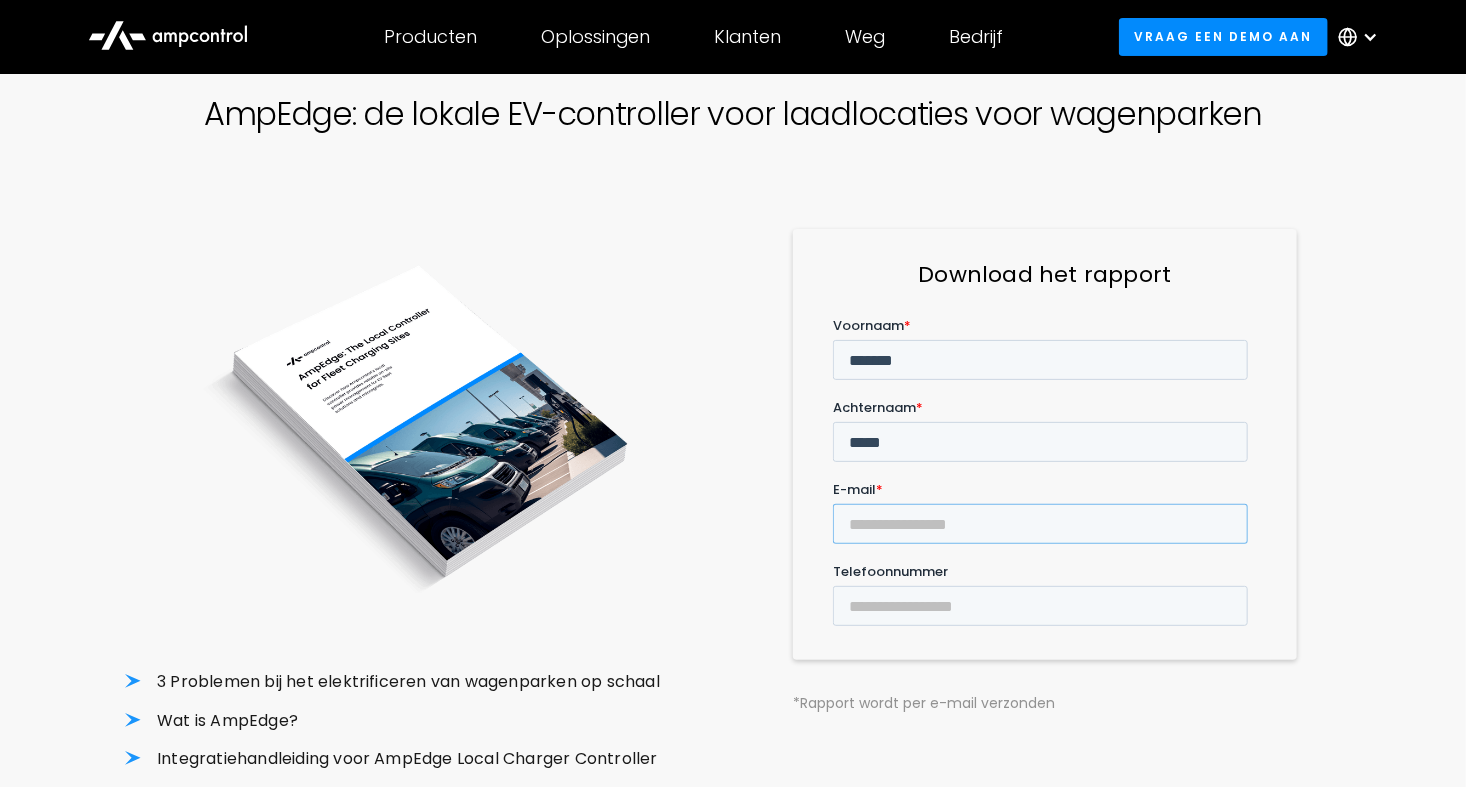 type on "**********" 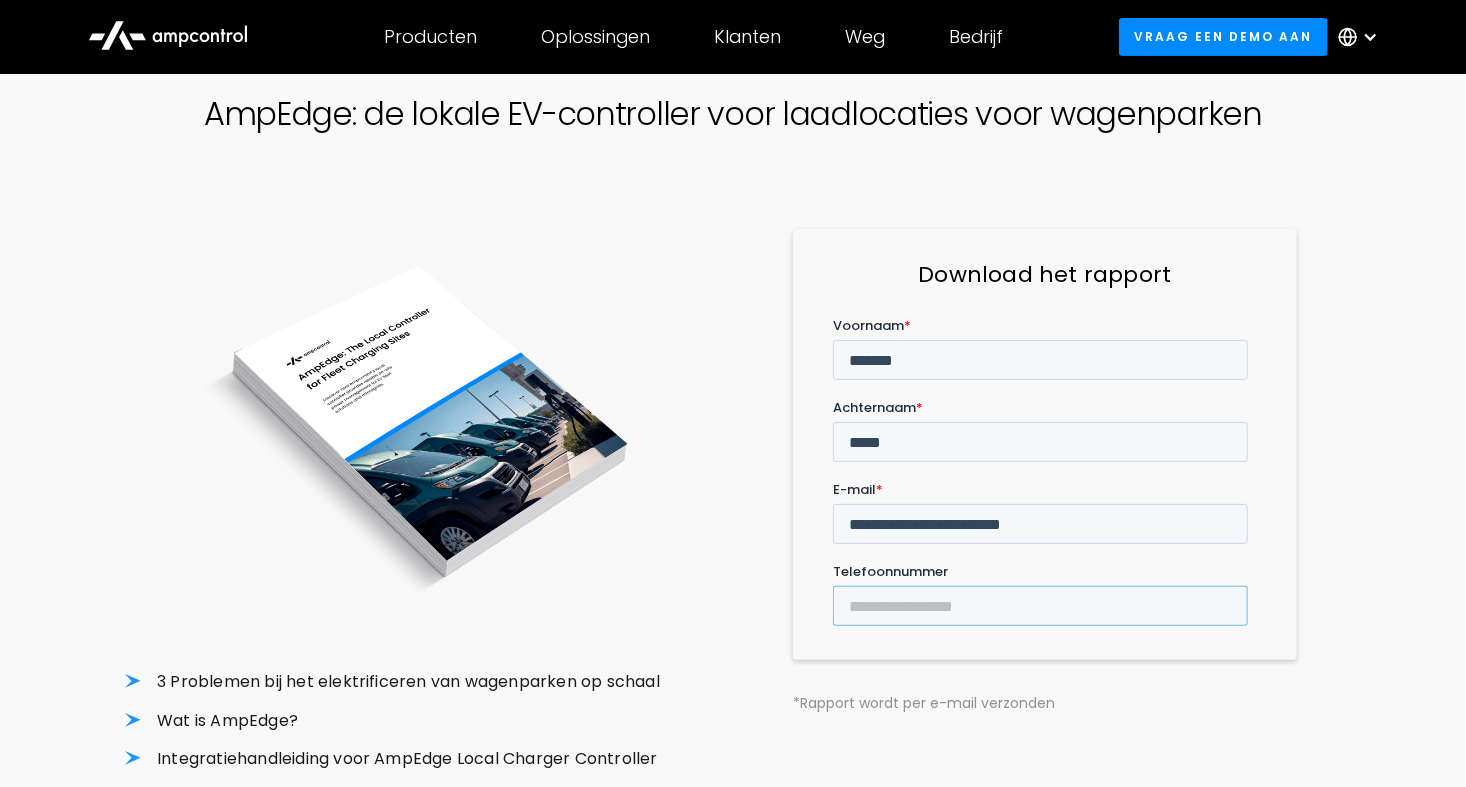 type on "**********" 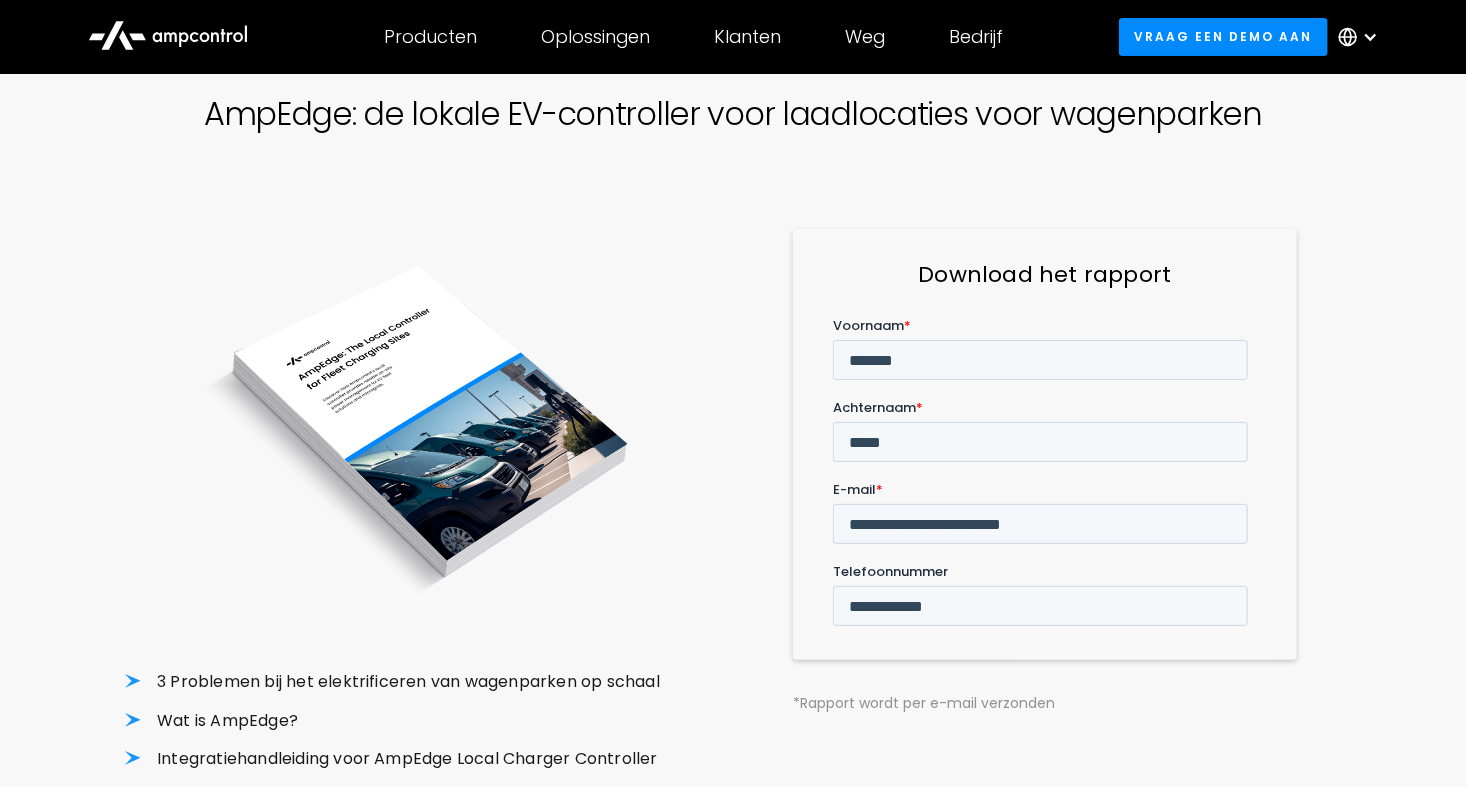 click on "*******" at bounding box center [874, 757] 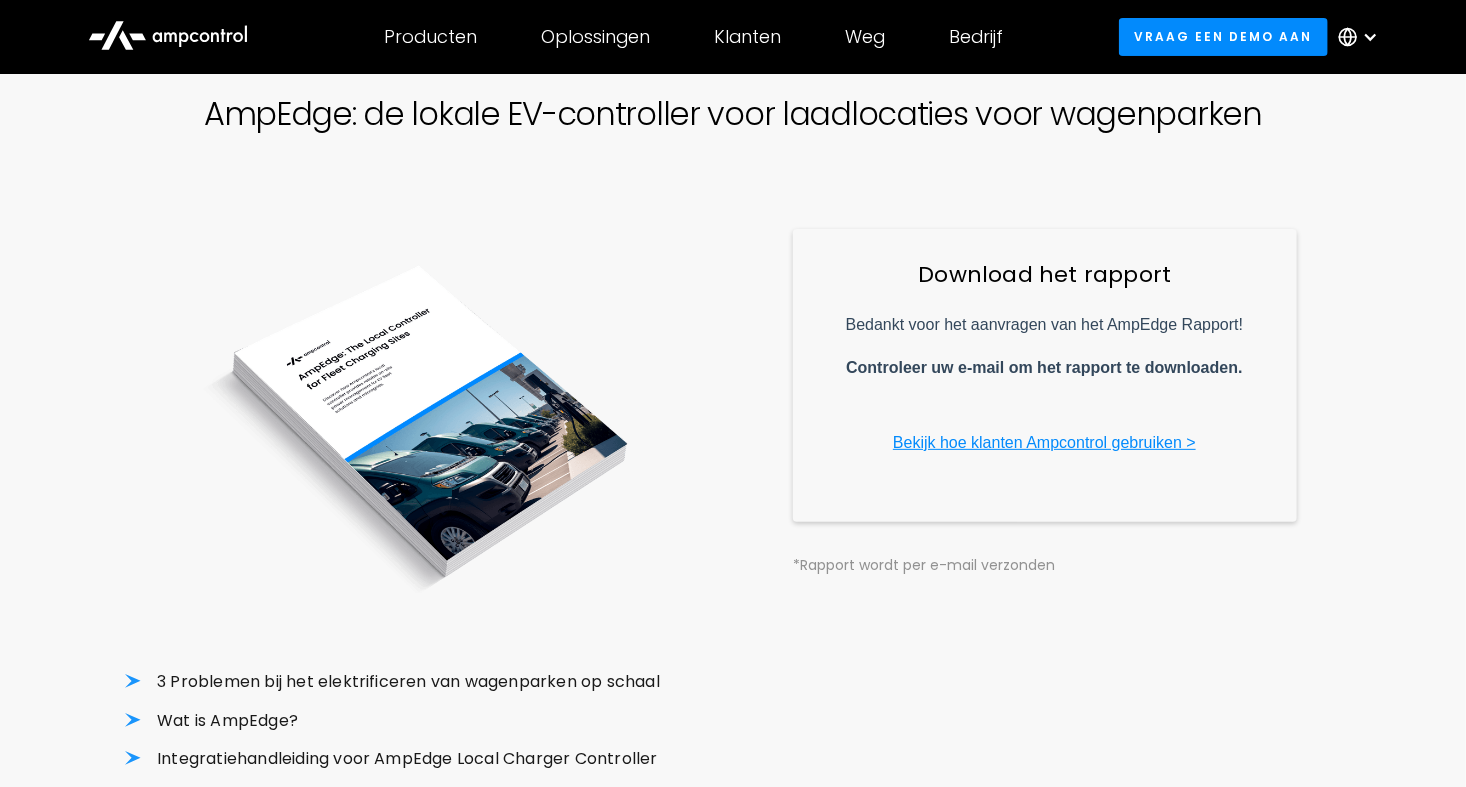 click on "Bekijk hoe klanten Ampcontrol gebruiken >" at bounding box center [1044, 441] 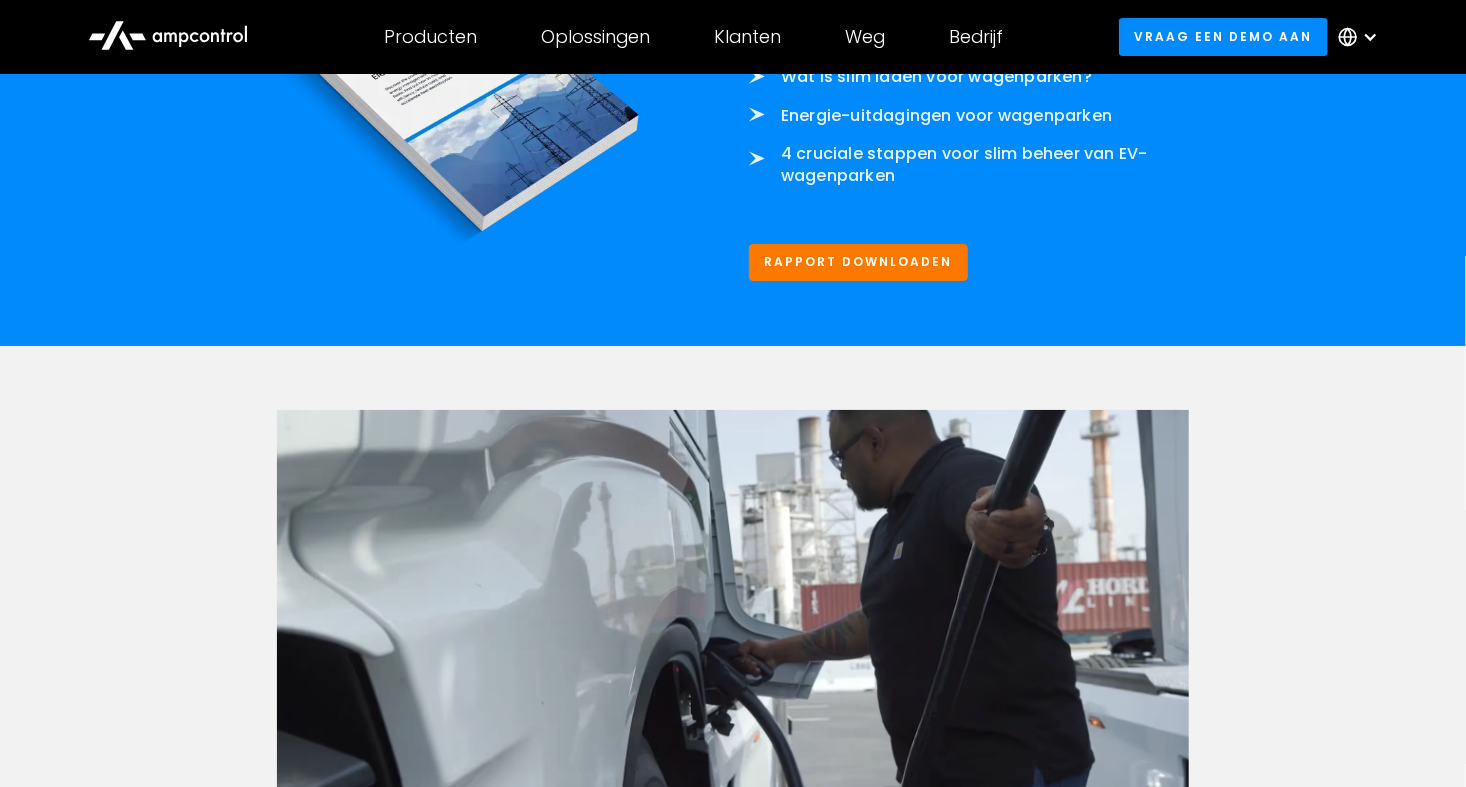 scroll, scrollTop: 3866, scrollLeft: 0, axis: vertical 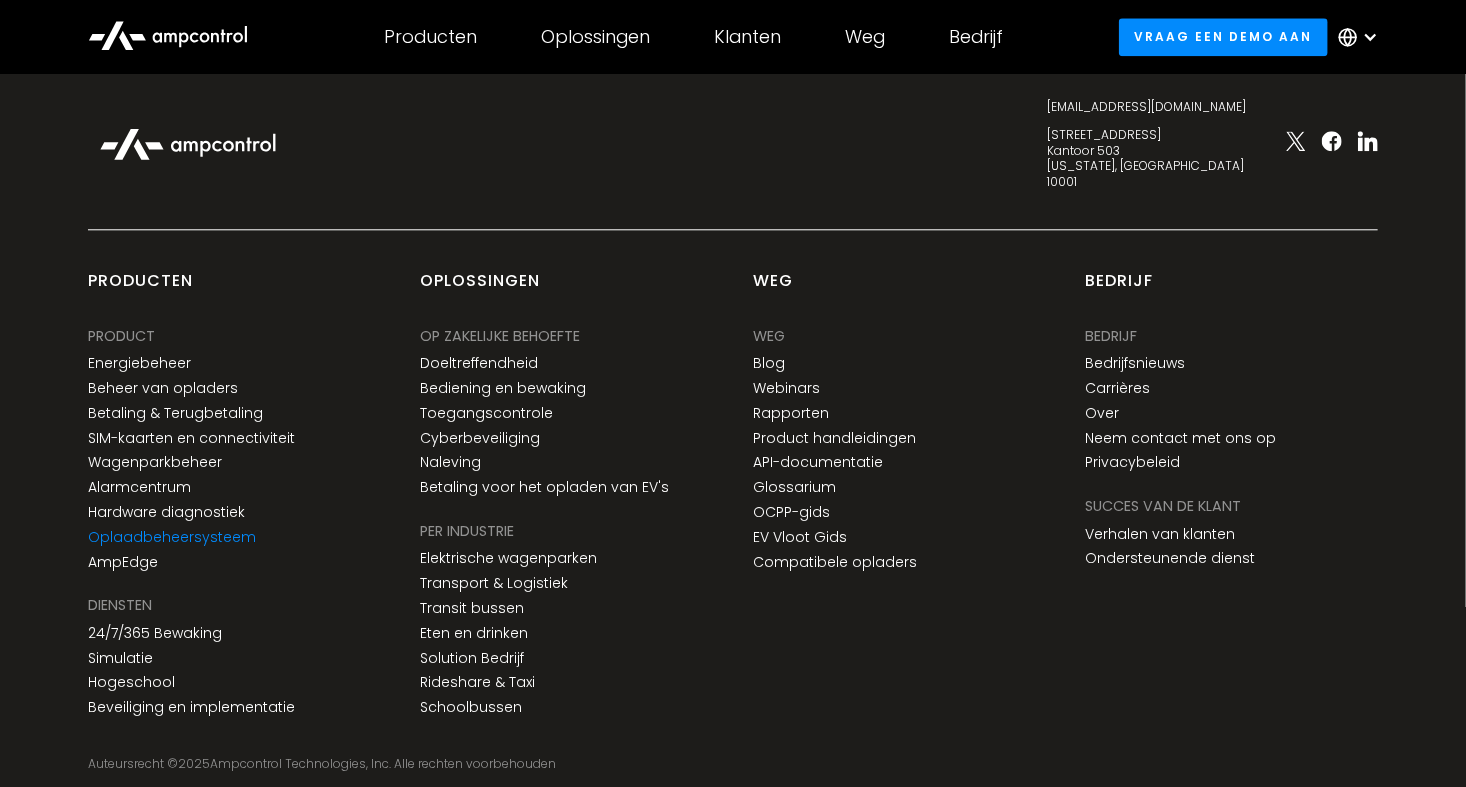 click on "Oplaadbeheersysteem" at bounding box center [172, 537] 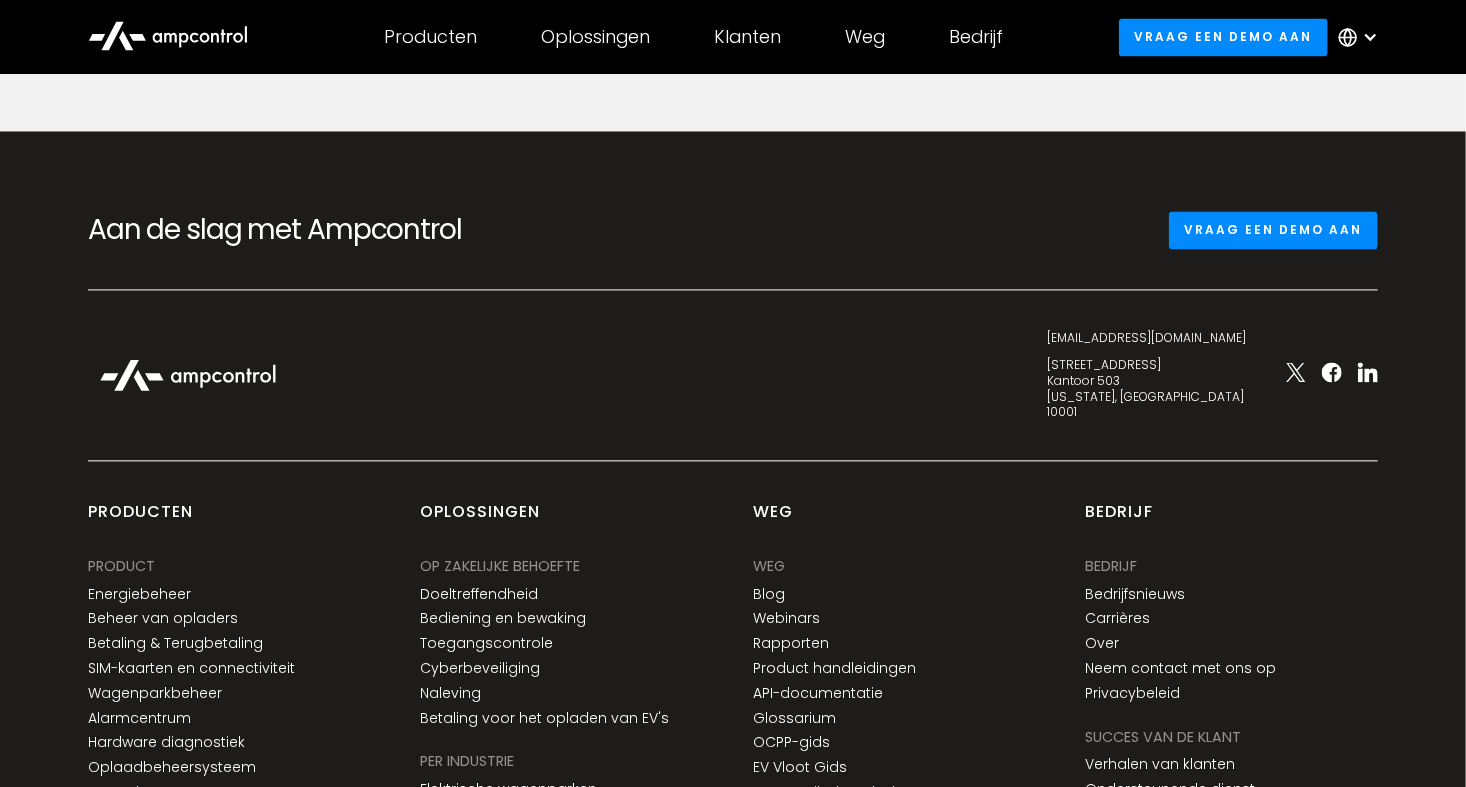 scroll, scrollTop: 5666, scrollLeft: 0, axis: vertical 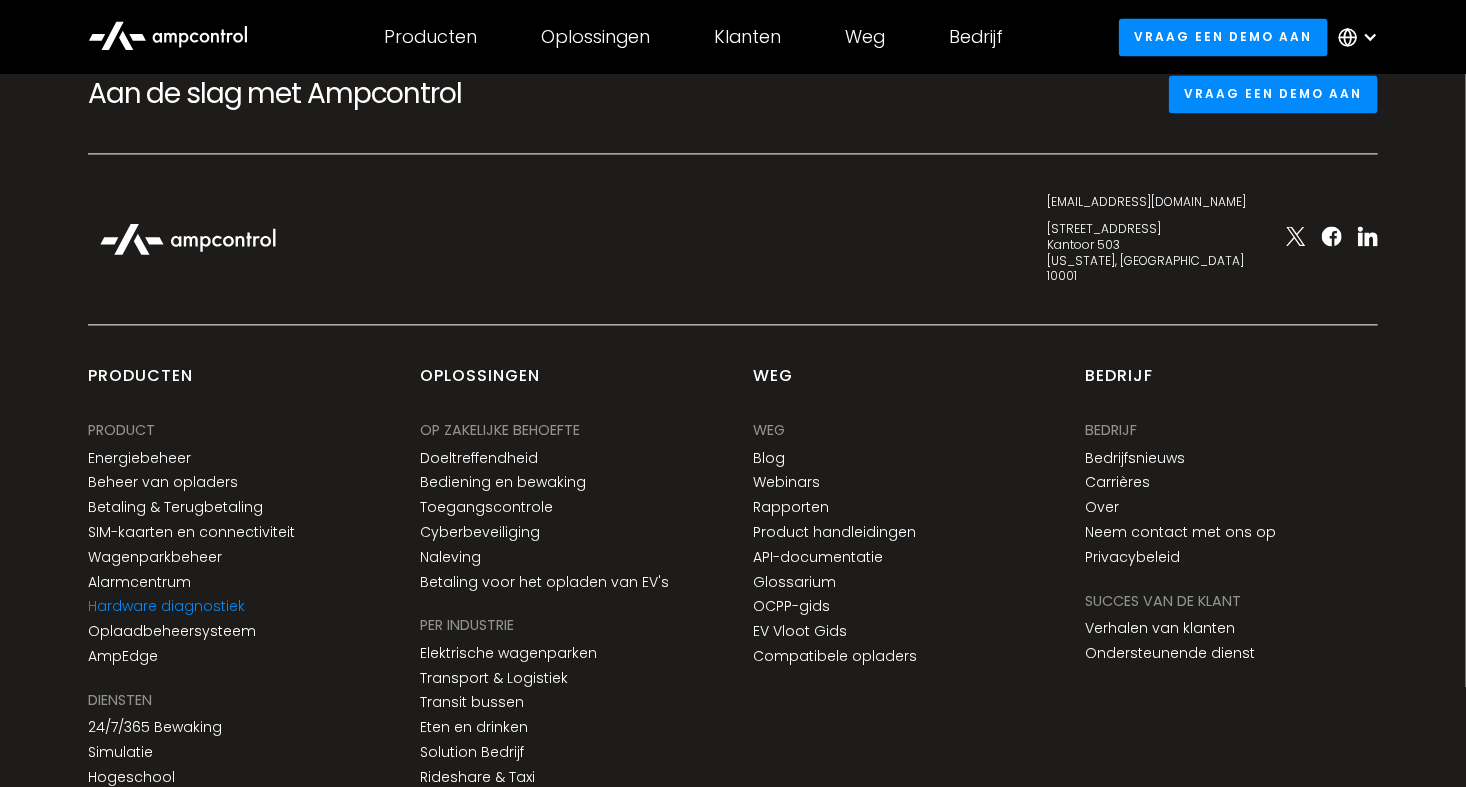 click on "Hardware diagnostiek" at bounding box center [166, 606] 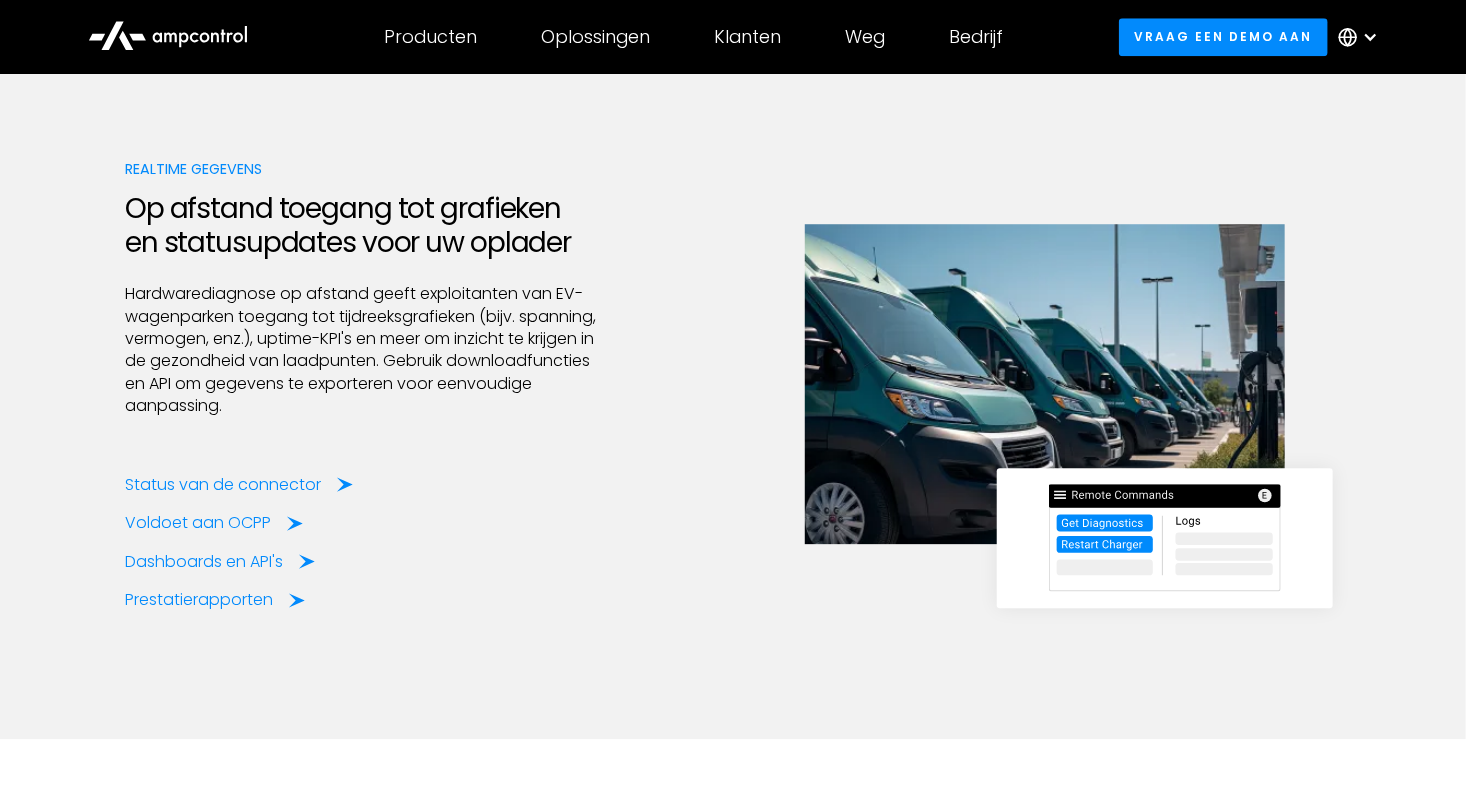 scroll, scrollTop: 2600, scrollLeft: 0, axis: vertical 